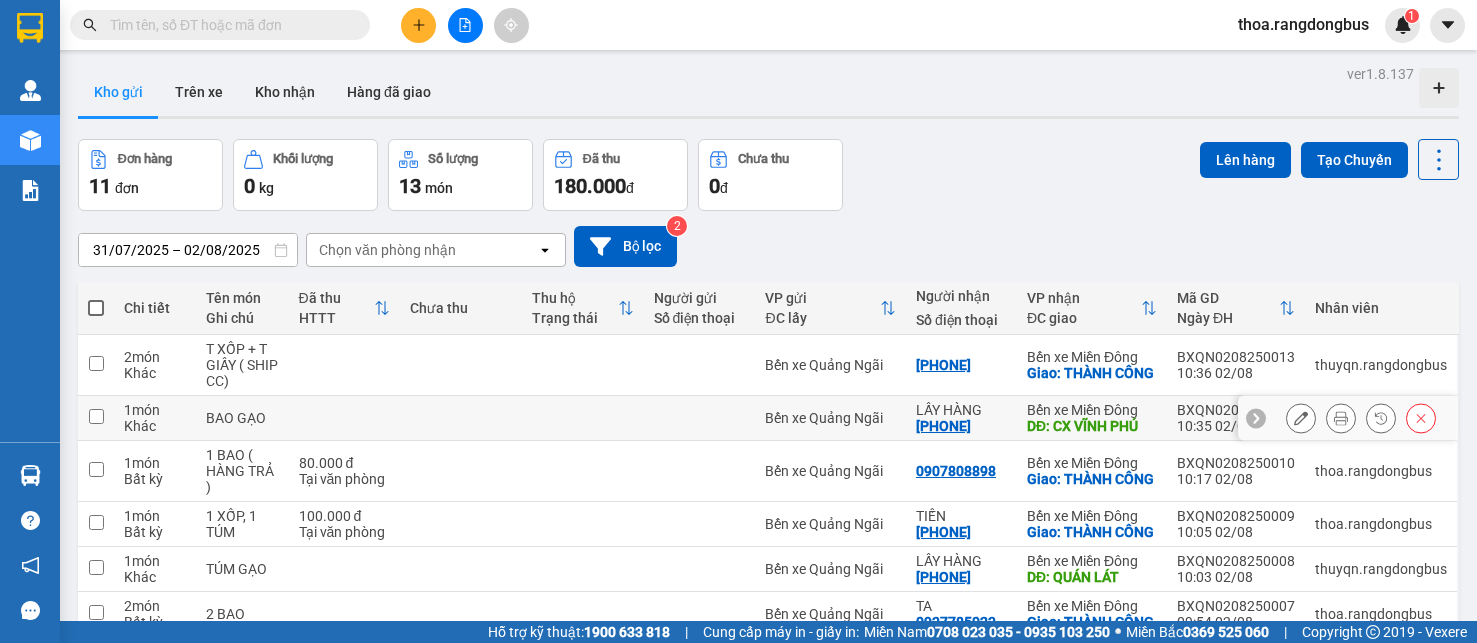 scroll, scrollTop: 0, scrollLeft: 0, axis: both 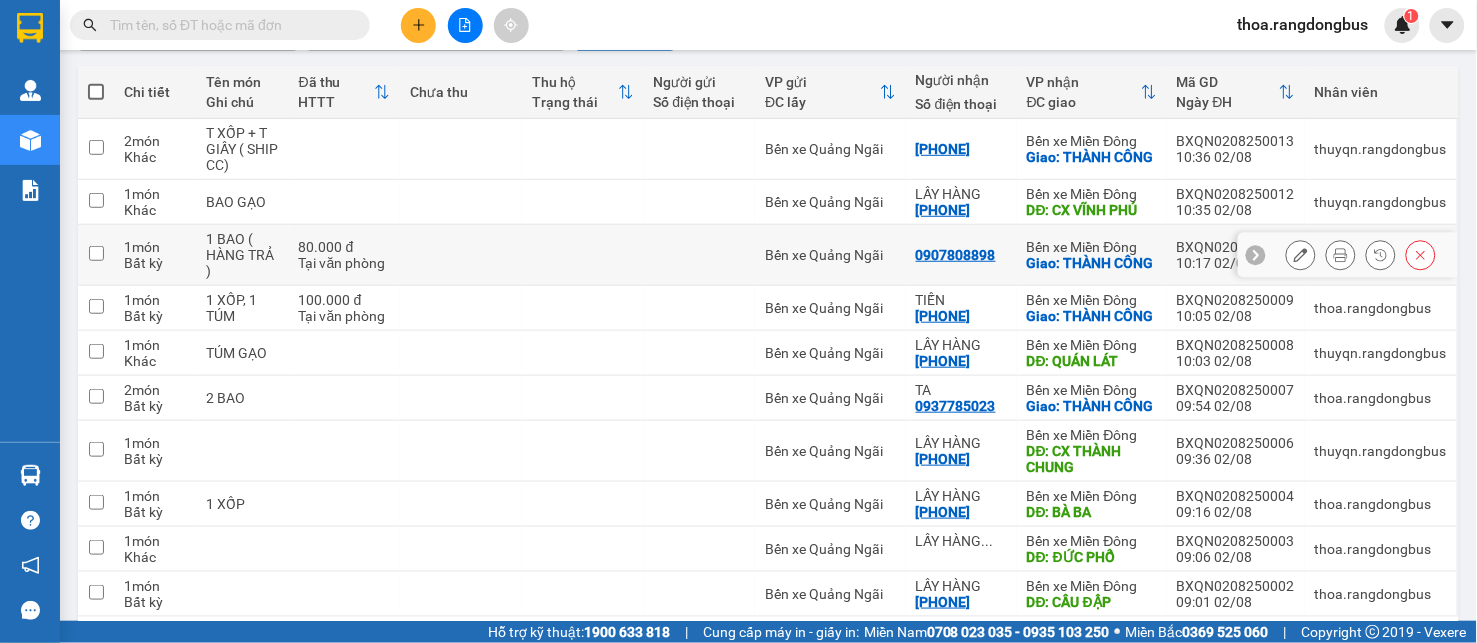 click at bounding box center (96, 255) 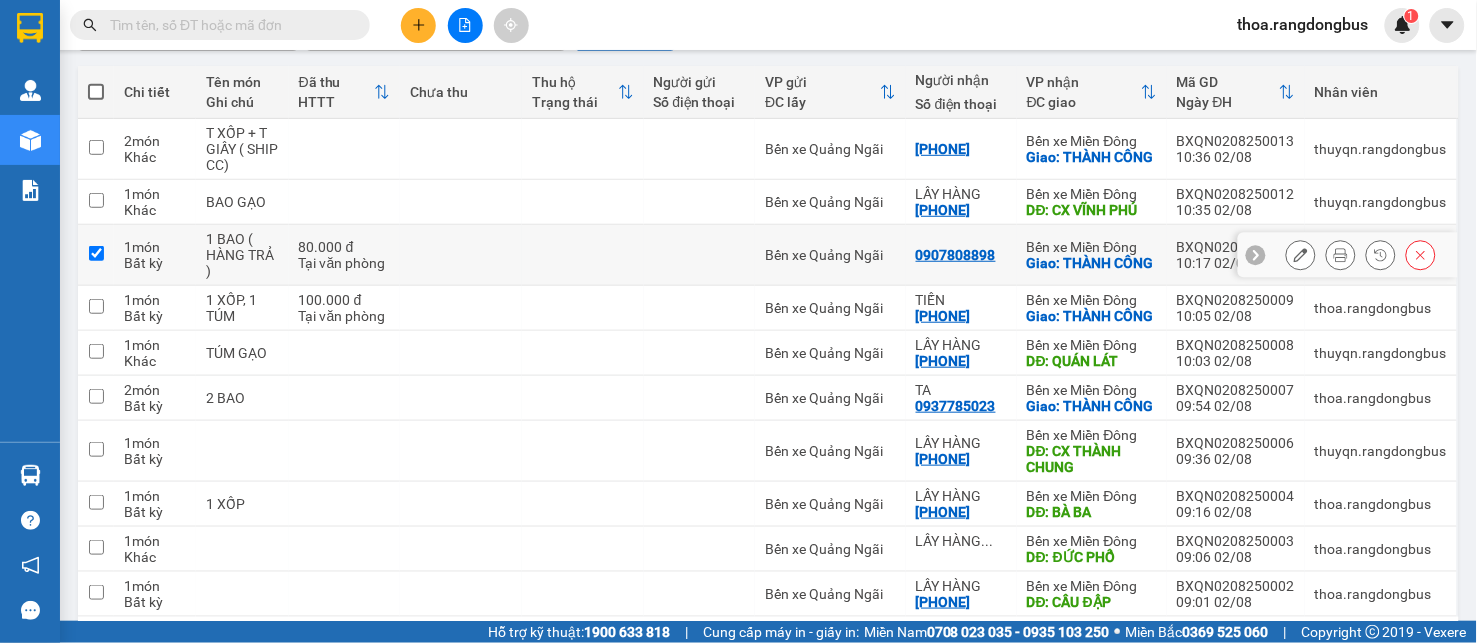 checkbox on "true" 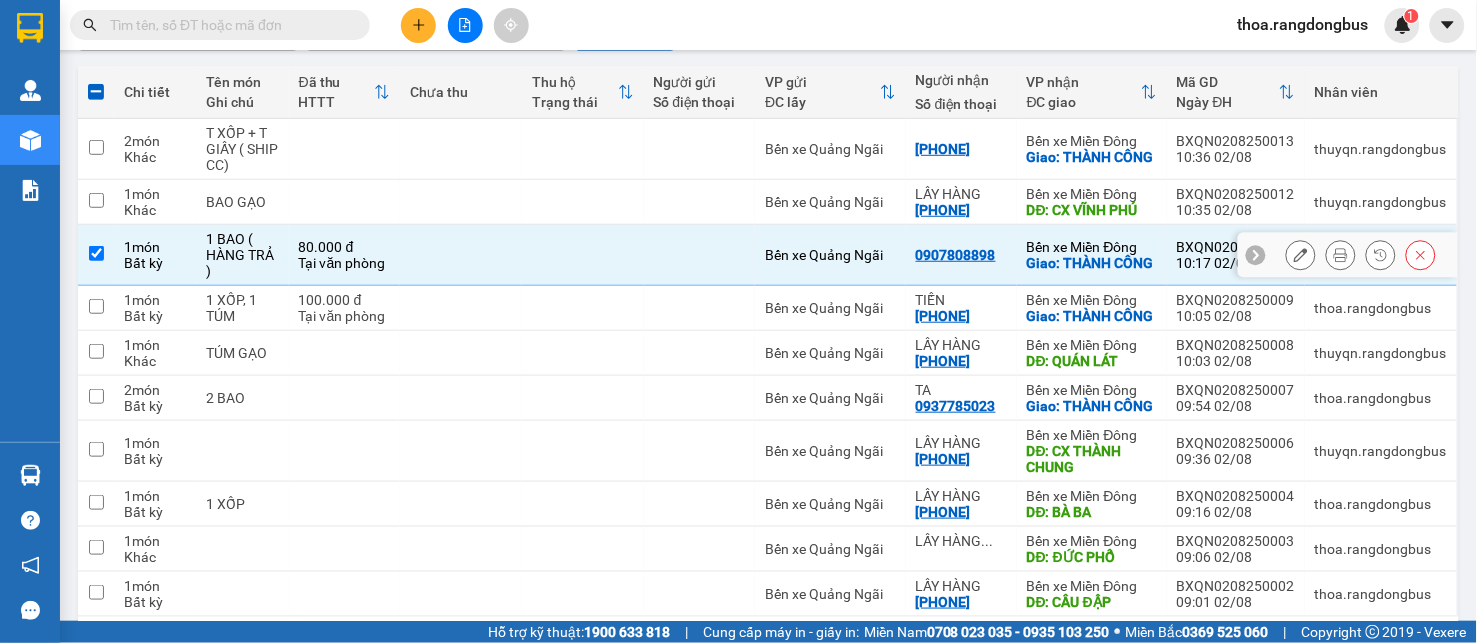 scroll, scrollTop: 0, scrollLeft: 0, axis: both 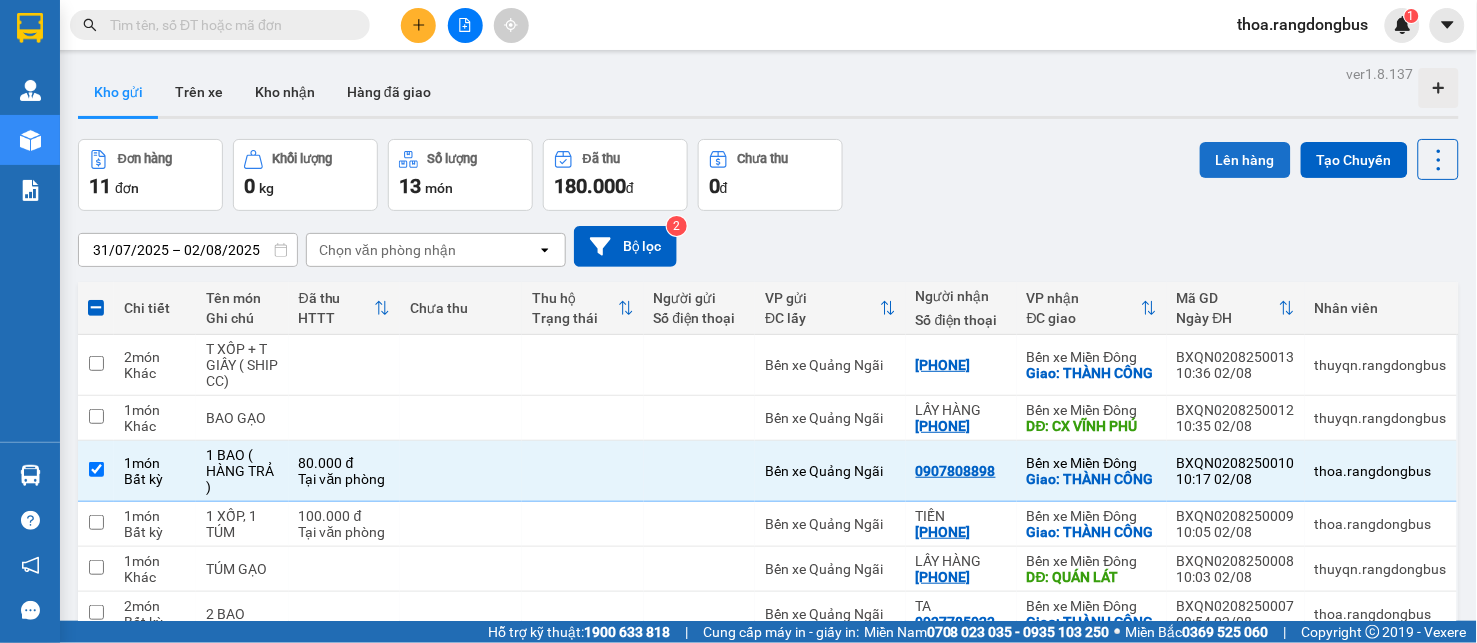 click on "Lên hàng" at bounding box center (1245, 160) 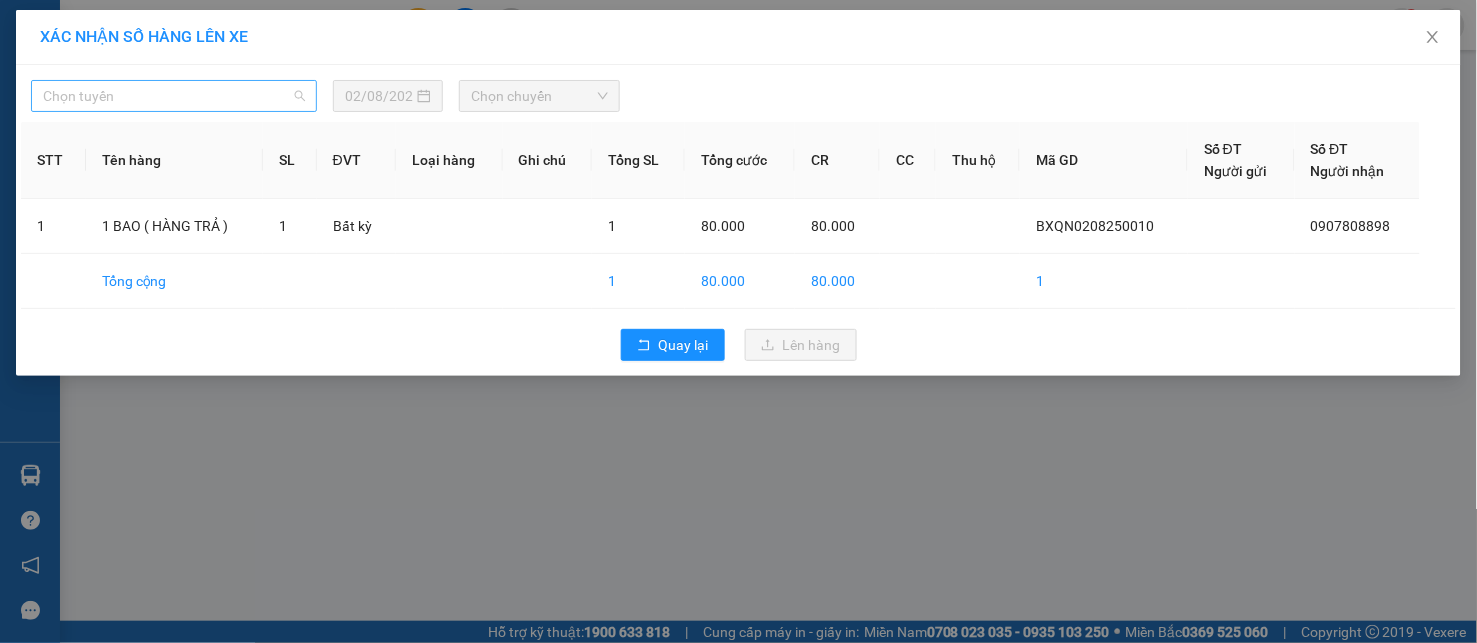 click on "Chọn tuyến" at bounding box center (174, 96) 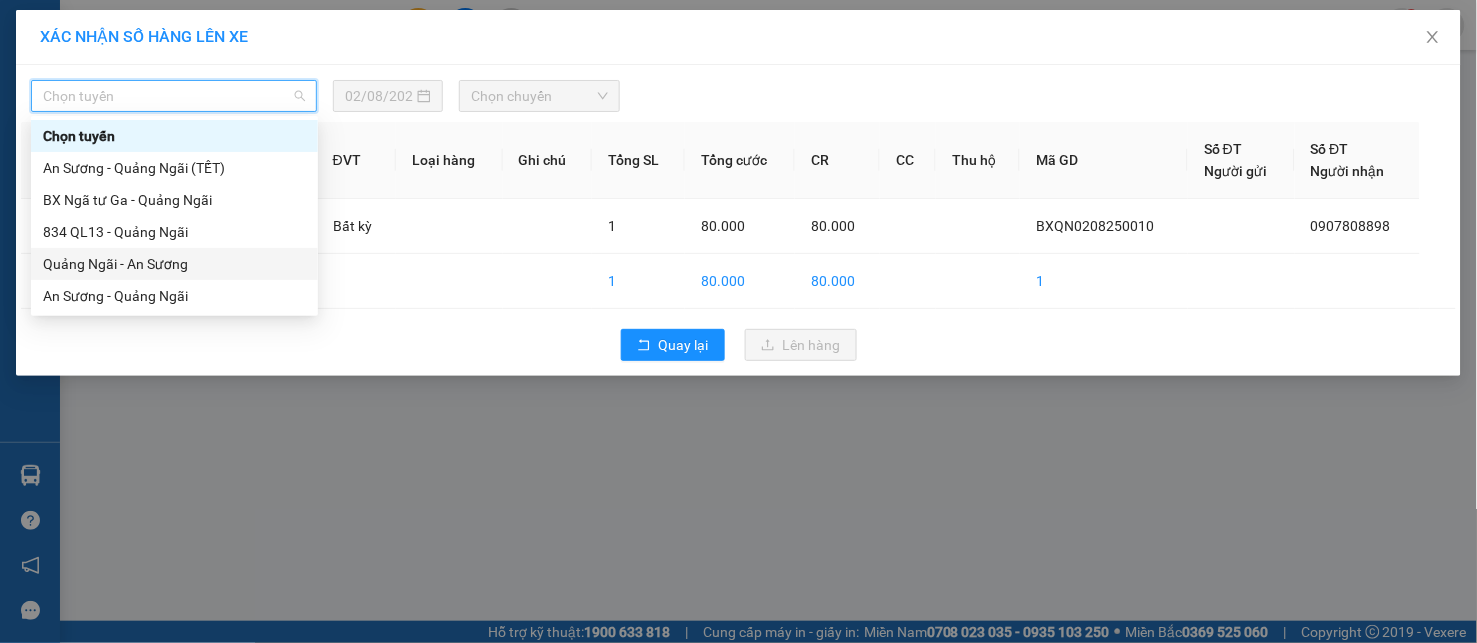 click on "Quảng Ngãi - An Sương" at bounding box center (174, 264) 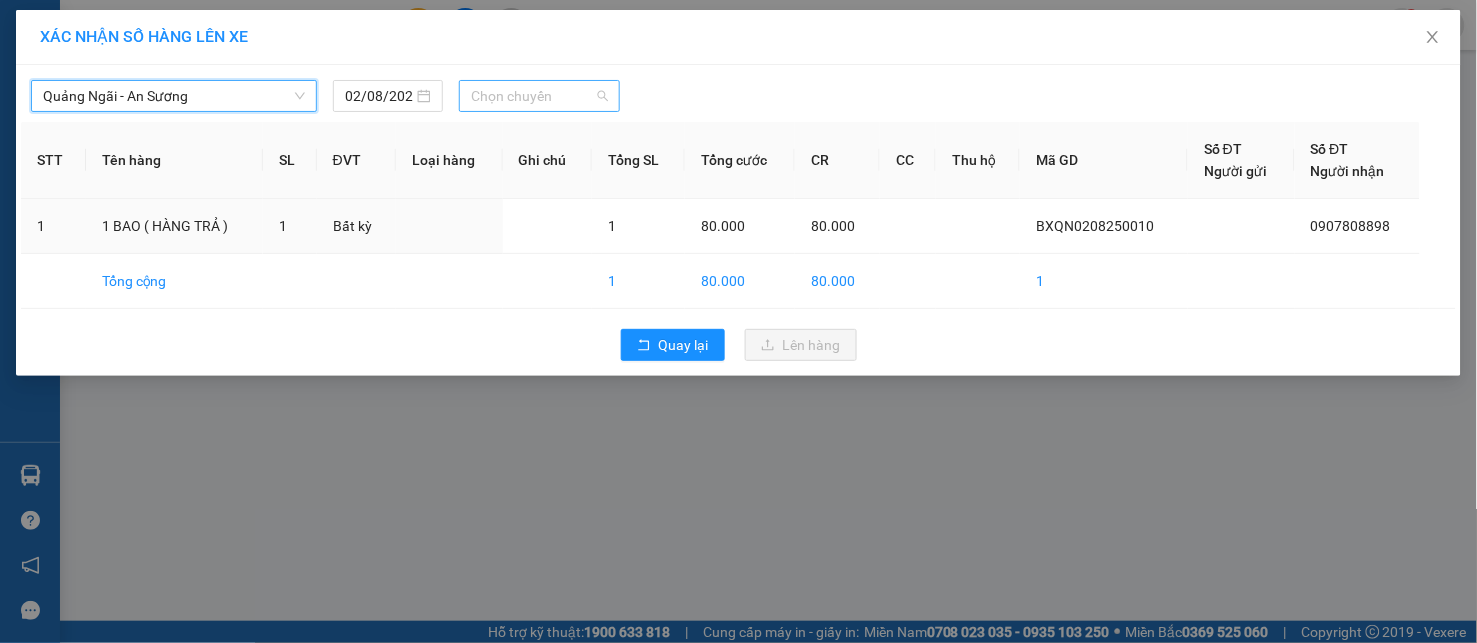 click on "Chọn chuyến" at bounding box center [539, 96] 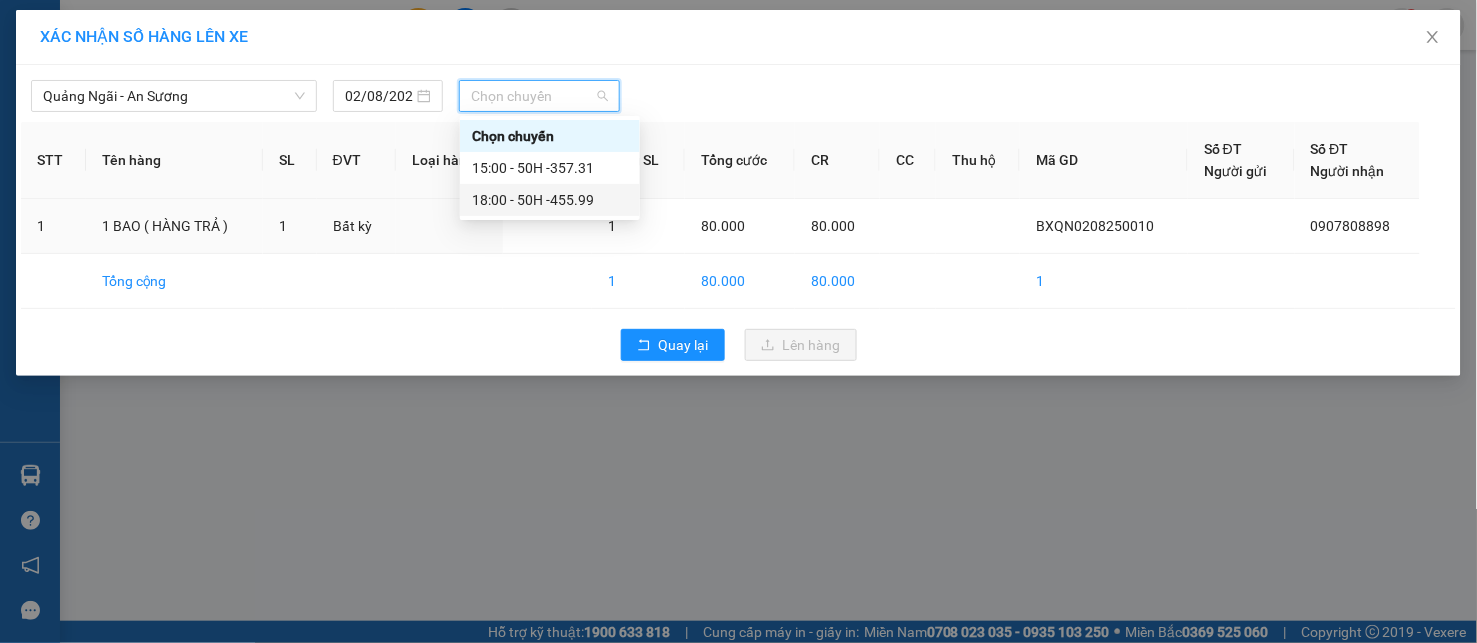 click on "18:00     - 50H -455.99" at bounding box center [550, 200] 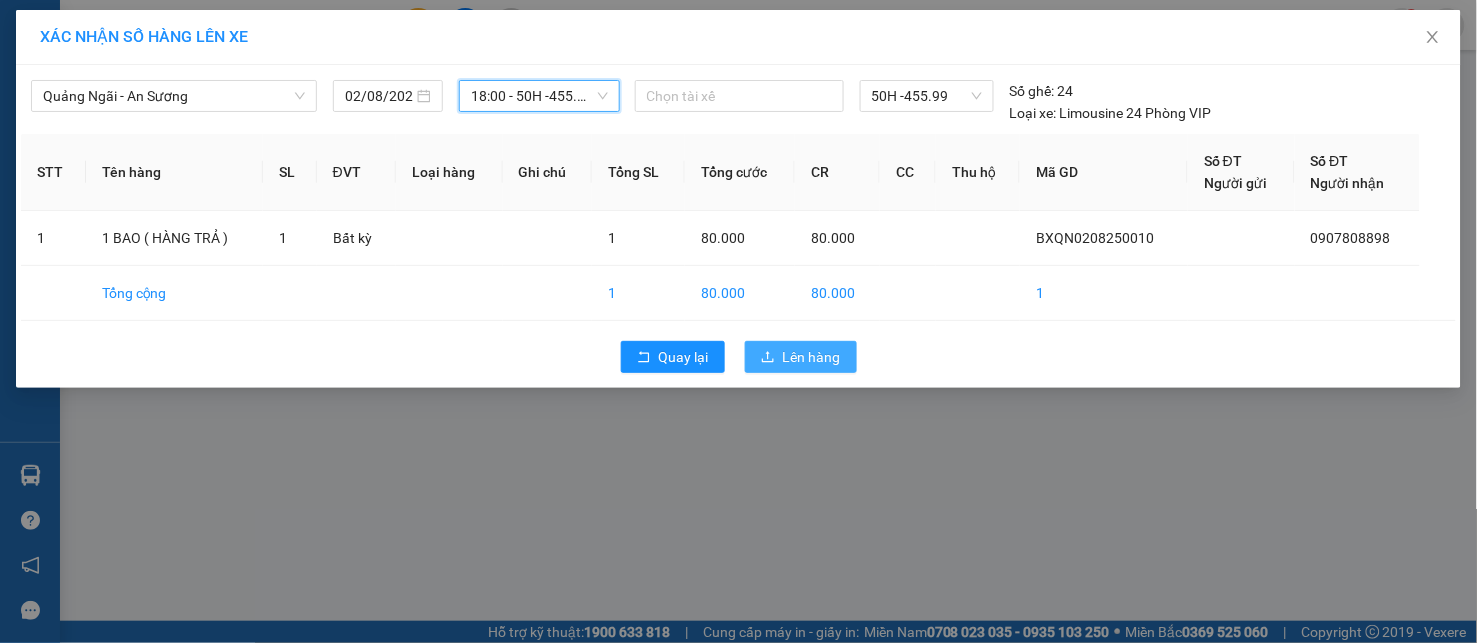 click 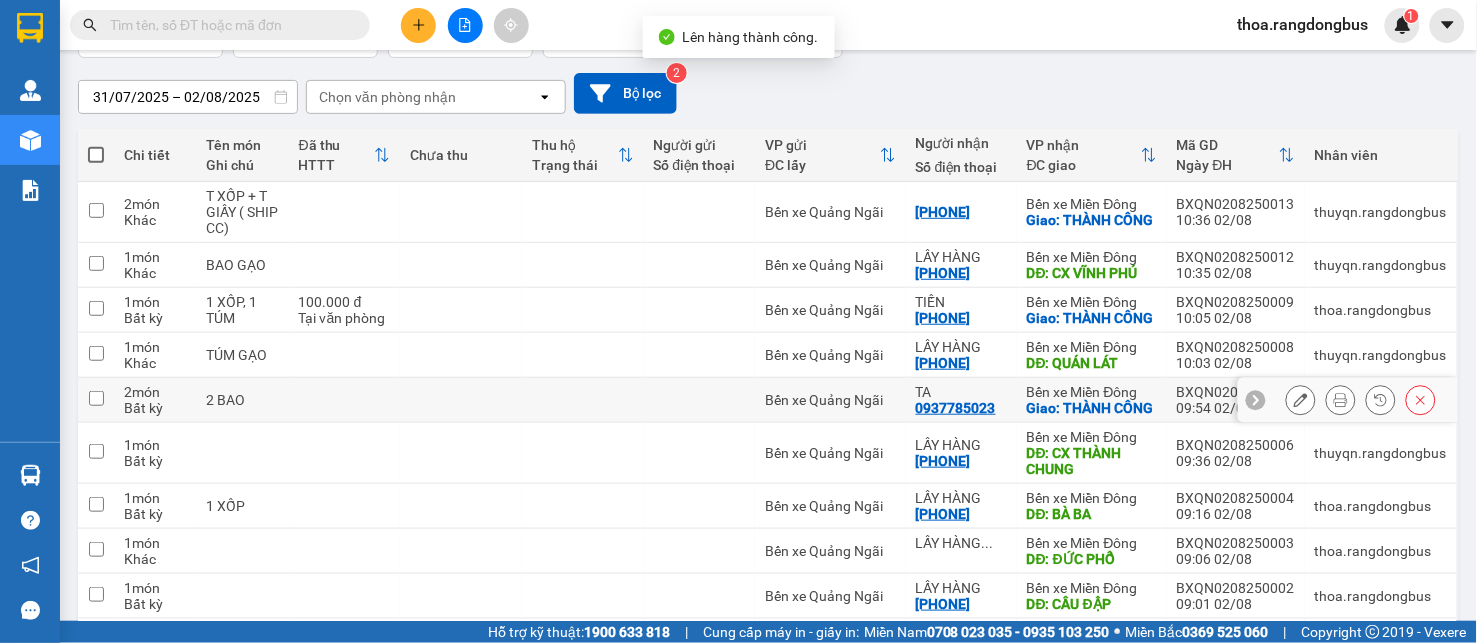 scroll, scrollTop: 312, scrollLeft: 0, axis: vertical 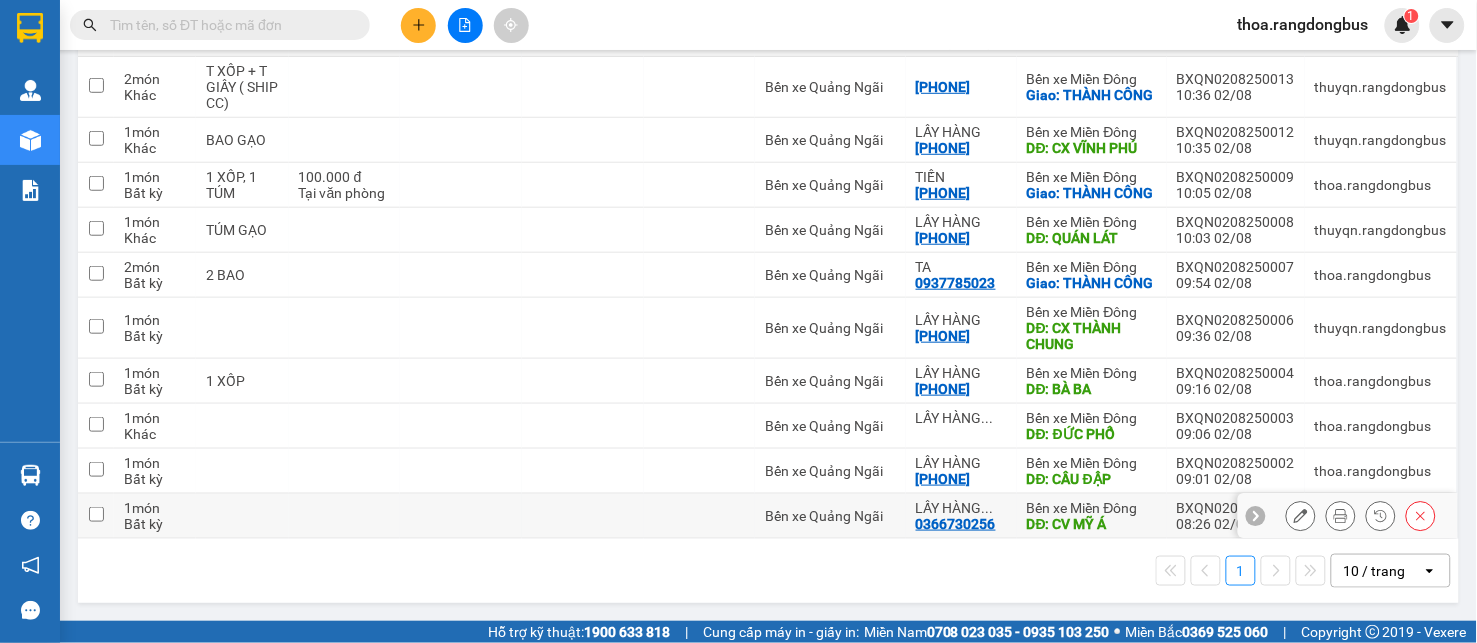 click at bounding box center (96, 514) 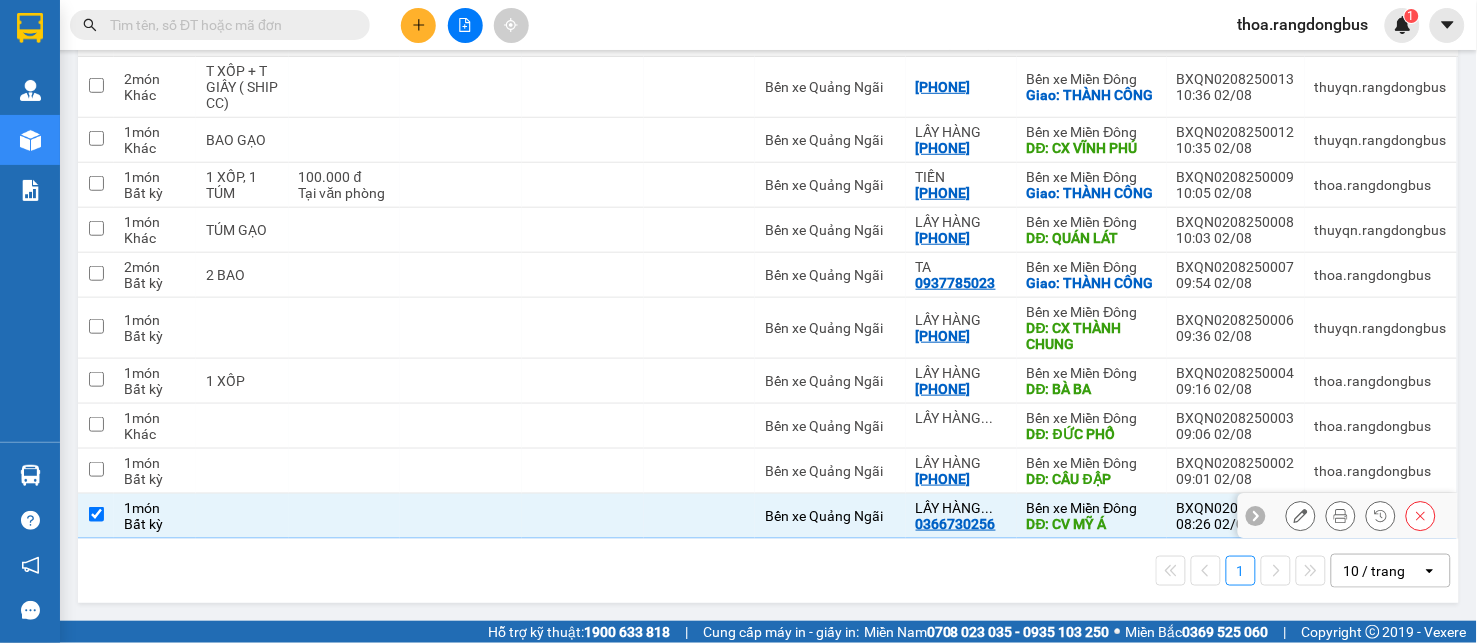 click at bounding box center [96, 514] 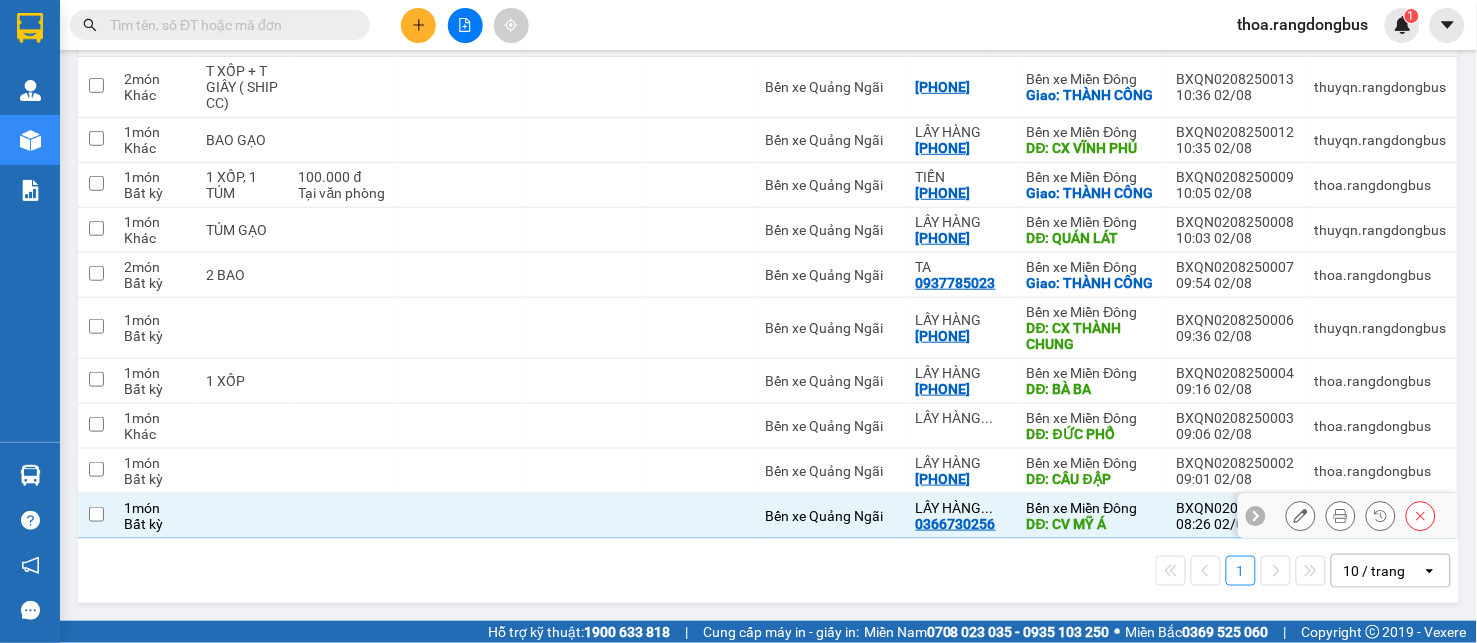 checkbox on "false" 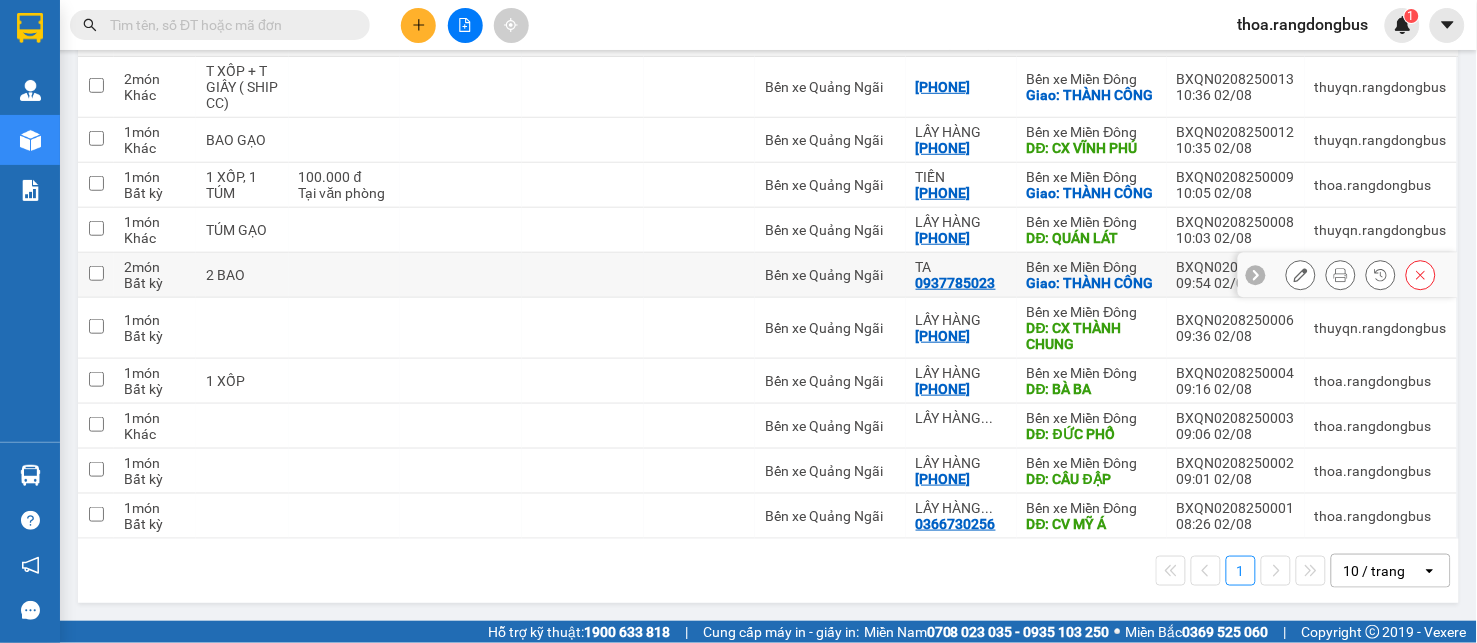 click at bounding box center [96, 273] 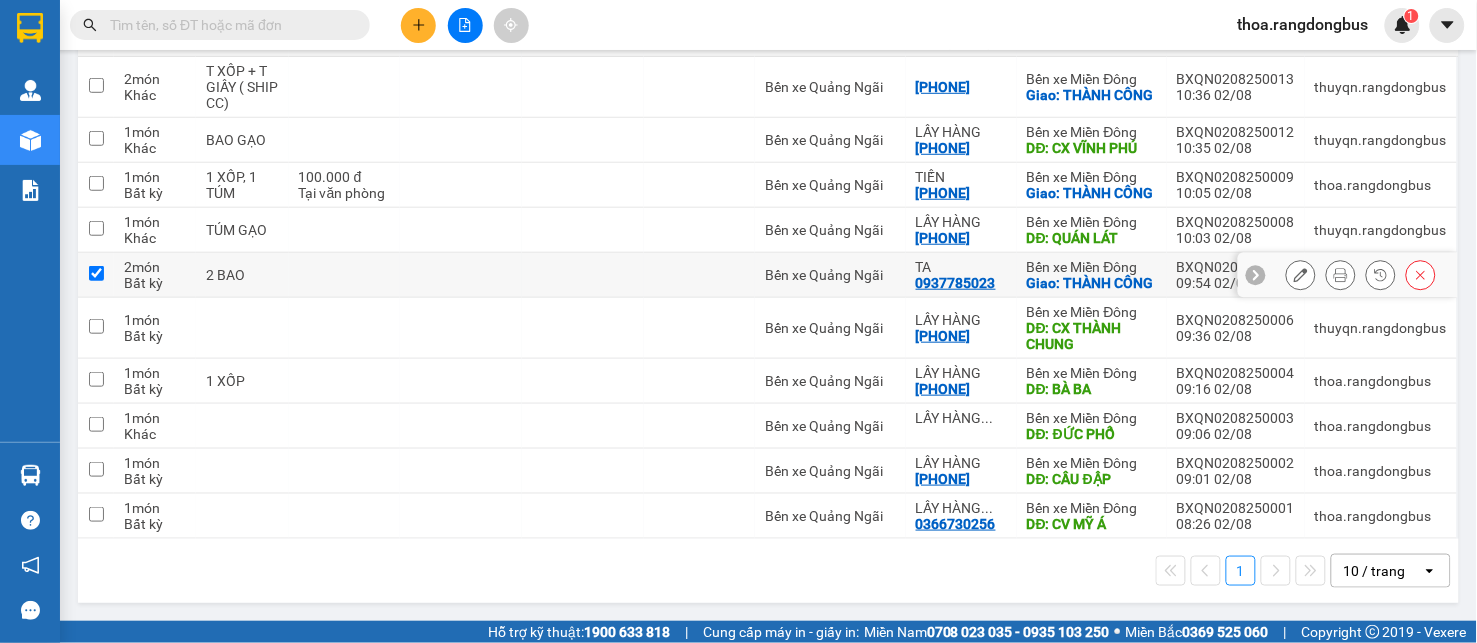 checkbox on "true" 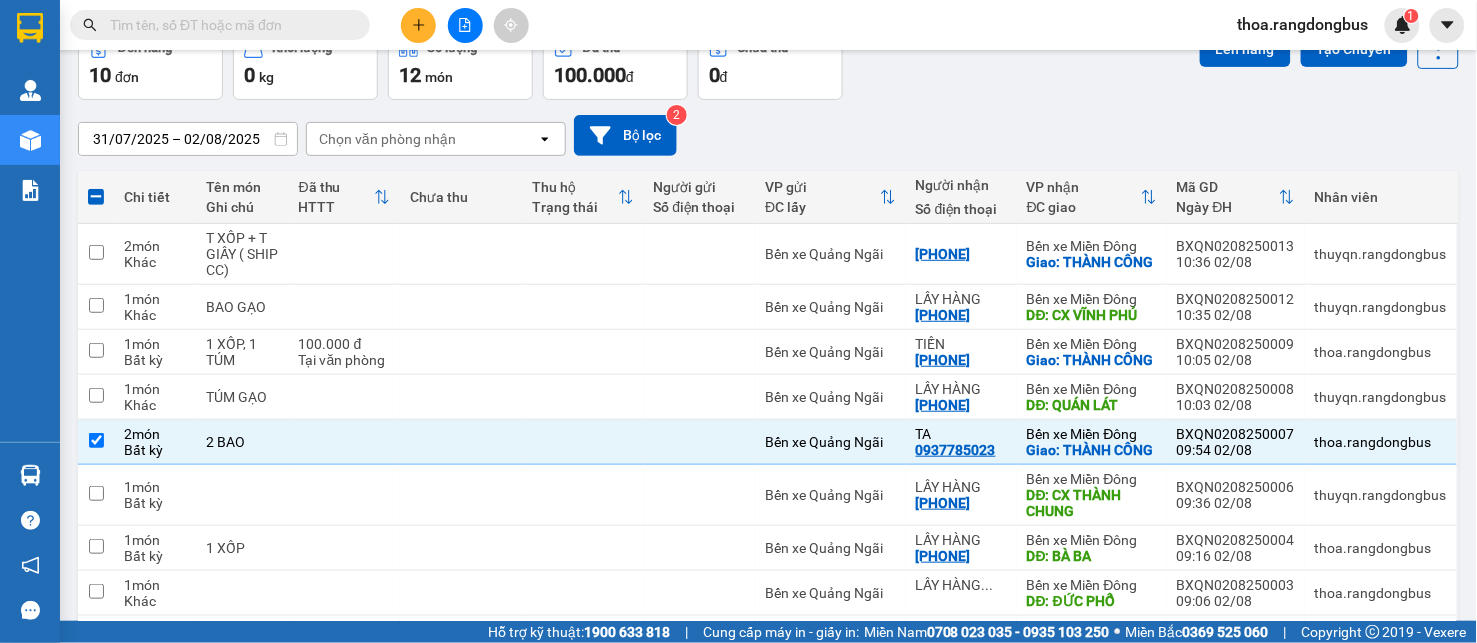 scroll, scrollTop: 0, scrollLeft: 0, axis: both 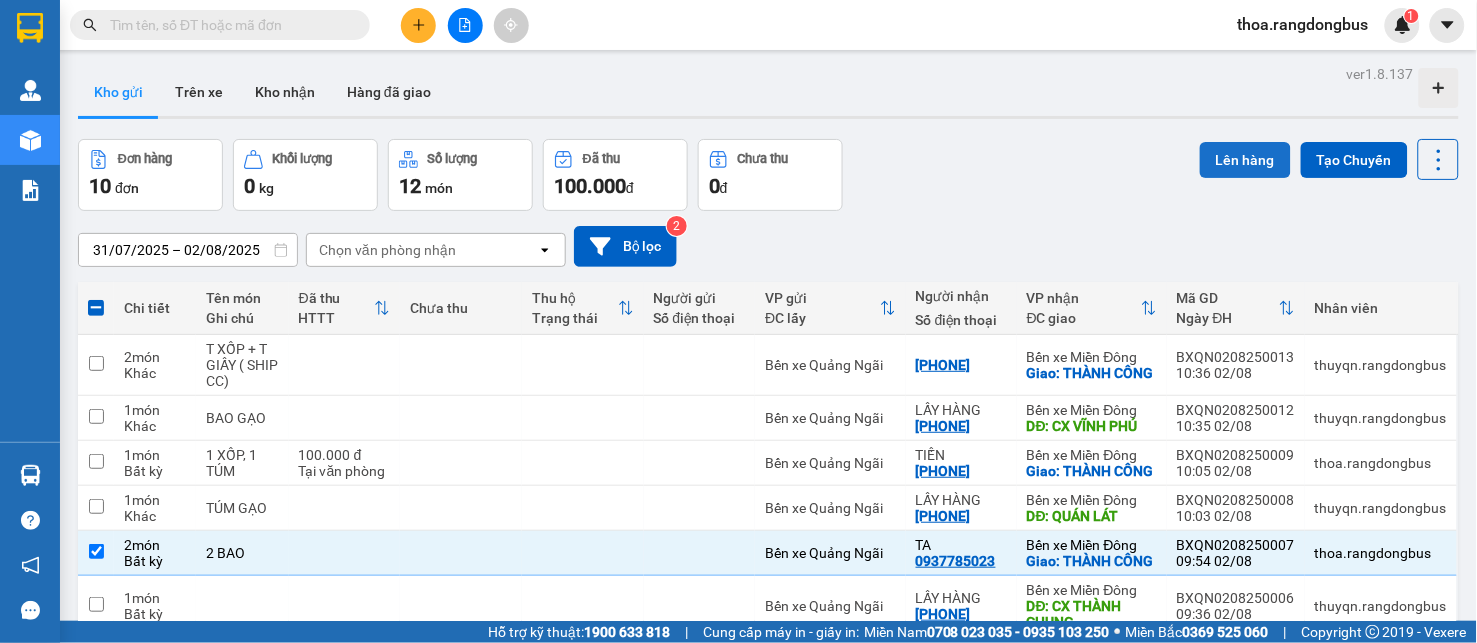 click on "Lên hàng" at bounding box center [1245, 160] 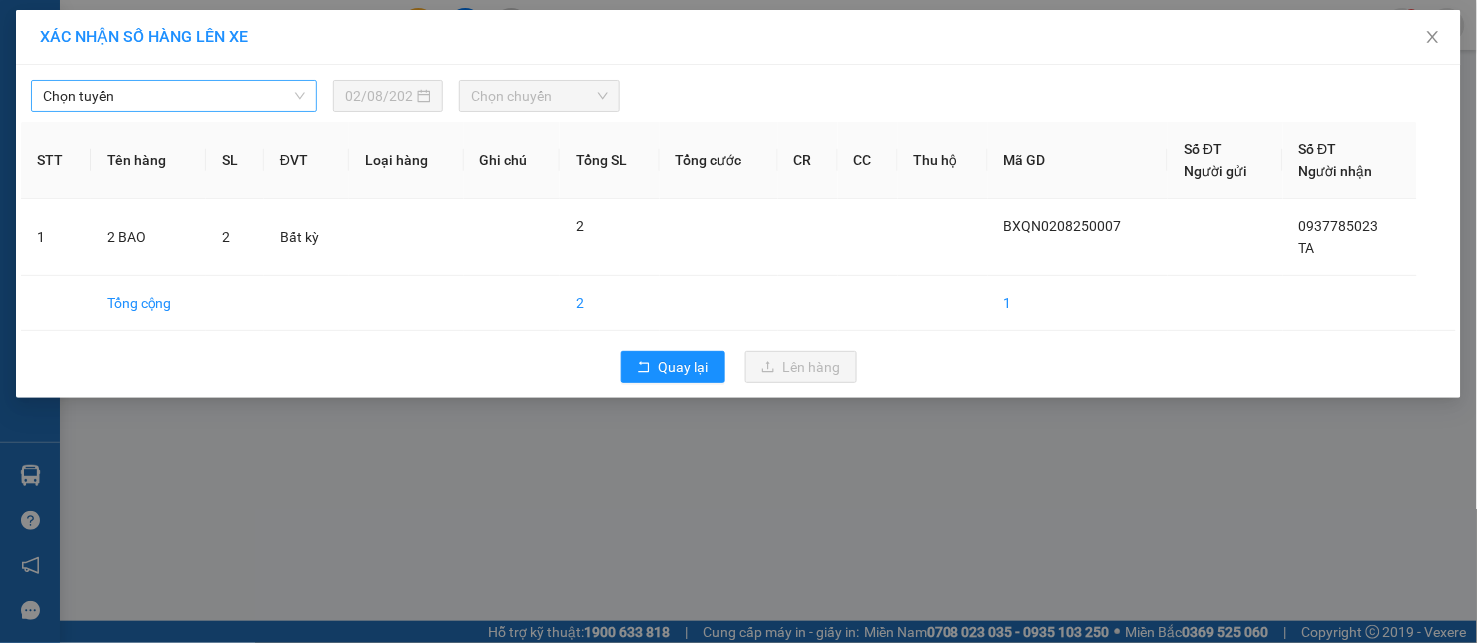 click on "Chọn tuyến" at bounding box center (174, 96) 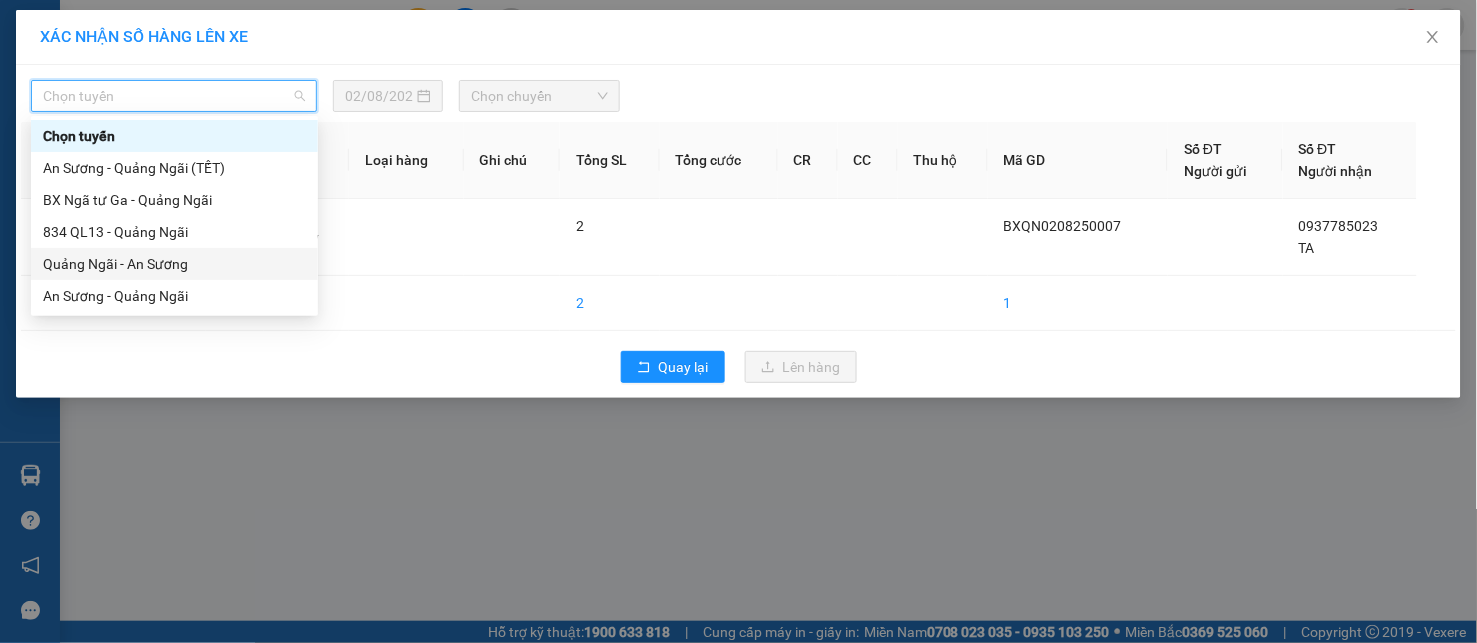 click on "Quảng Ngãi - An Sương" at bounding box center [174, 264] 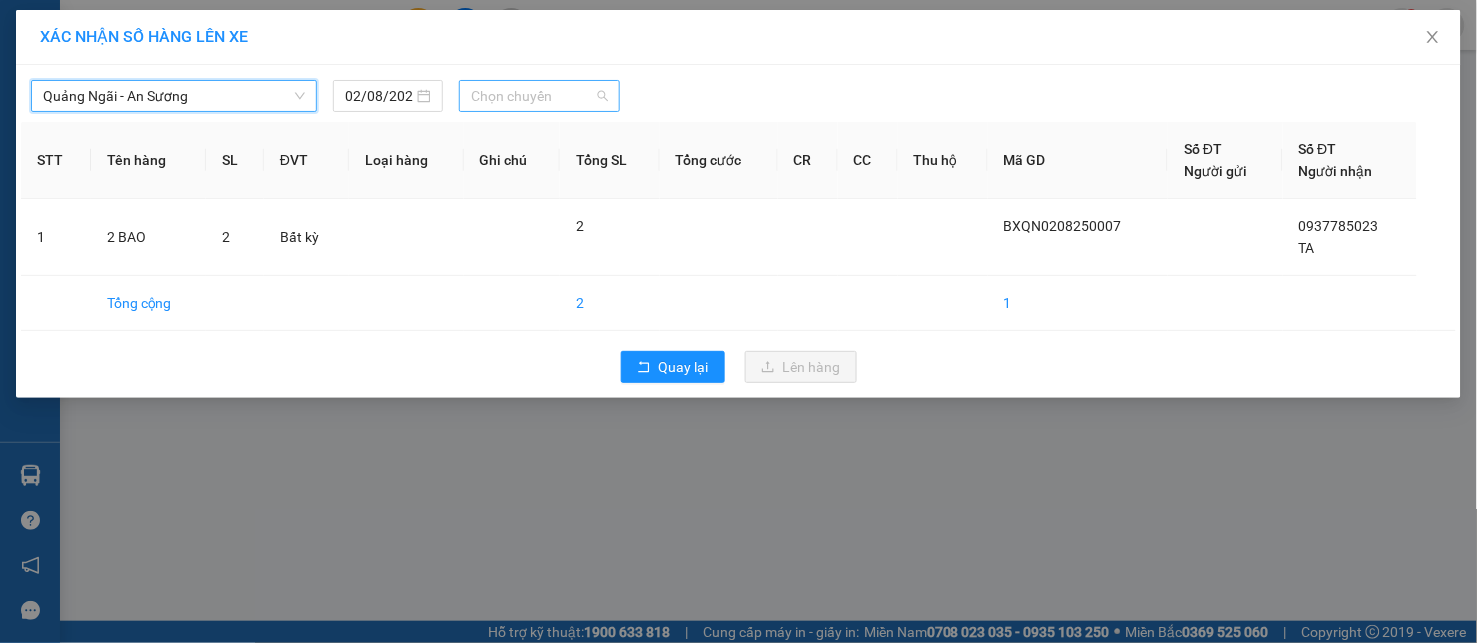 click on "Chọn chuyến" at bounding box center [539, 96] 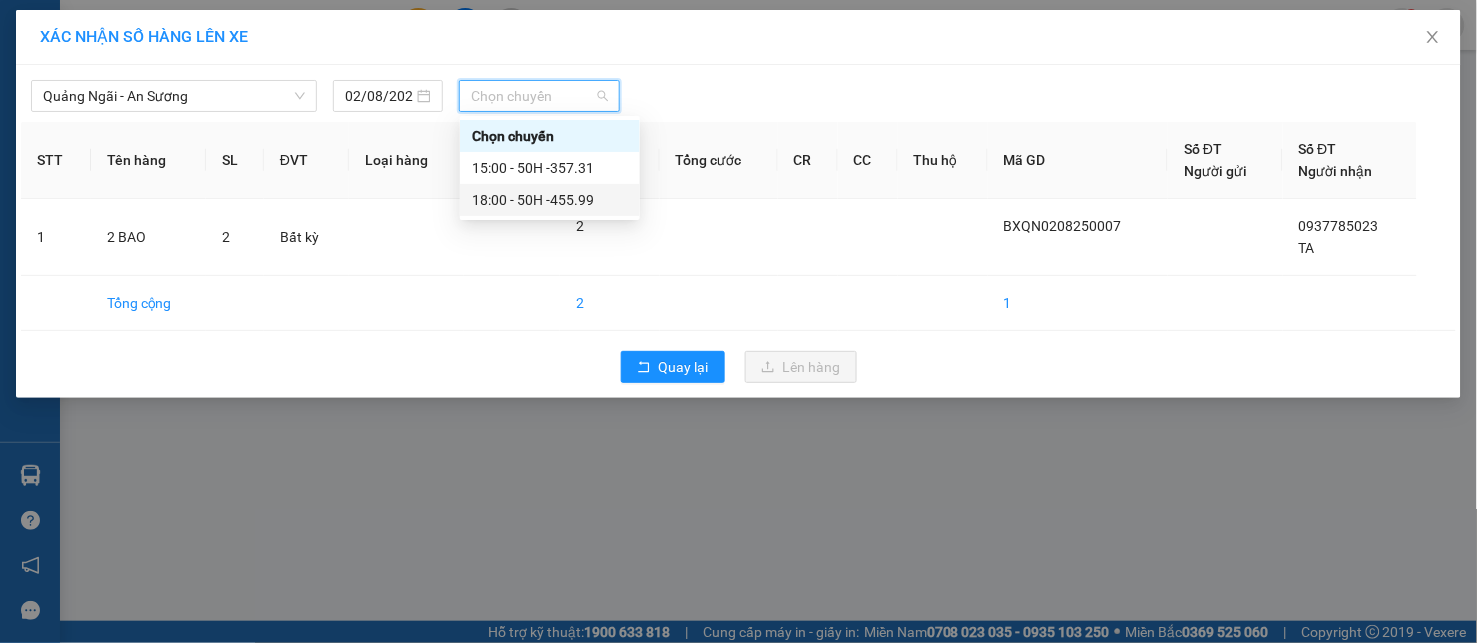 click on "18:00     - 50H -455.99" at bounding box center (550, 200) 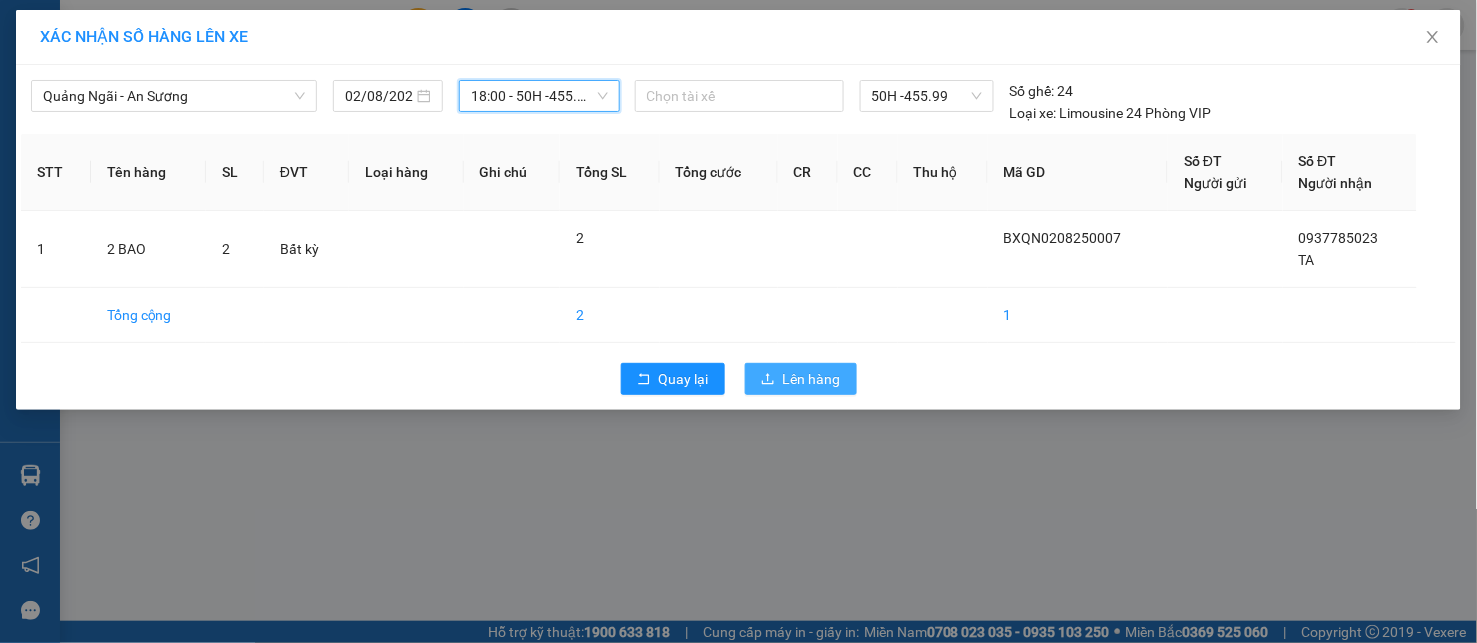 click on "Lên hàng" at bounding box center [812, 379] 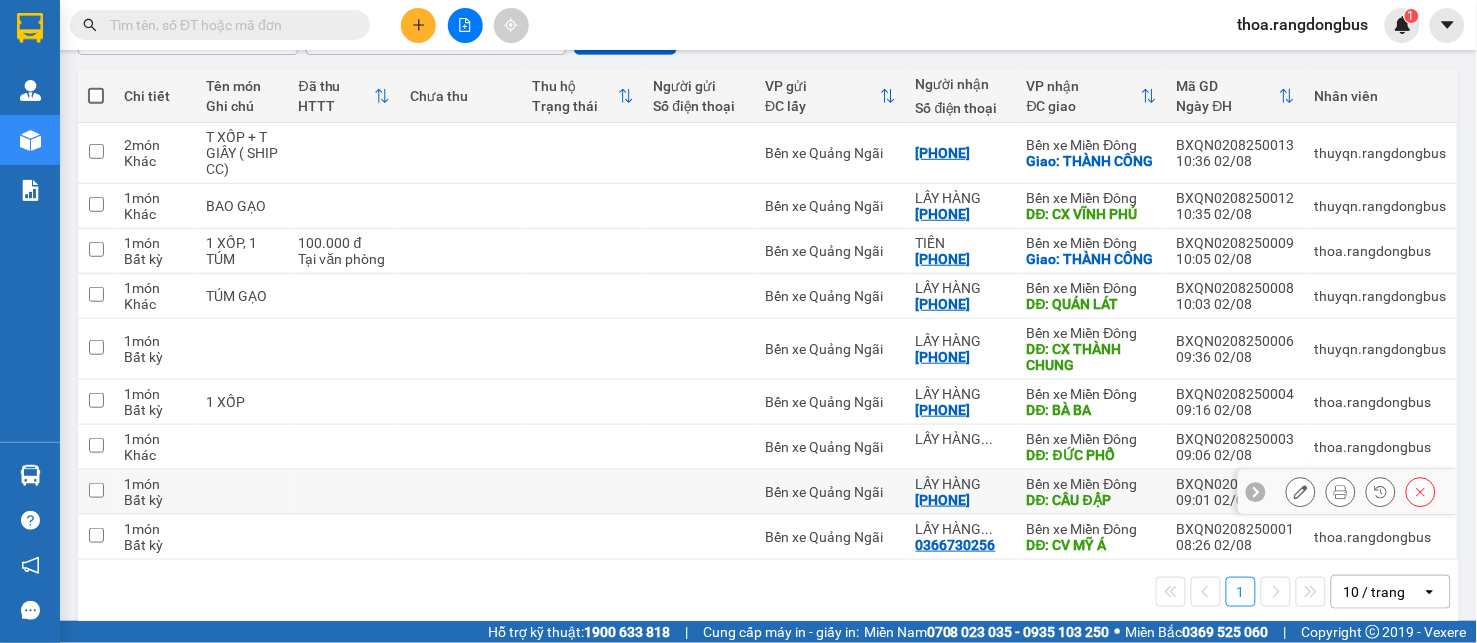 scroll, scrollTop: 251, scrollLeft: 0, axis: vertical 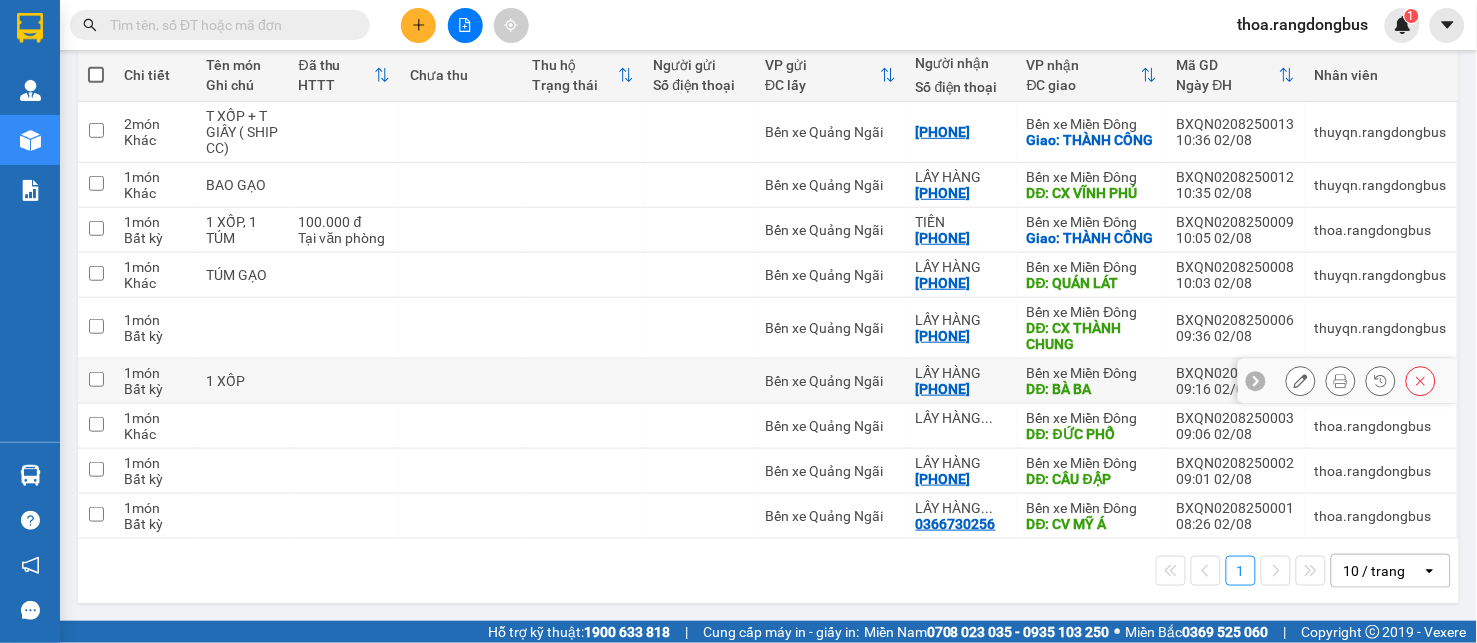 click at bounding box center [96, 379] 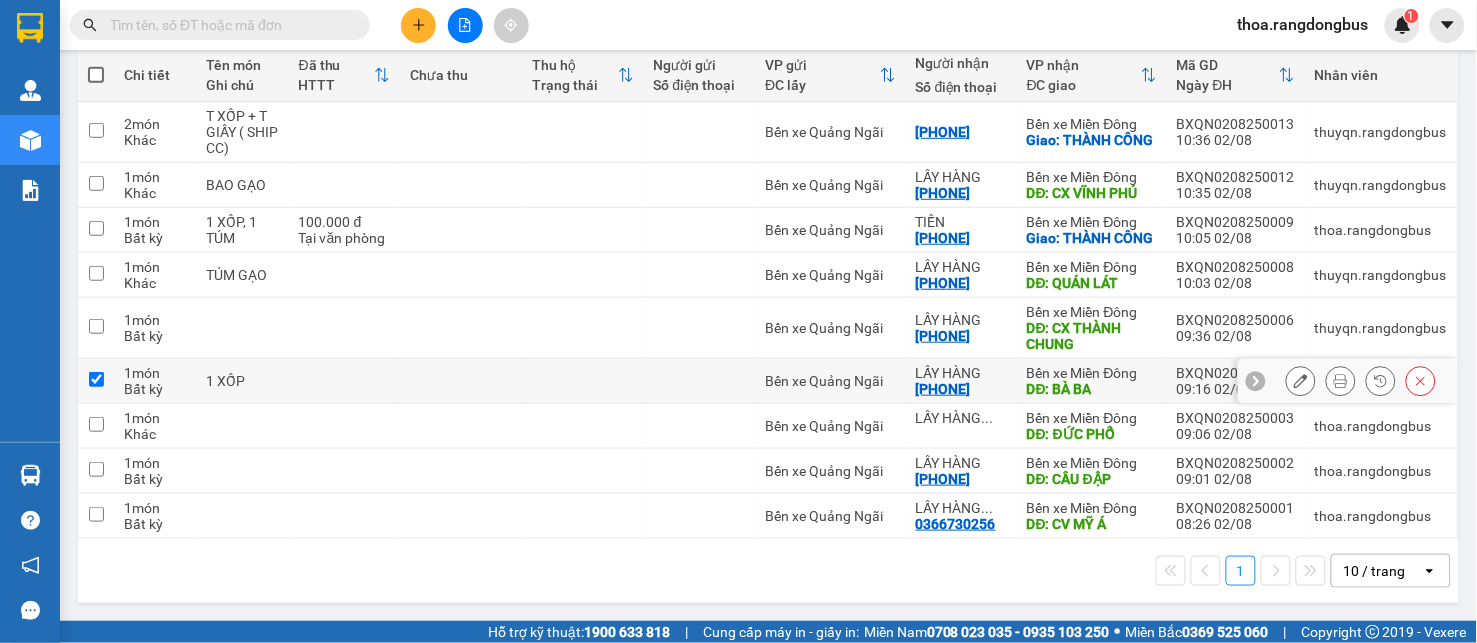 checkbox on "true" 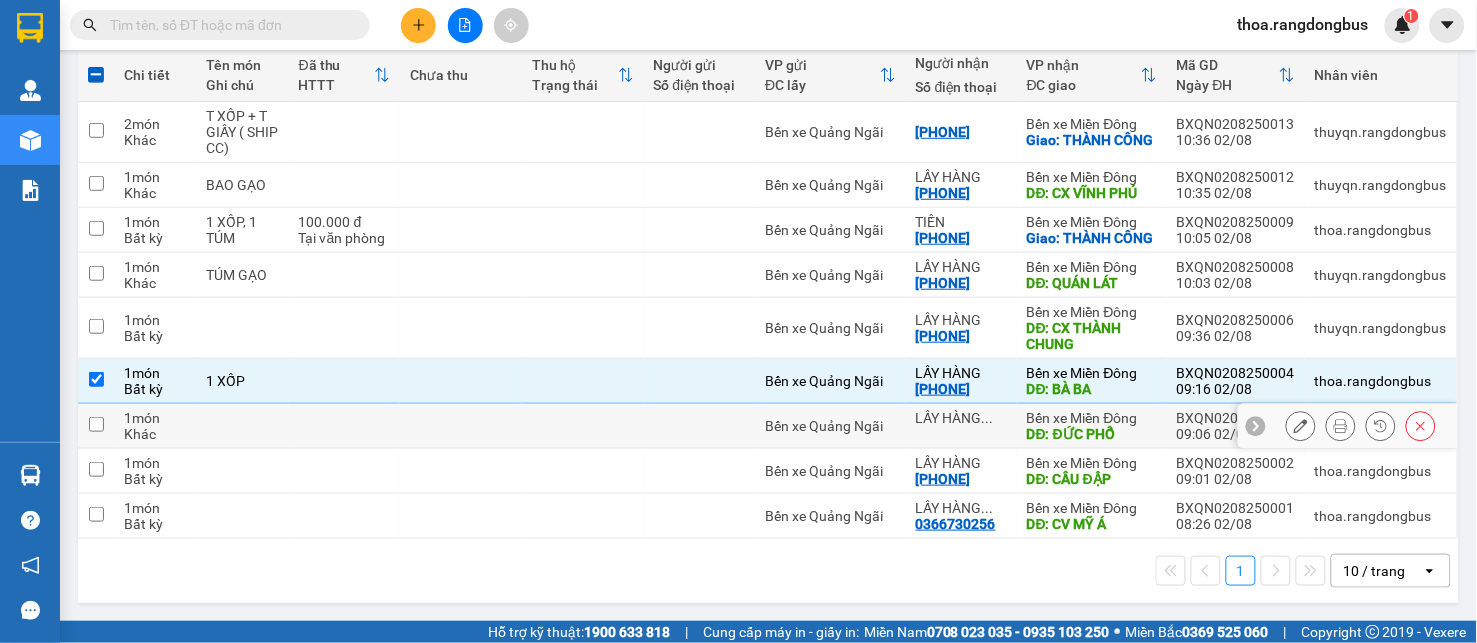 click at bounding box center (96, 424) 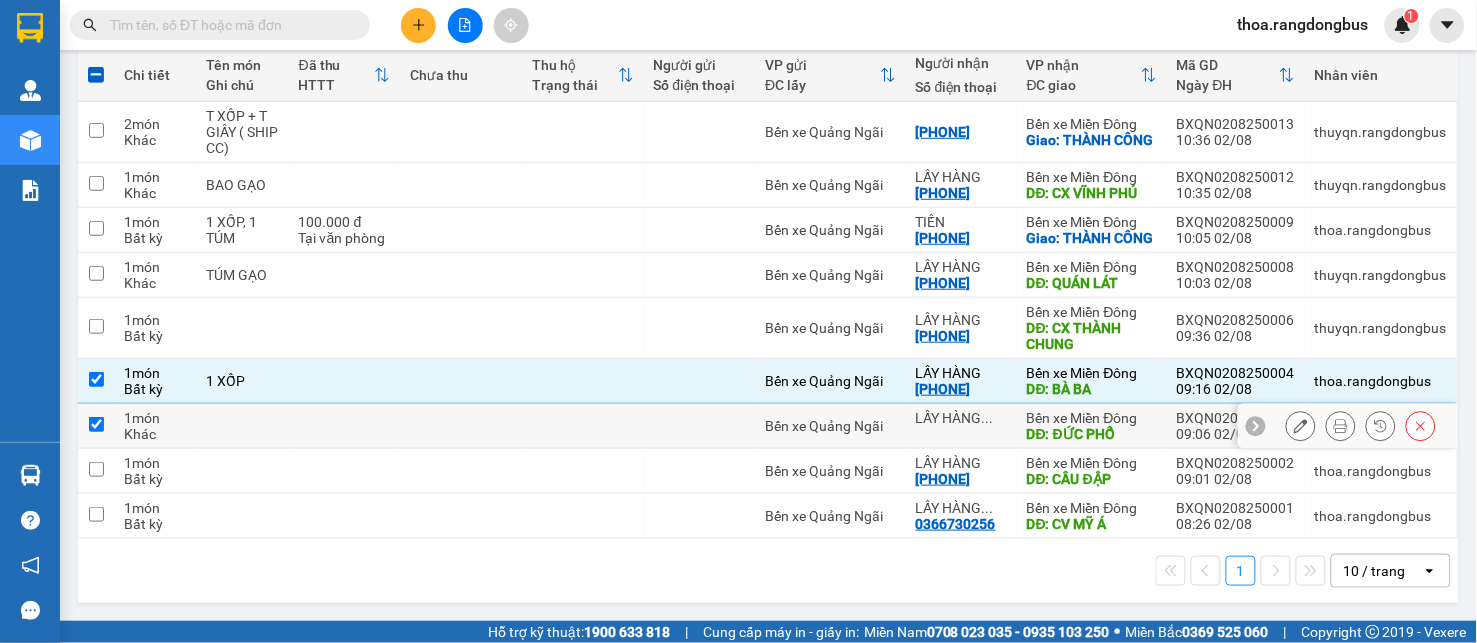 checkbox on "true" 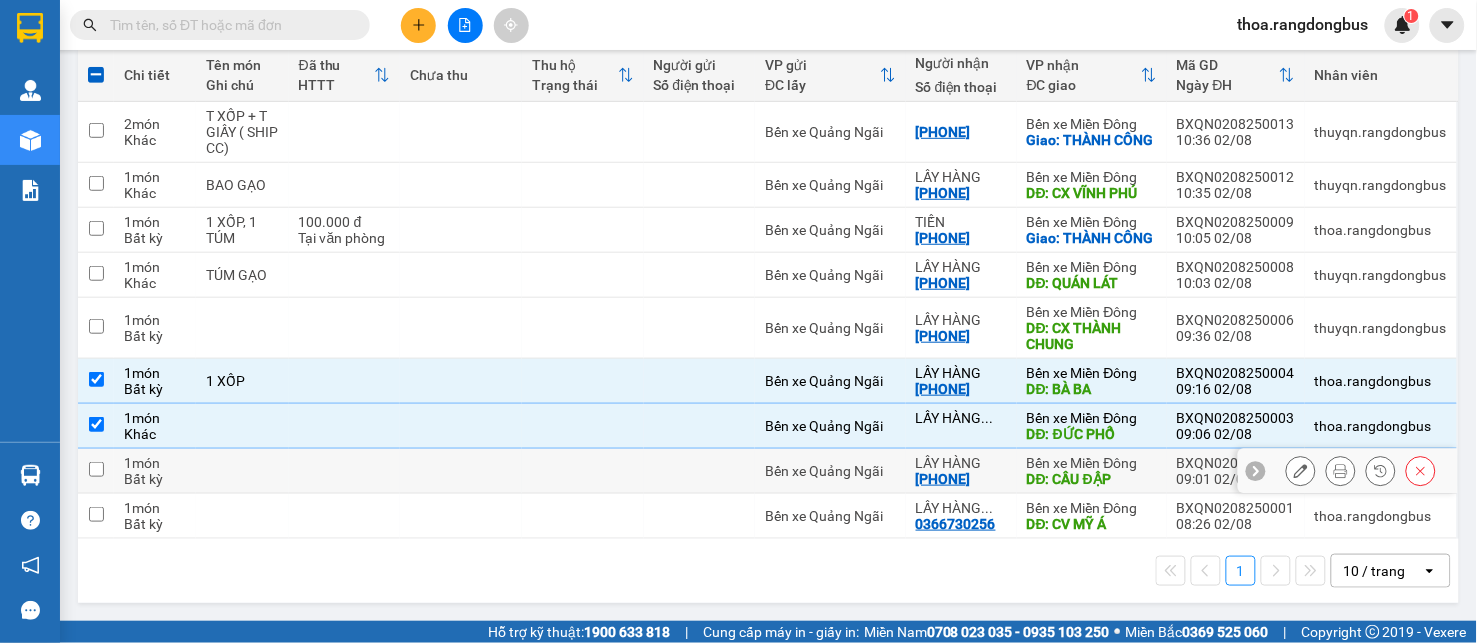 click at bounding box center (96, 469) 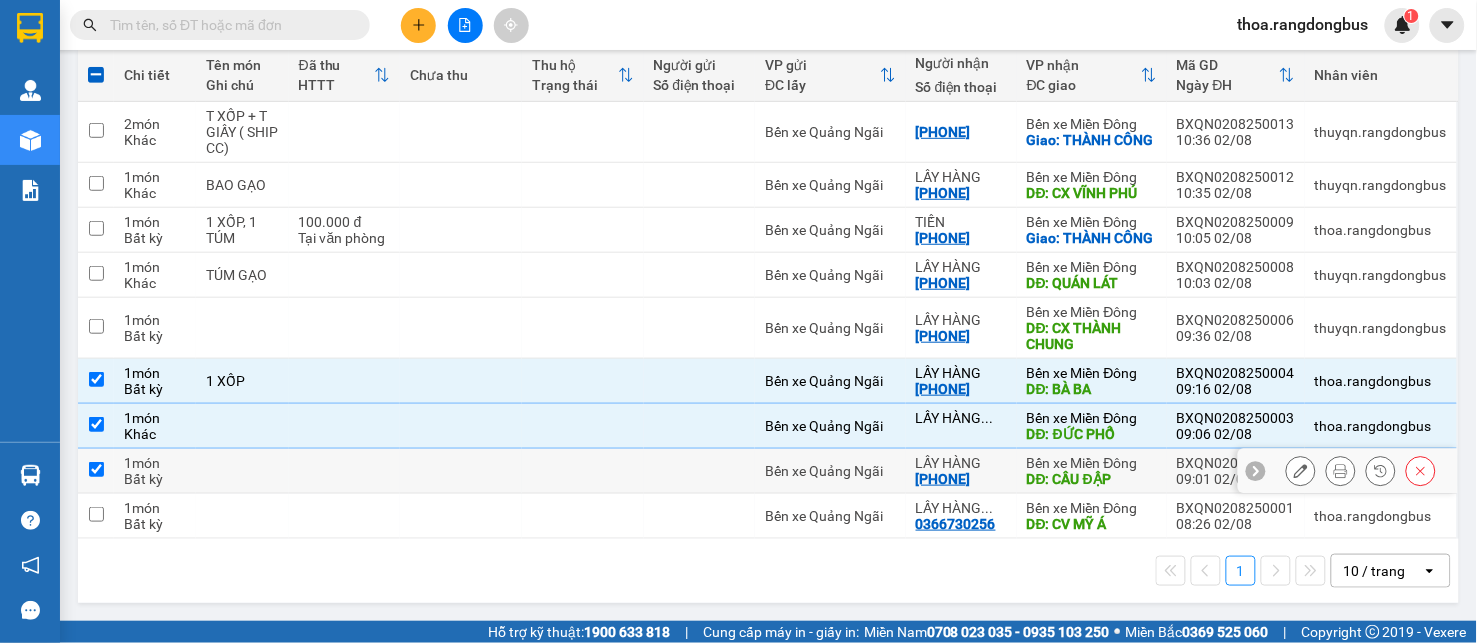 checkbox on "true" 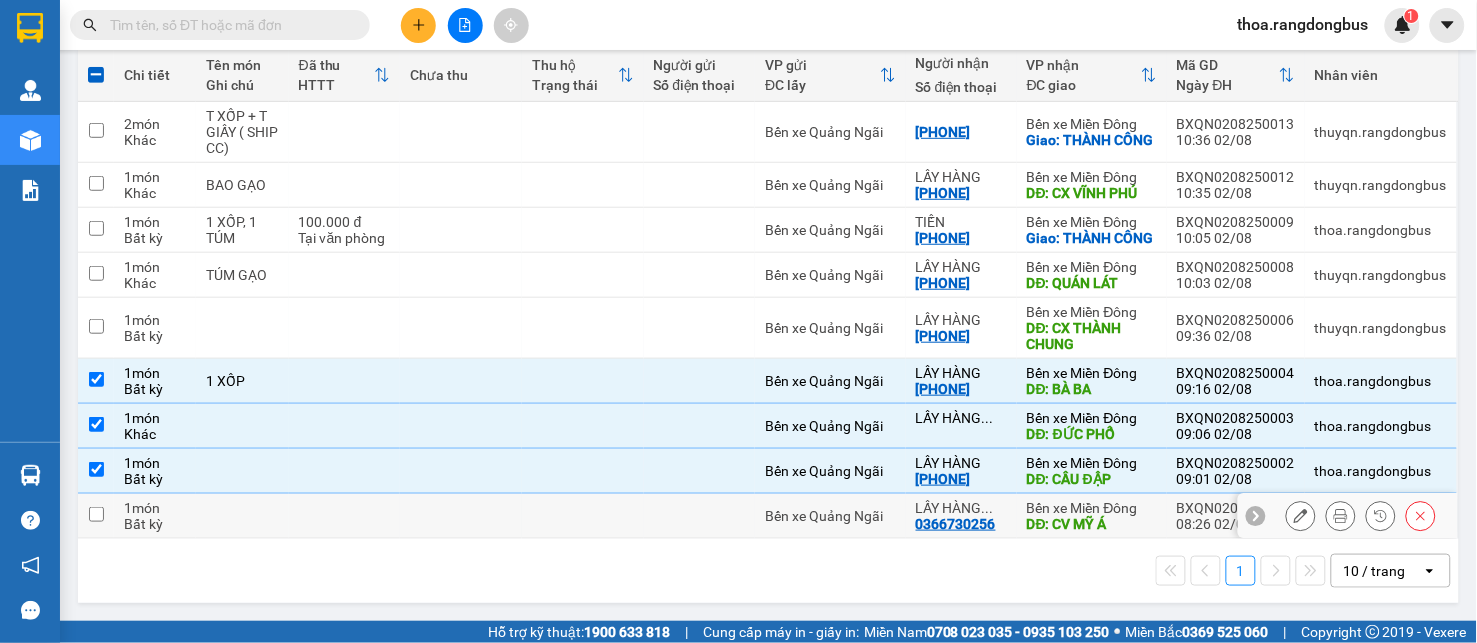 click at bounding box center [96, 514] 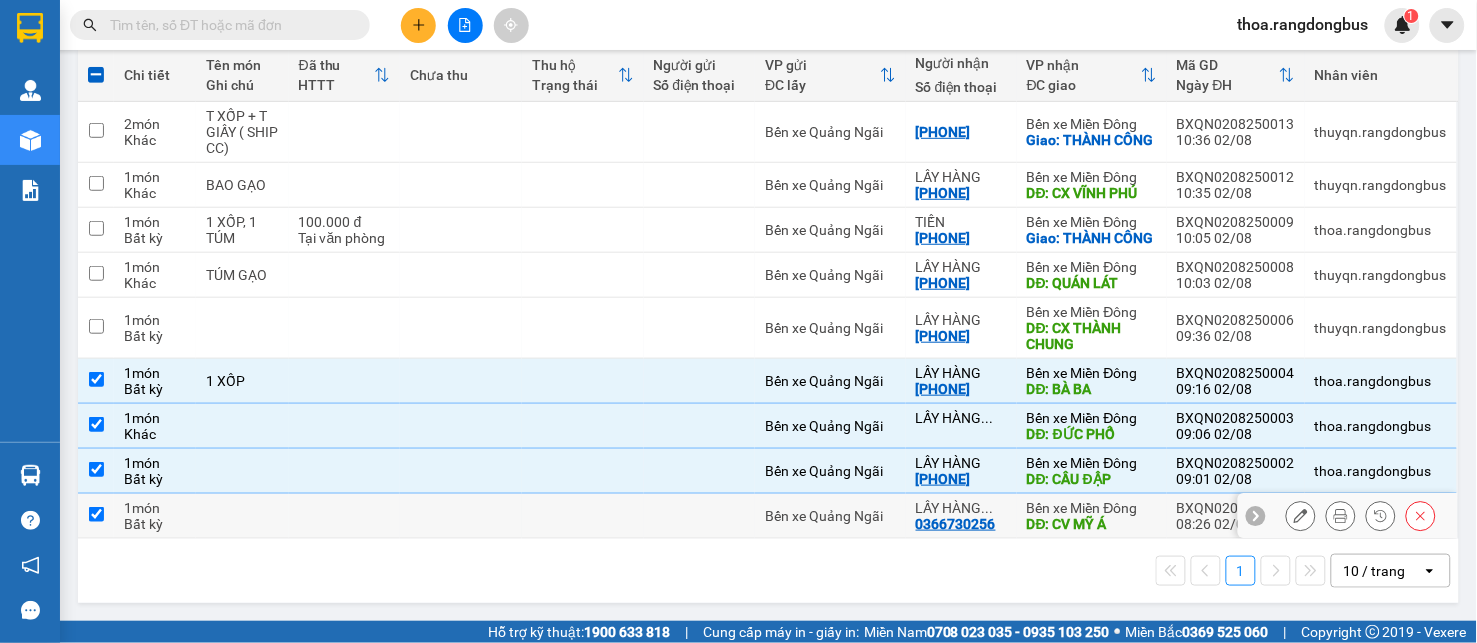 checkbox on "true" 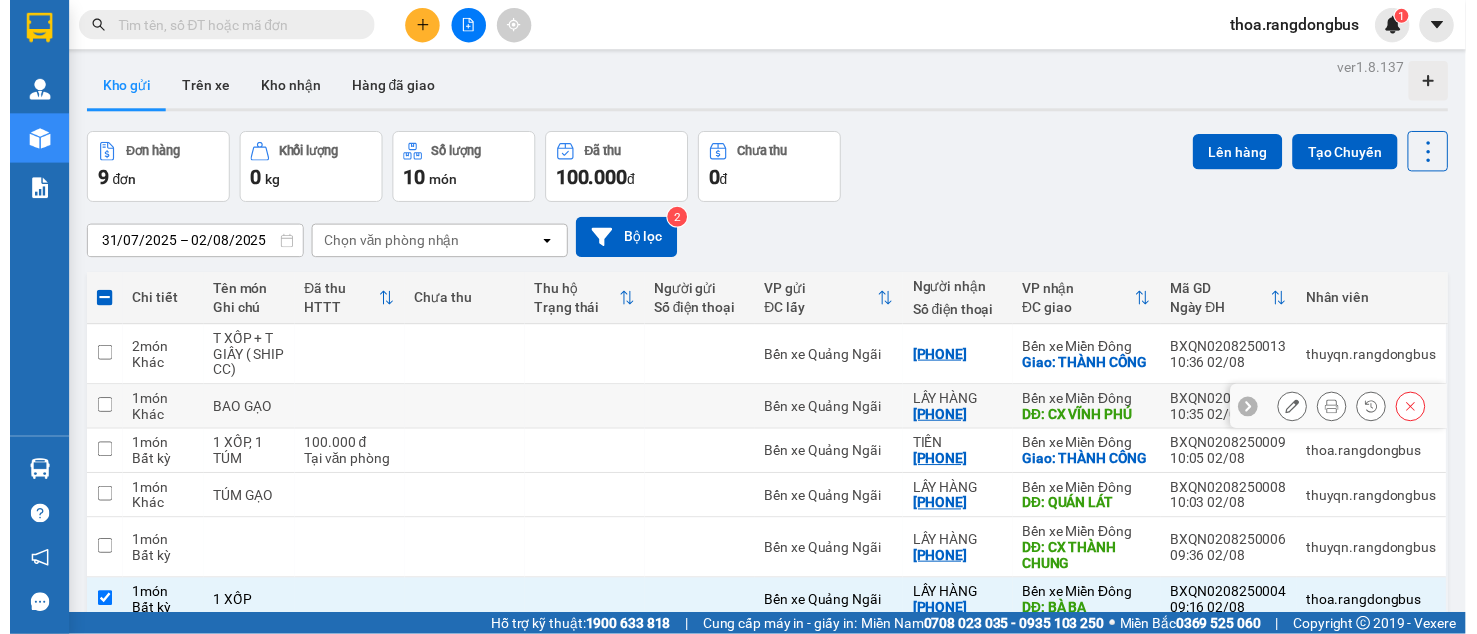 scroll, scrollTop: 0, scrollLeft: 0, axis: both 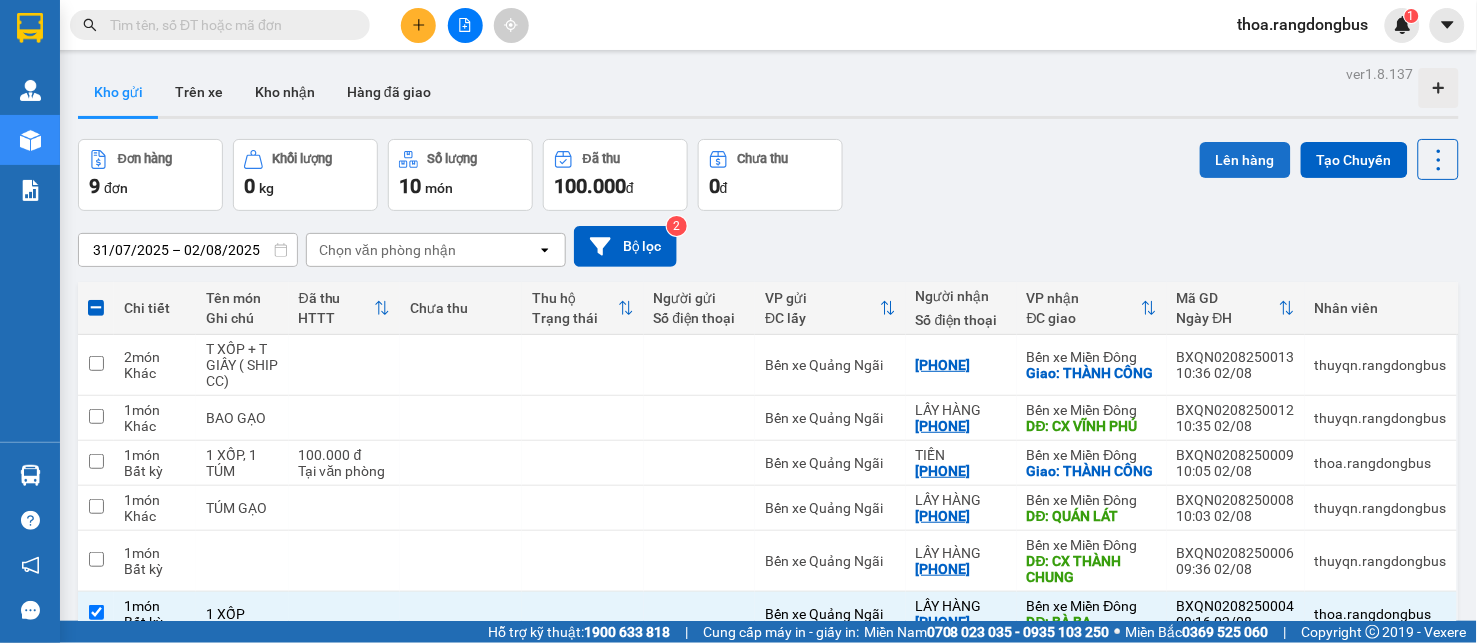 click on "Lên hàng" at bounding box center (1245, 160) 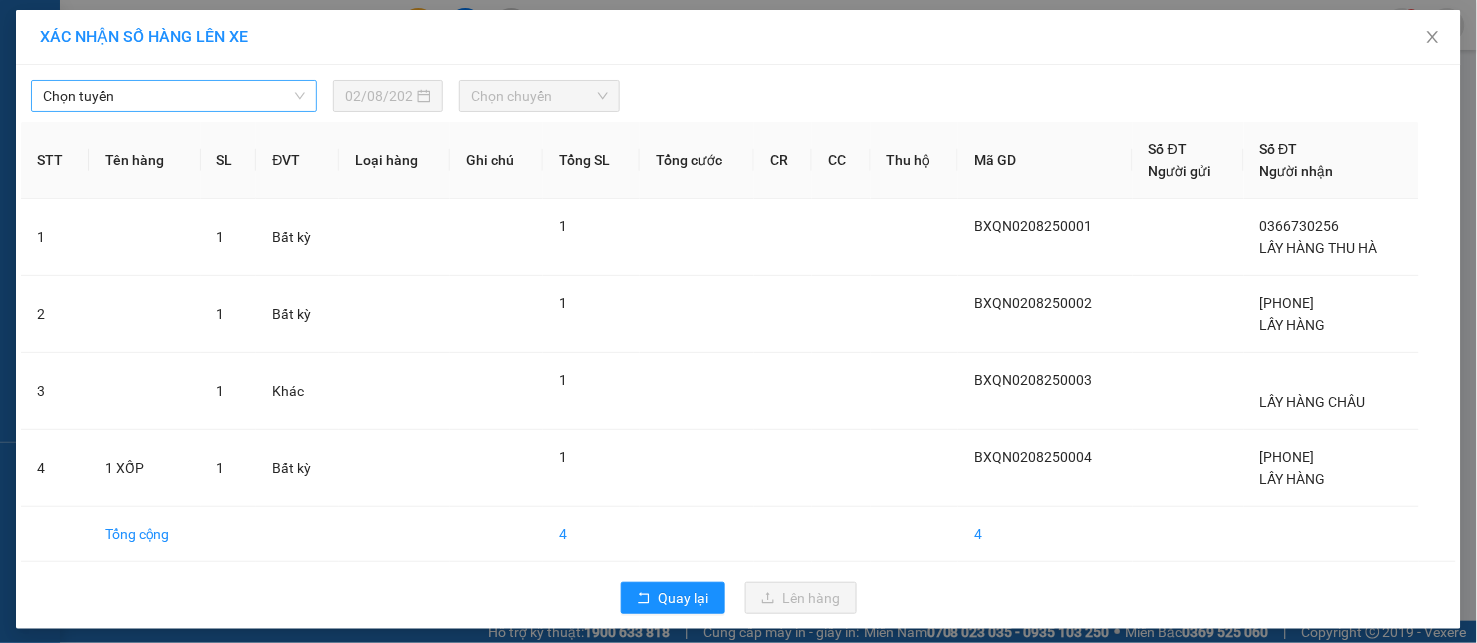 click on "Chọn tuyến" at bounding box center [174, 96] 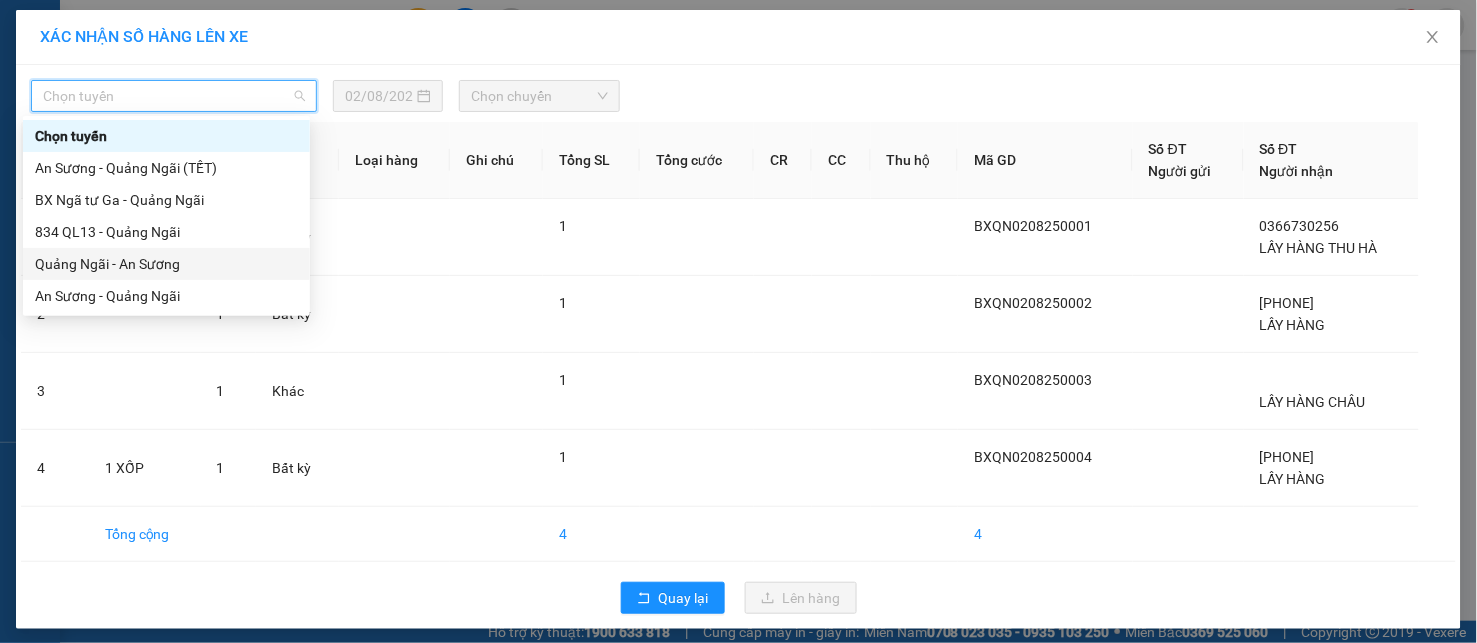 click on "Quảng Ngãi - An Sương" at bounding box center [166, 264] 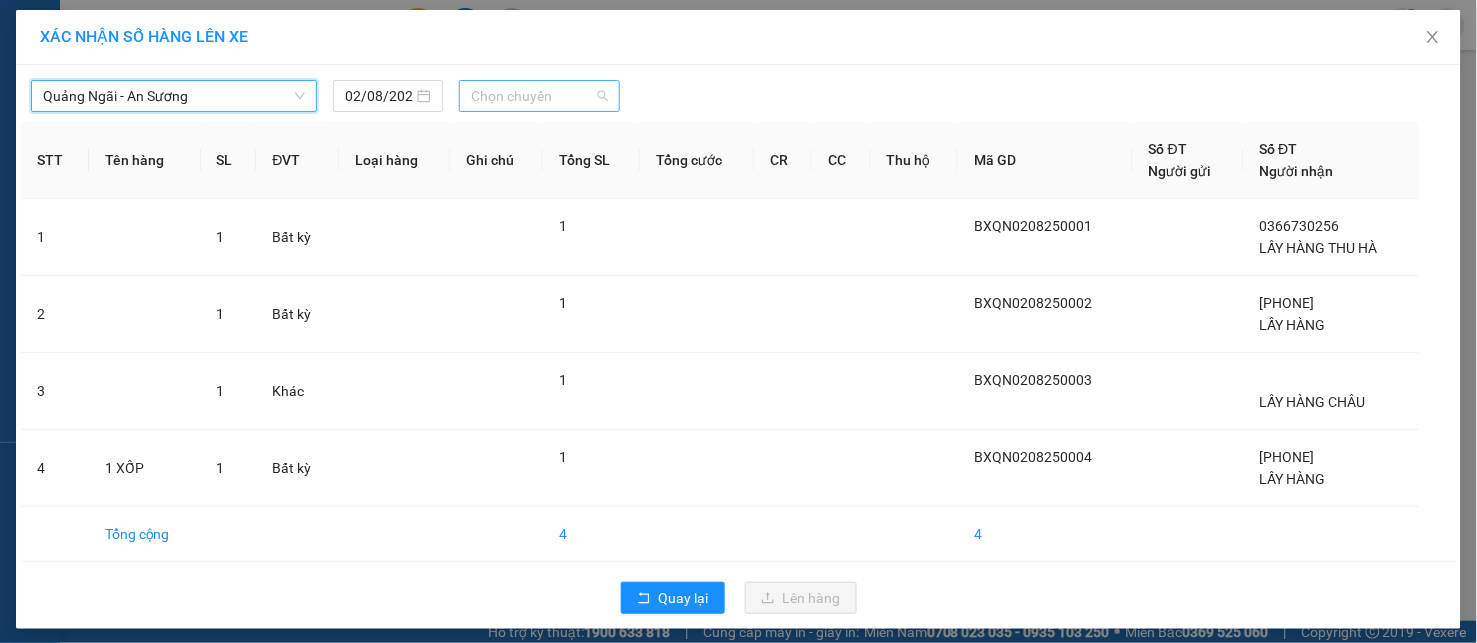 click on "Chọn chuyến" at bounding box center [539, 96] 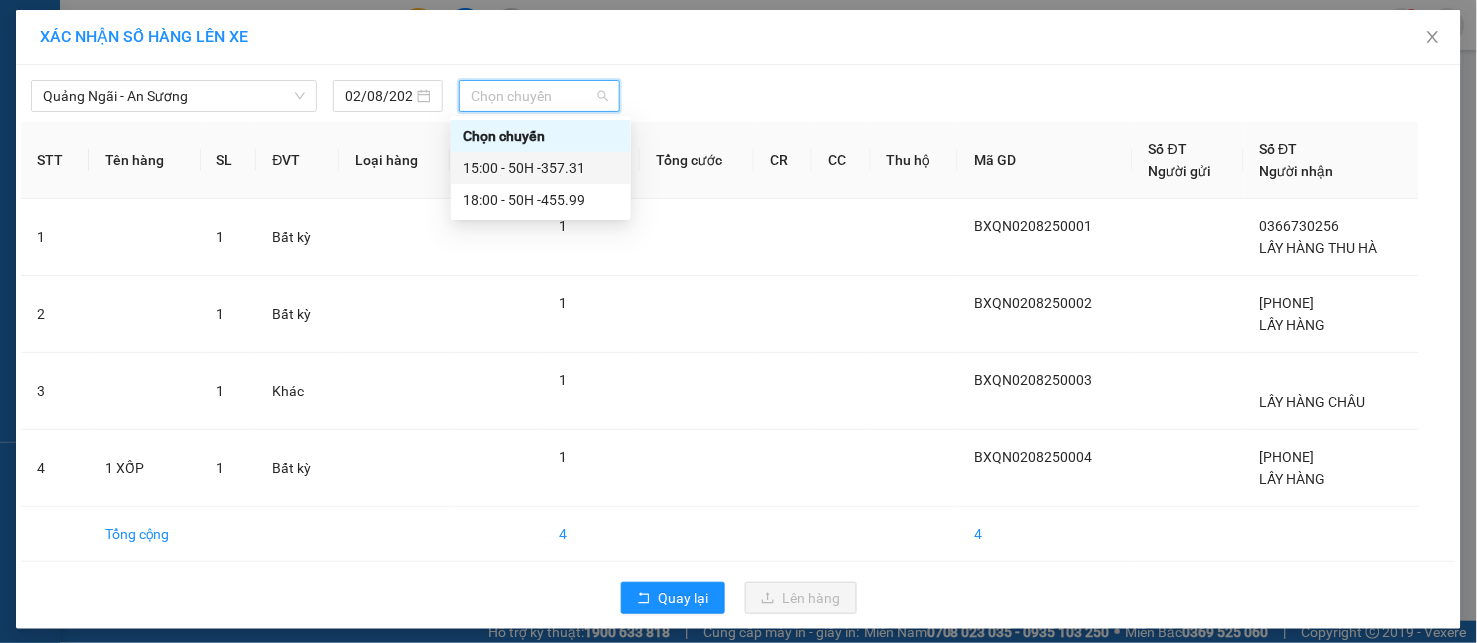 click on "15:00     - 50H -357.31" at bounding box center [541, 168] 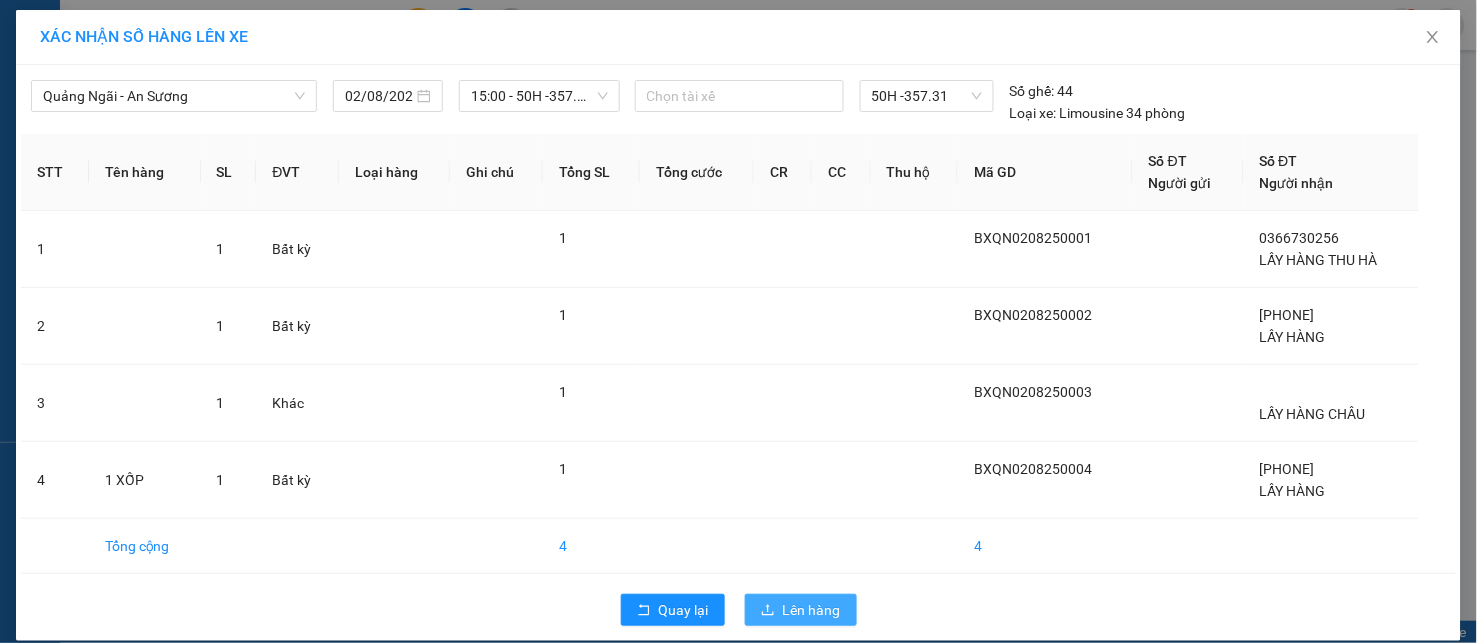 click on "Lên hàng" at bounding box center (812, 610) 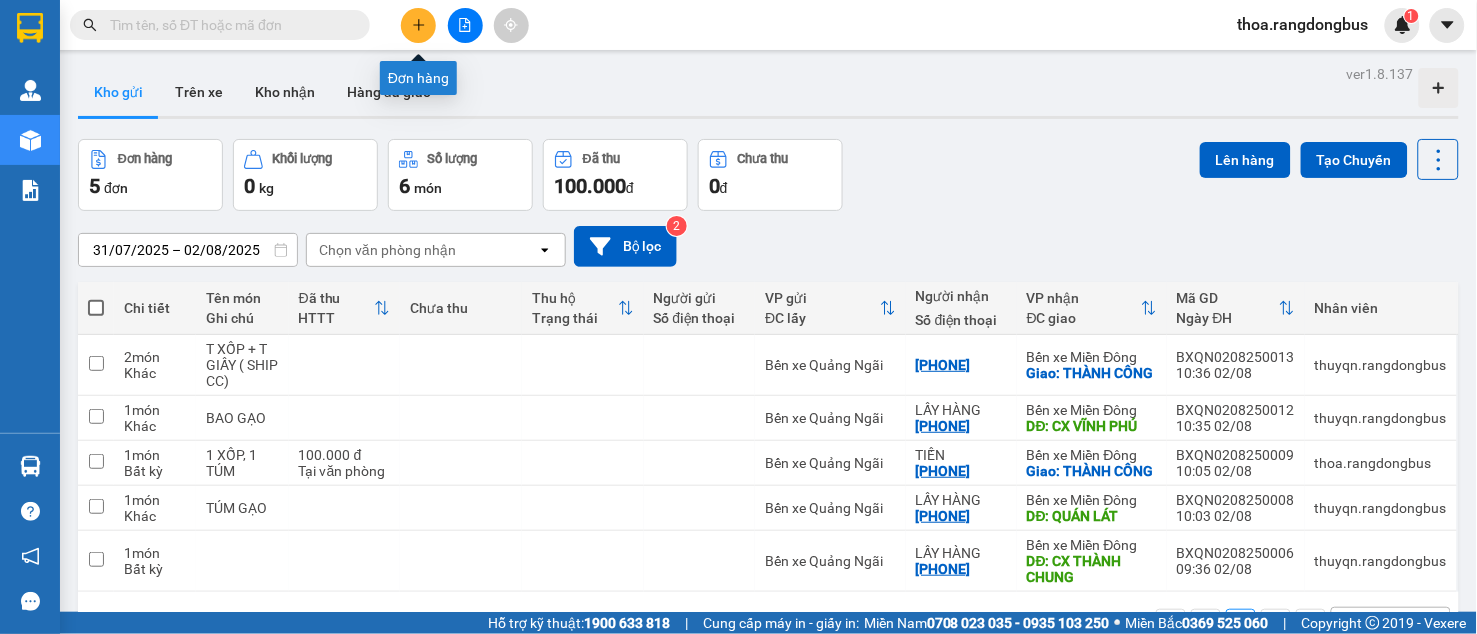 click 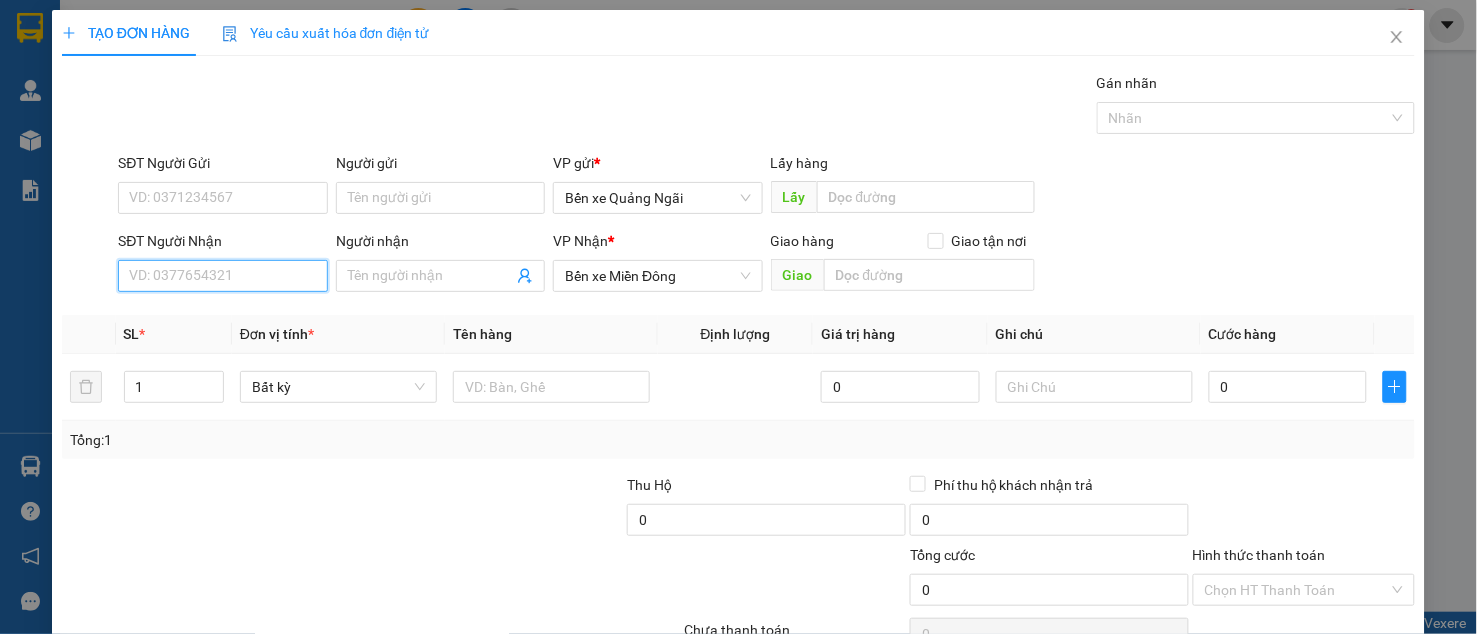 click on "SĐT Người Nhận" at bounding box center (223, 276) 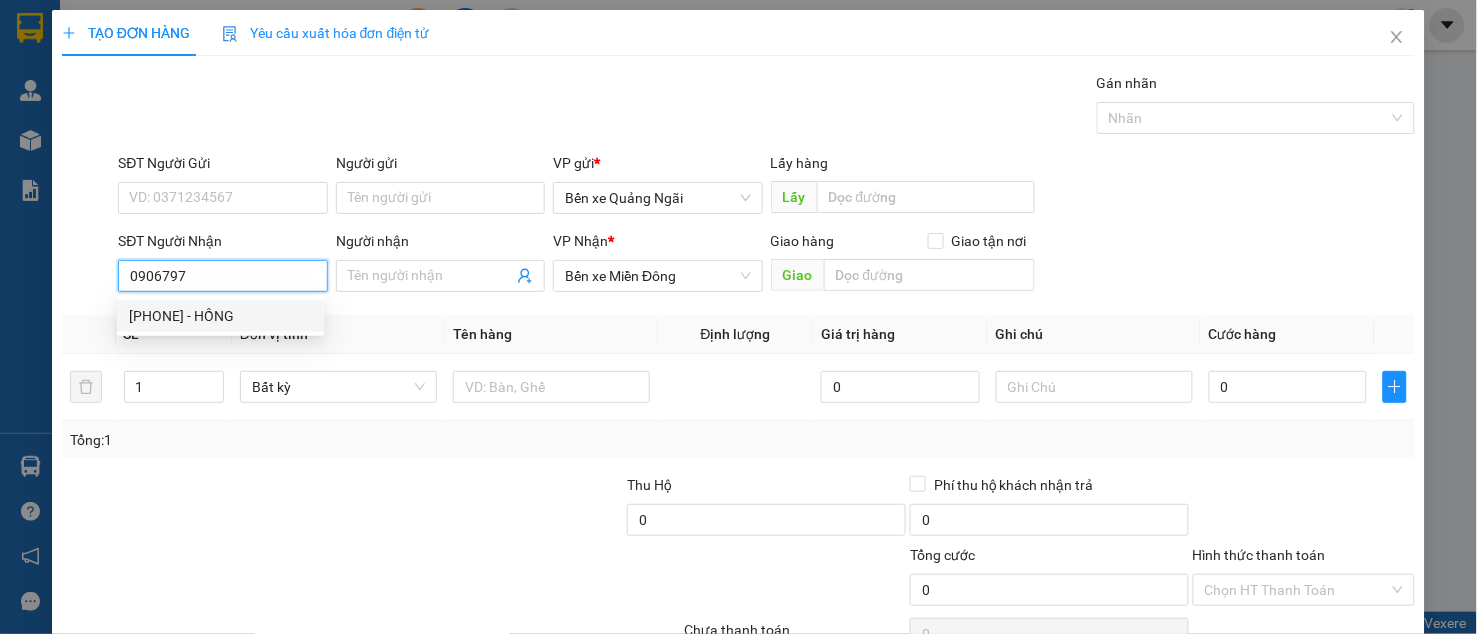 click on "[PHONE] - HỒNG" at bounding box center [220, 316] 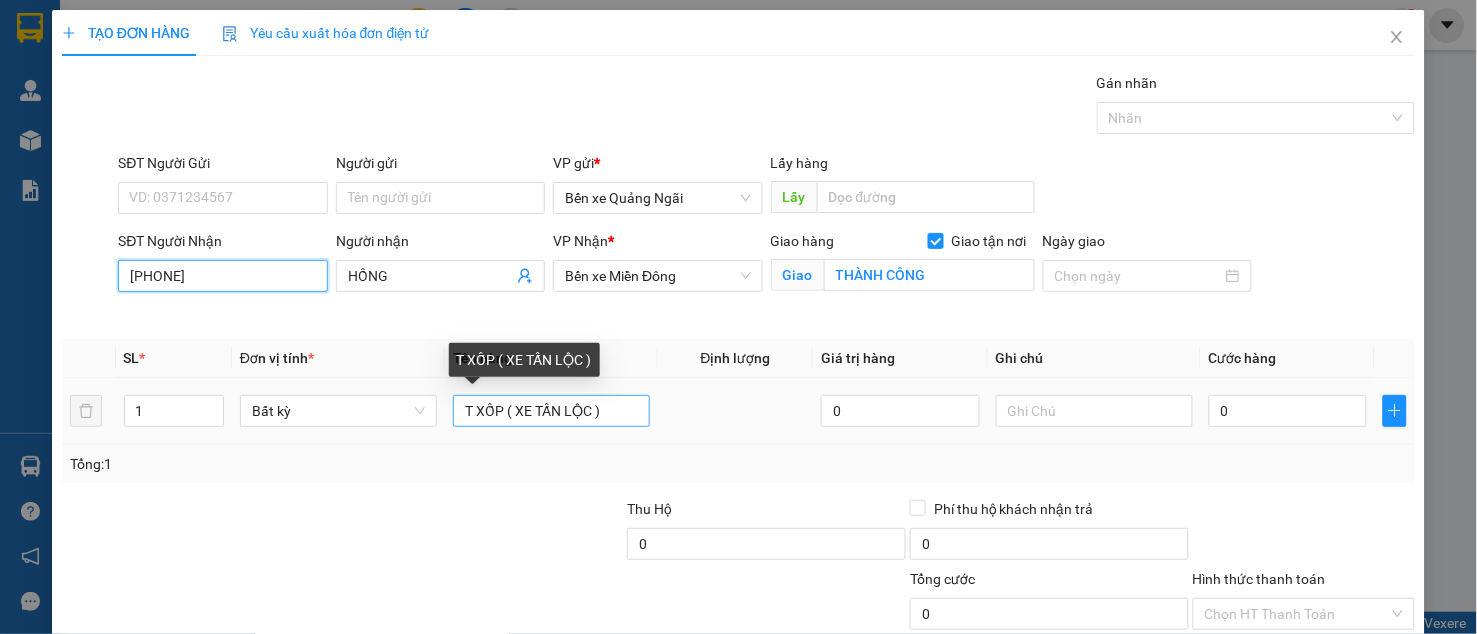 type on "[PHONE]" 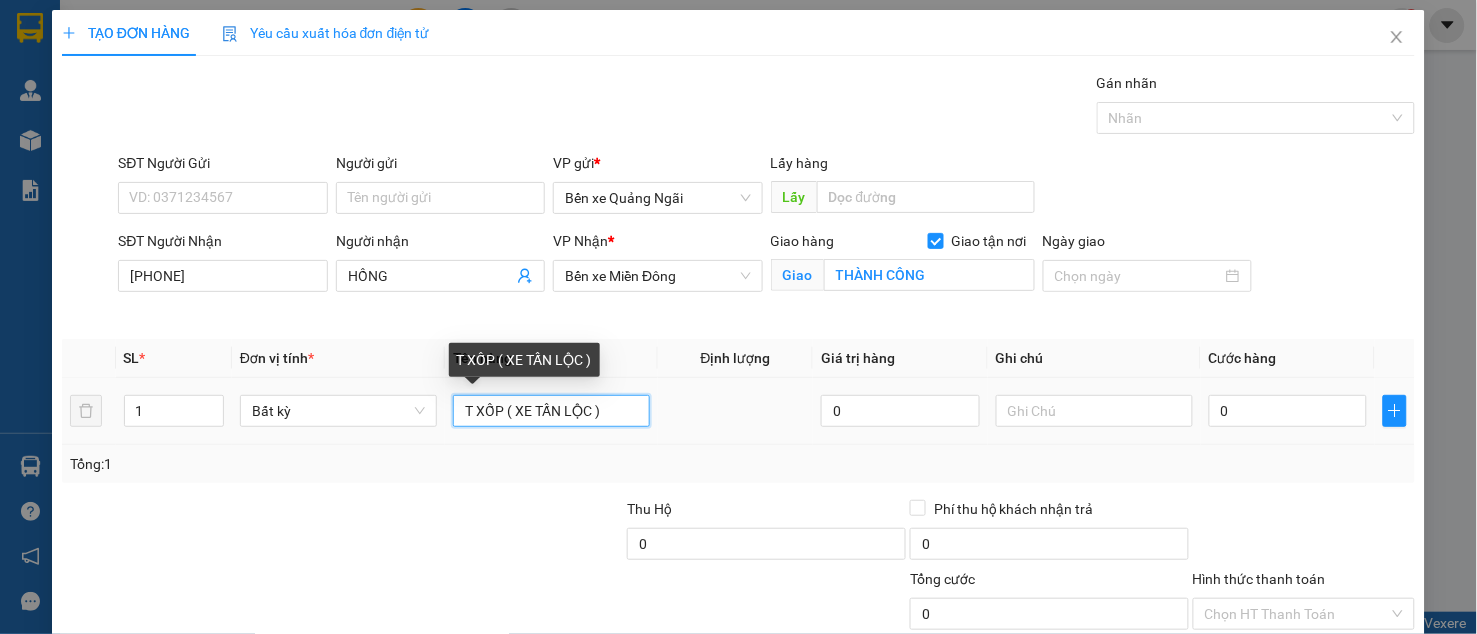 click on "T XỐP ( XE TẤN LỘC )" at bounding box center (551, 411) 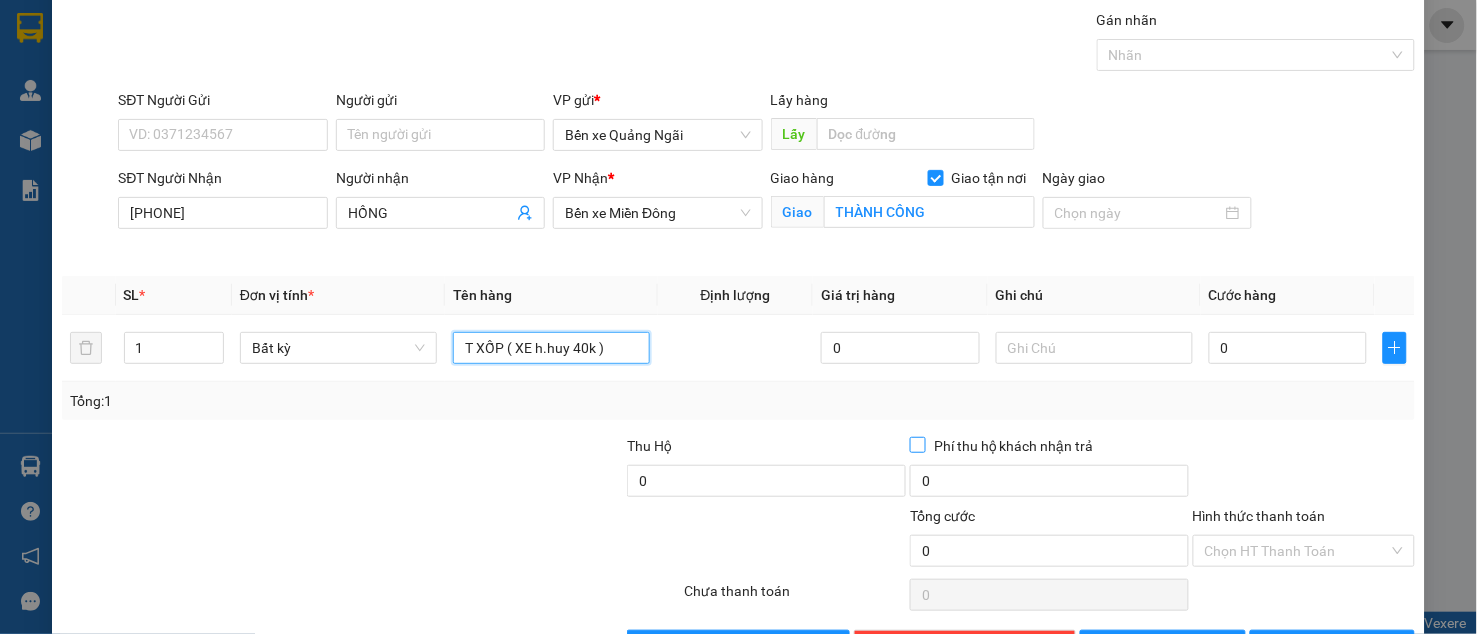 scroll, scrollTop: 130, scrollLeft: 0, axis: vertical 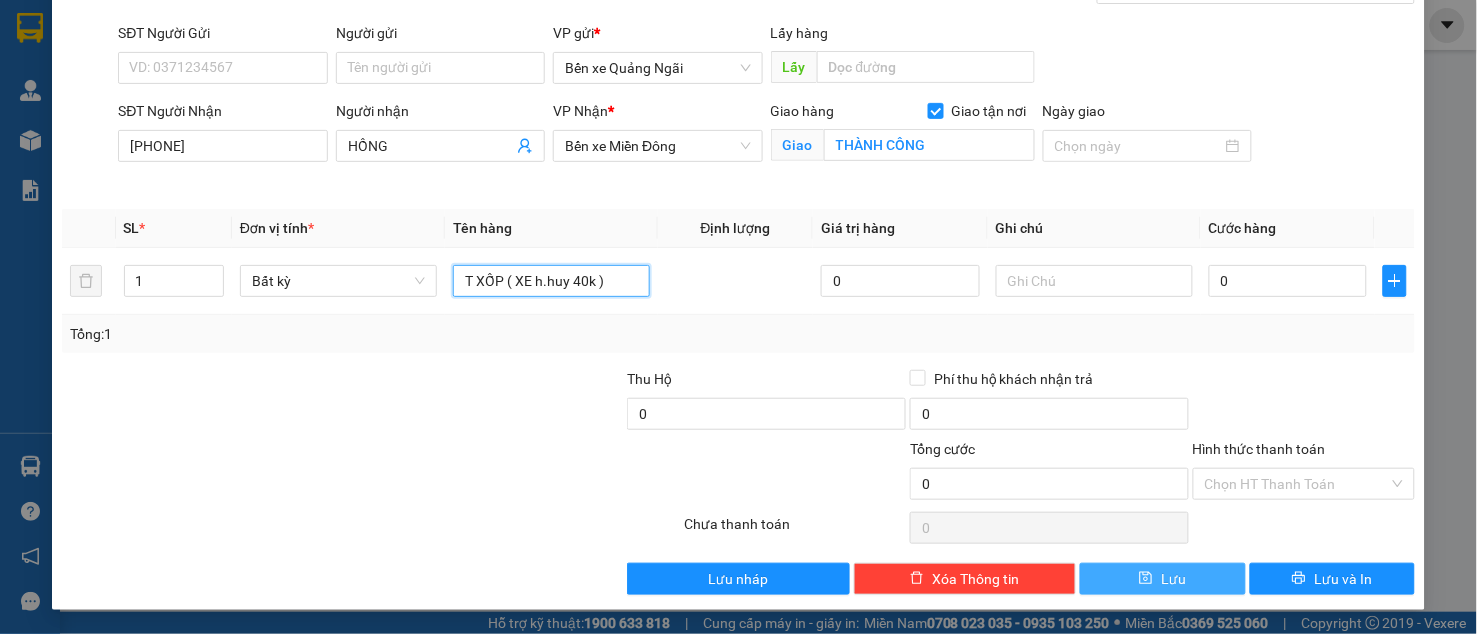 type on "T XỐP ( XE h.huy 40k )" 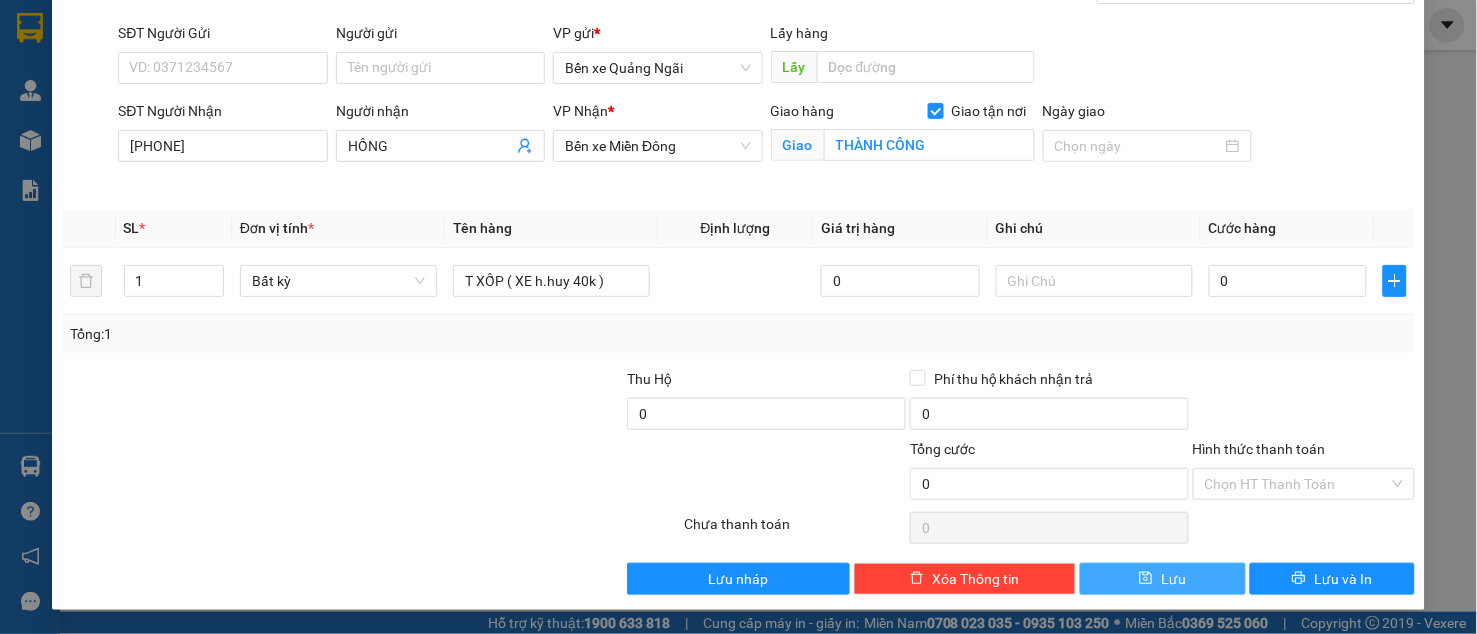 click on "Lưu" at bounding box center [1163, 579] 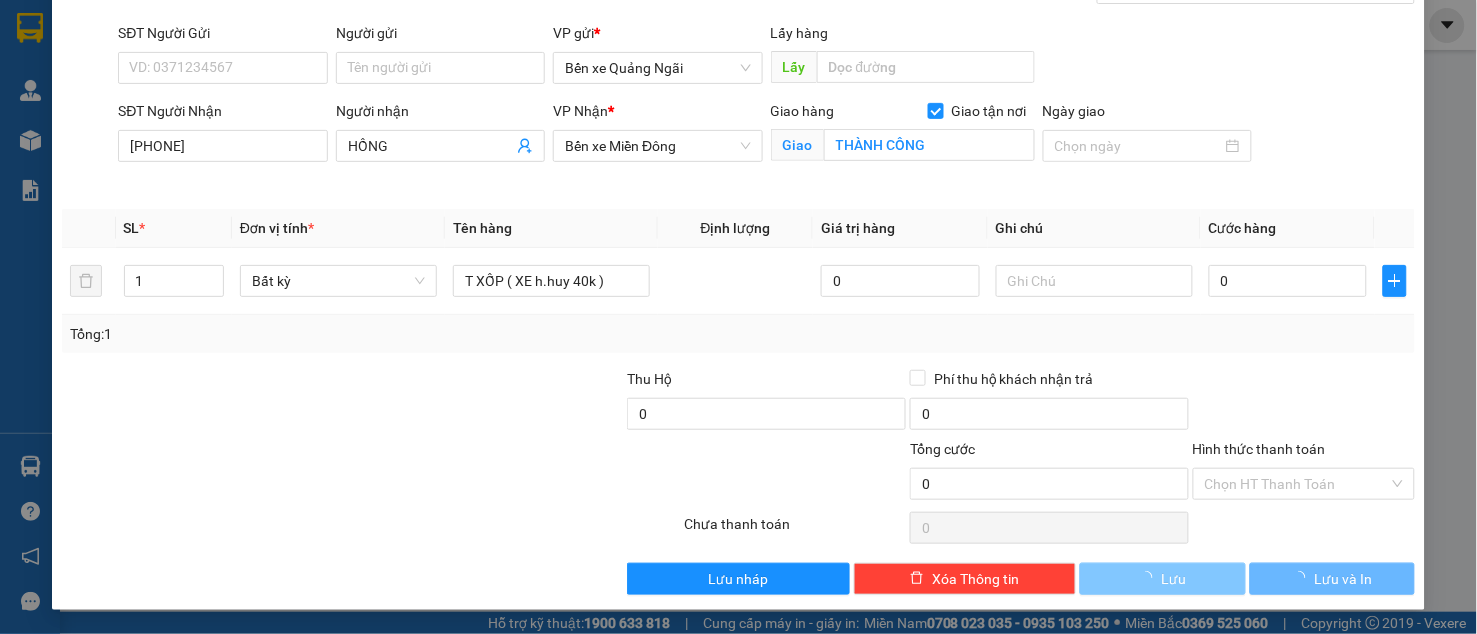 type 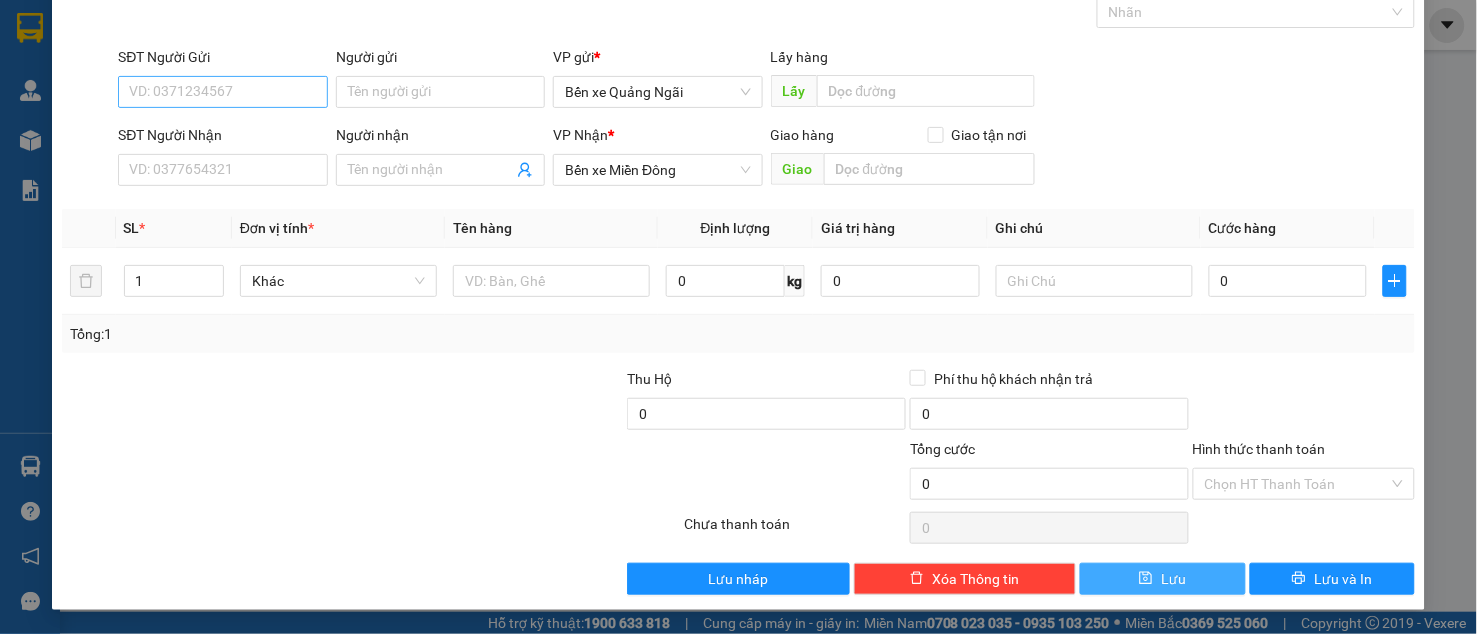 scroll, scrollTop: 105, scrollLeft: 0, axis: vertical 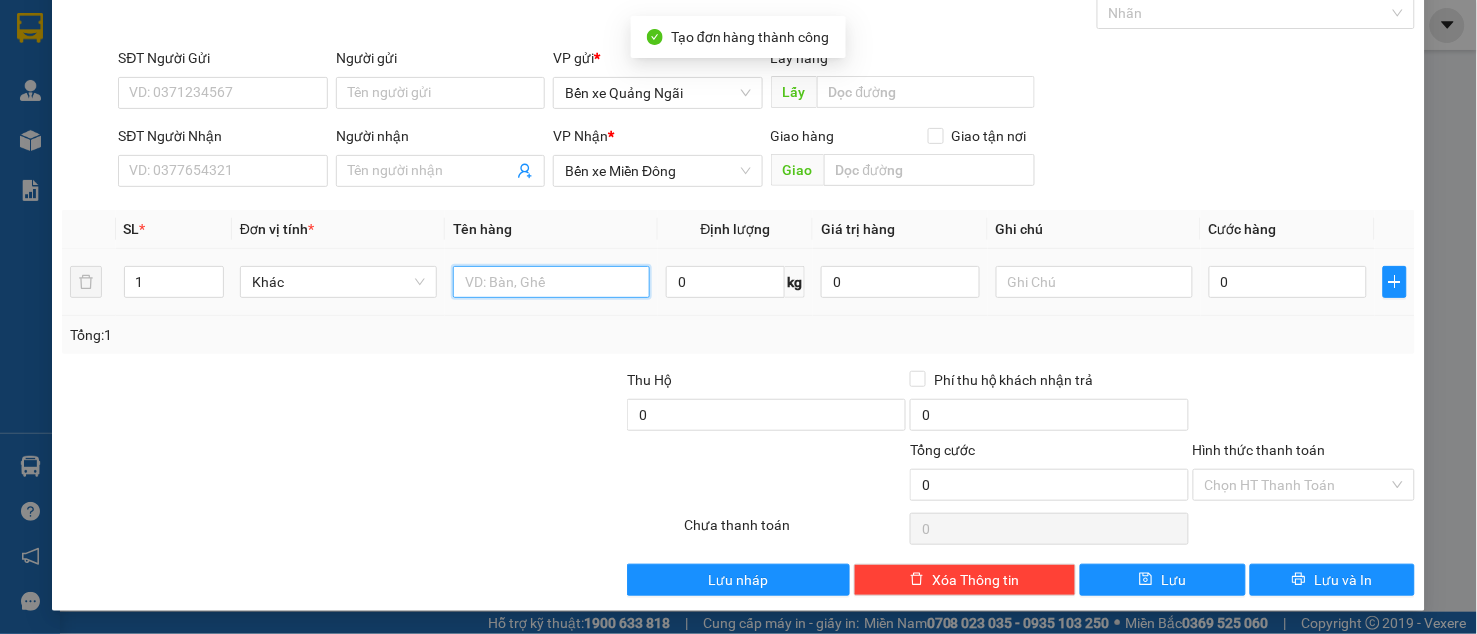 click at bounding box center [551, 282] 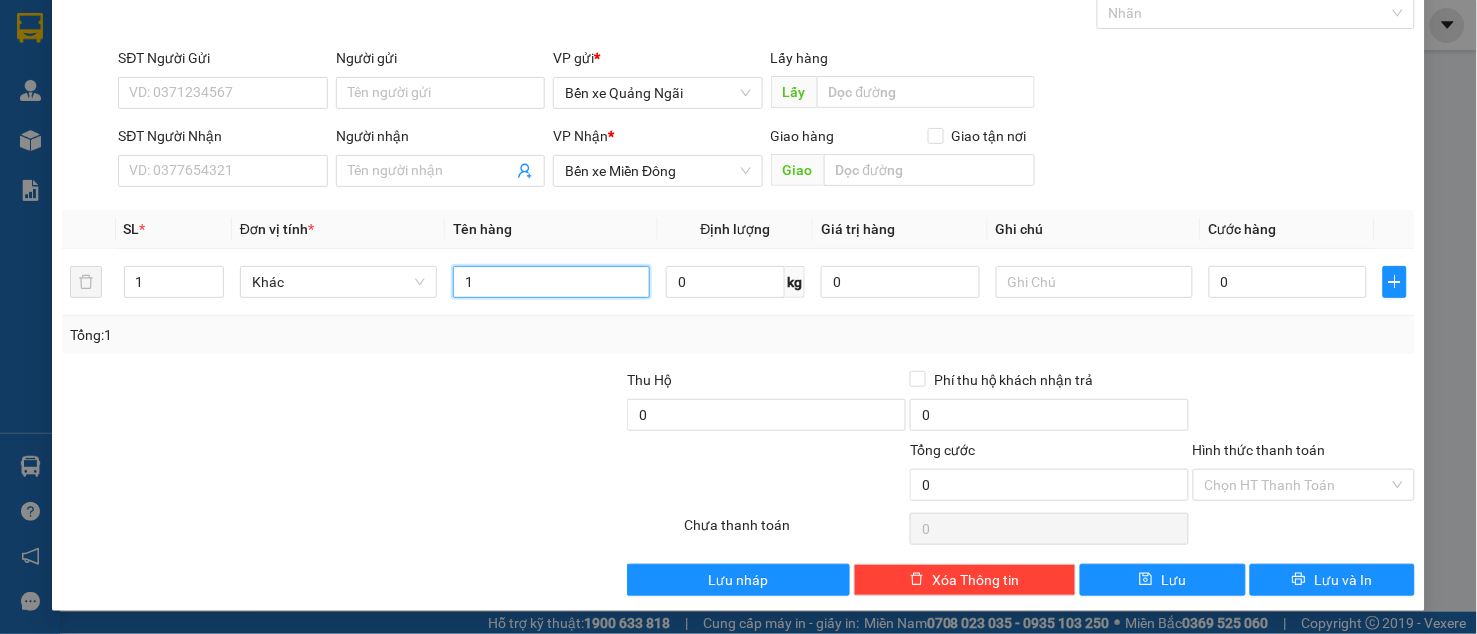 type on "1" 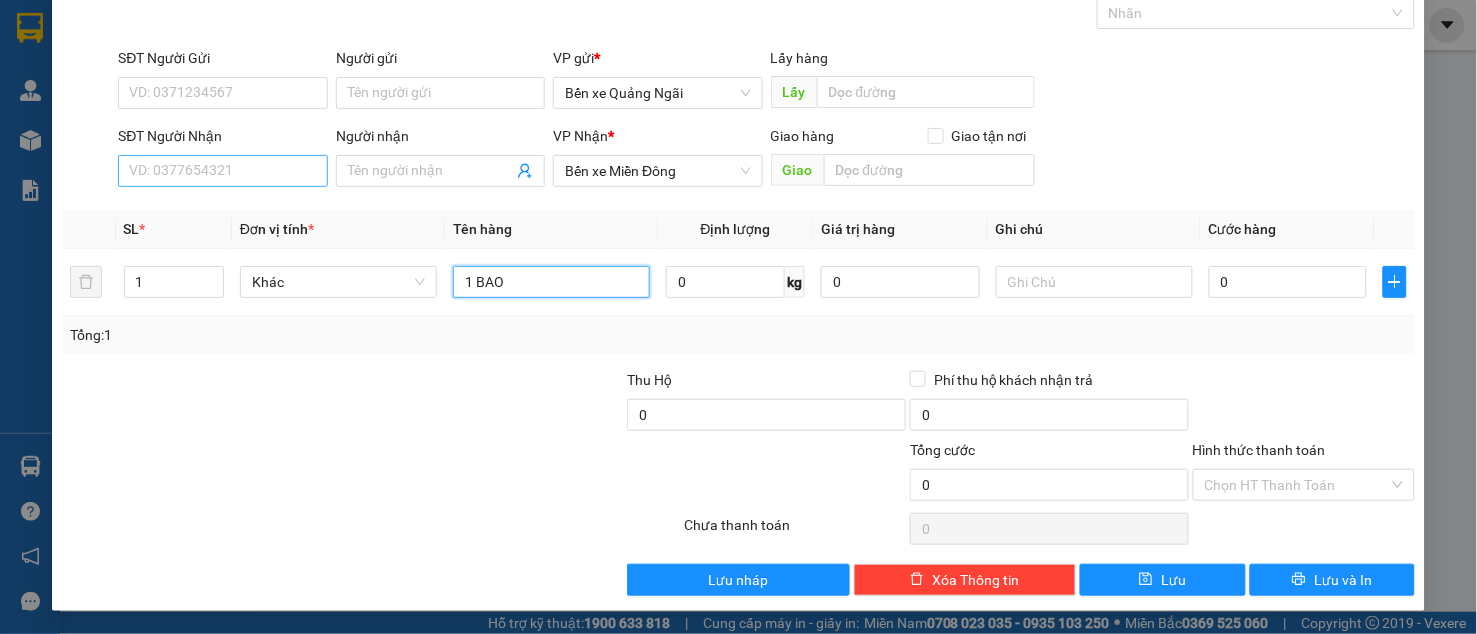 type on "1 BAO" 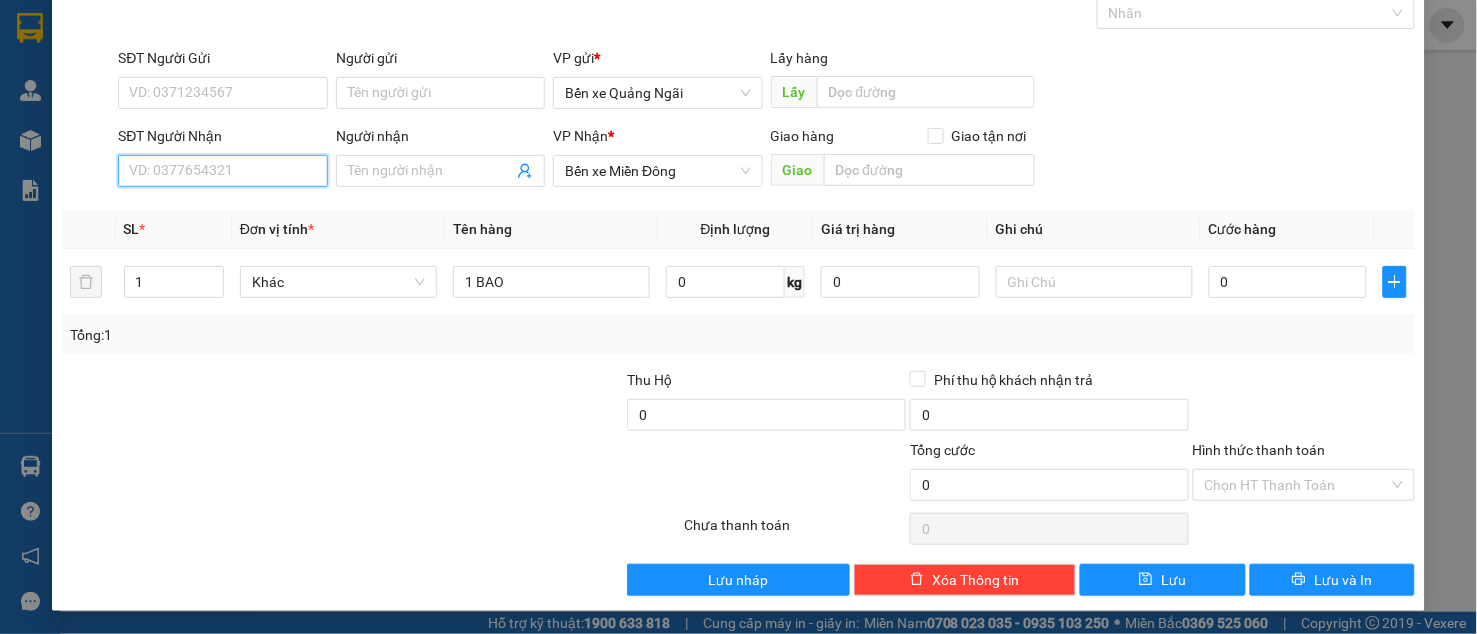 click on "SĐT Người Nhận" at bounding box center [223, 171] 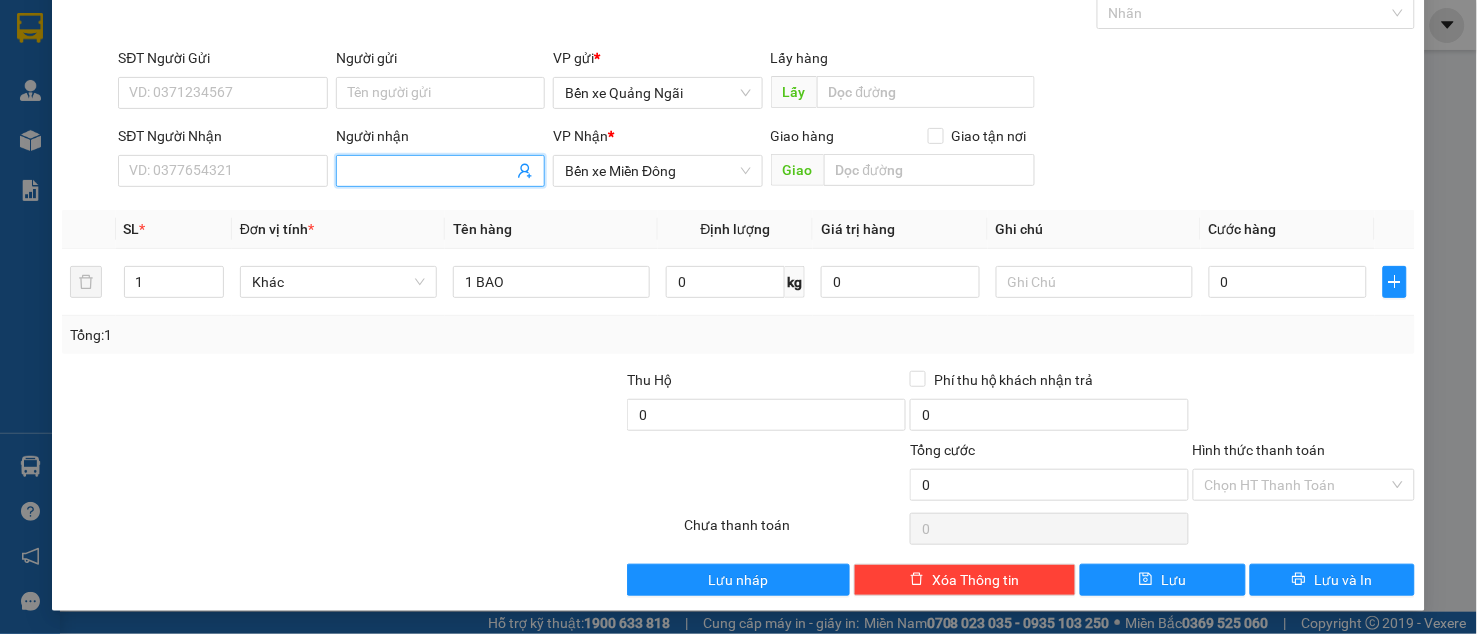 click on "Người nhận" at bounding box center (431, 171) 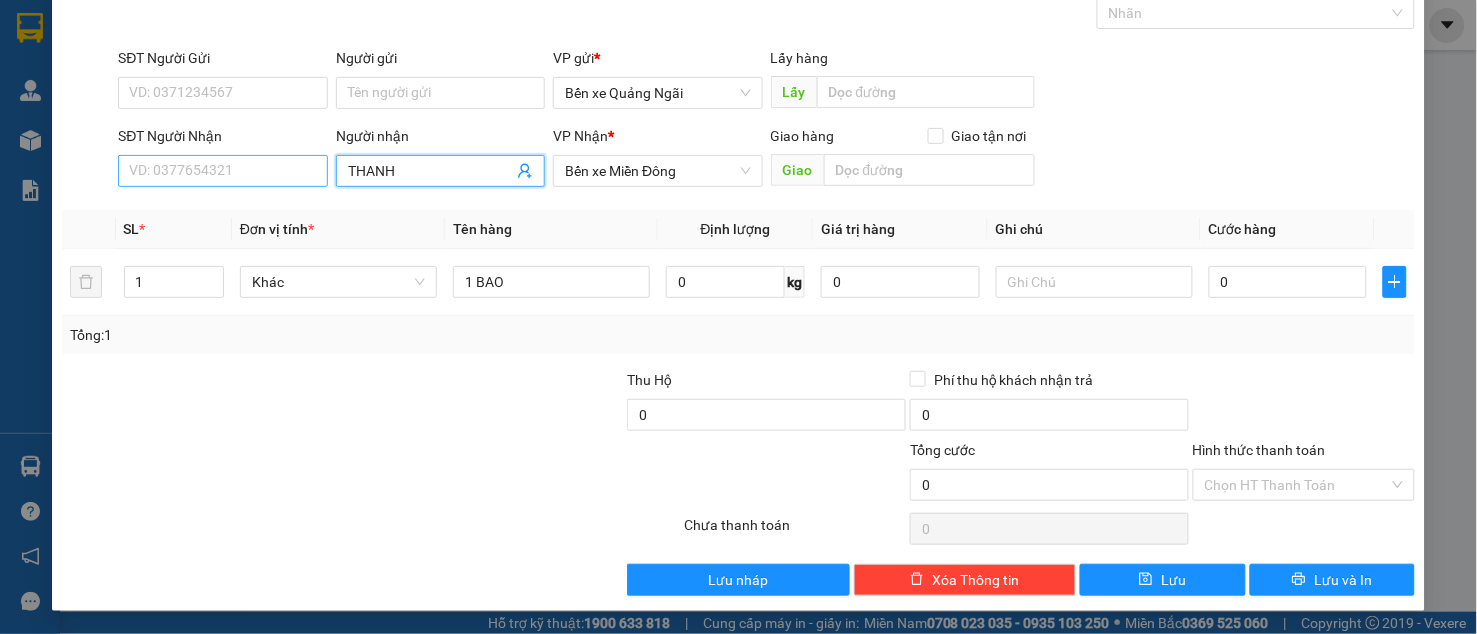 type on "THANH" 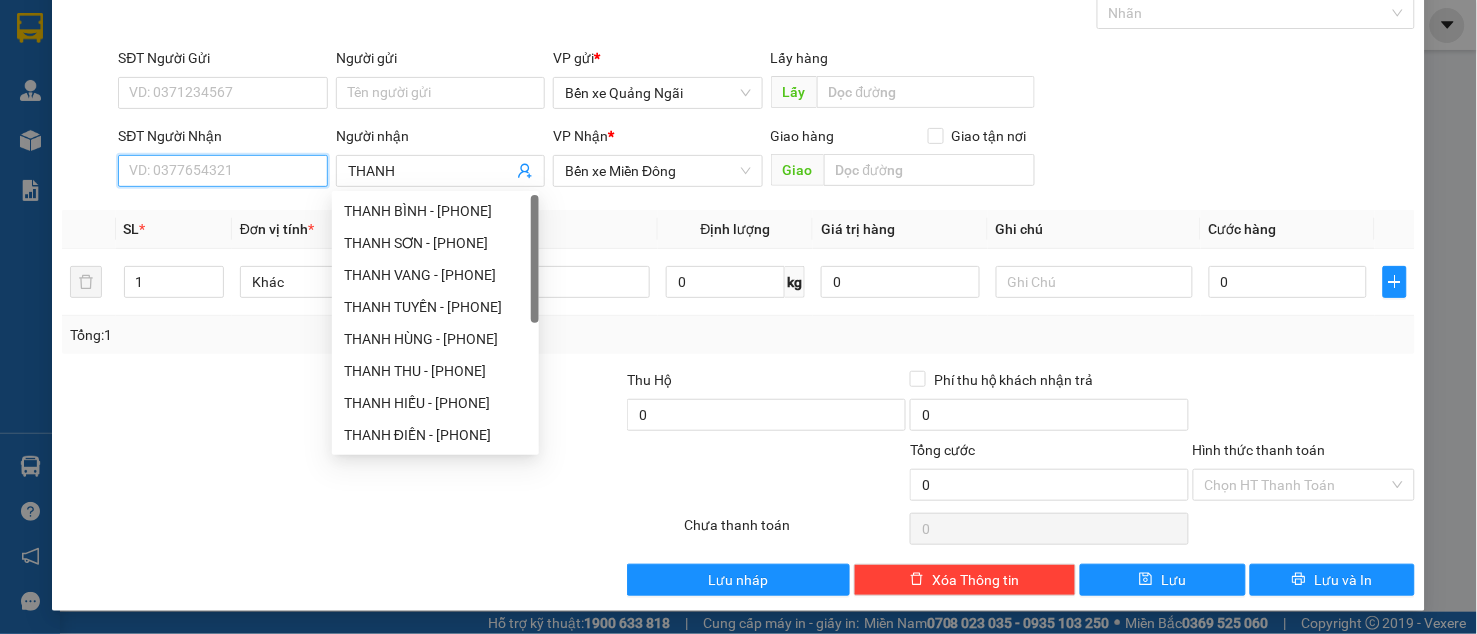 drag, startPoint x: 168, startPoint y: 176, endPoint x: 137, endPoint y: 127, distance: 57.982758 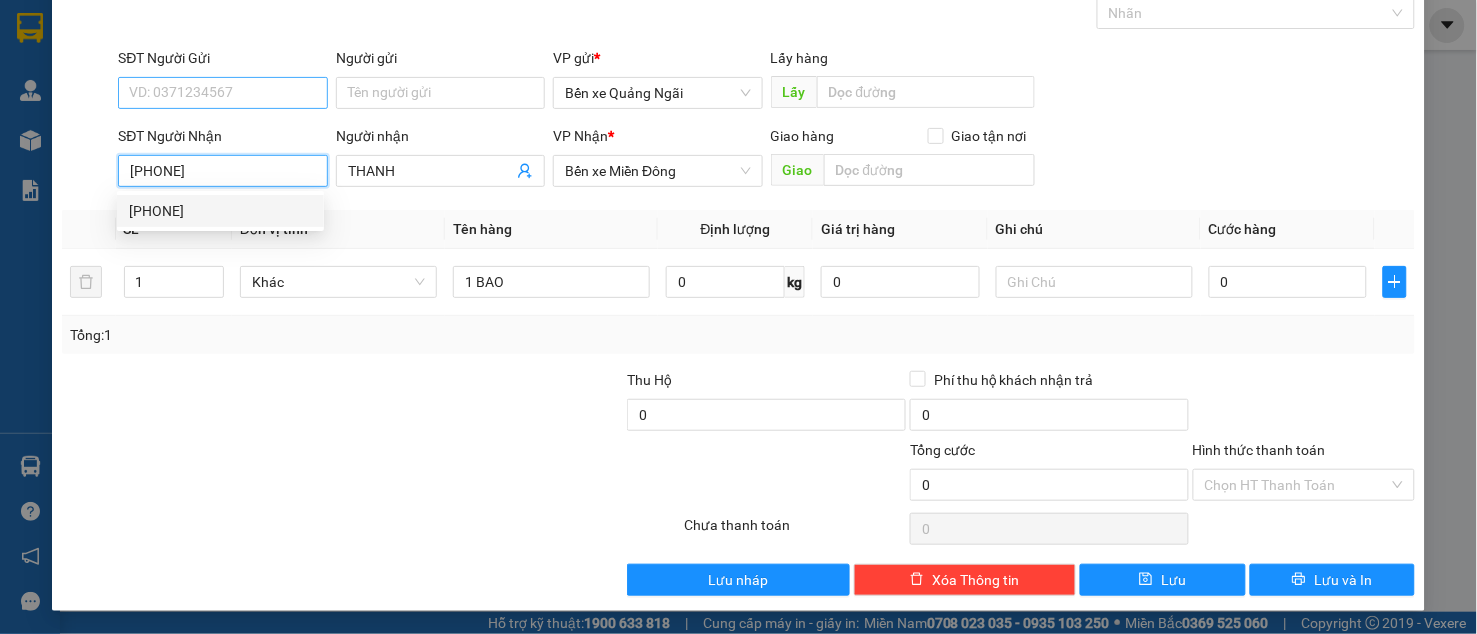 type on "[PHONE]" 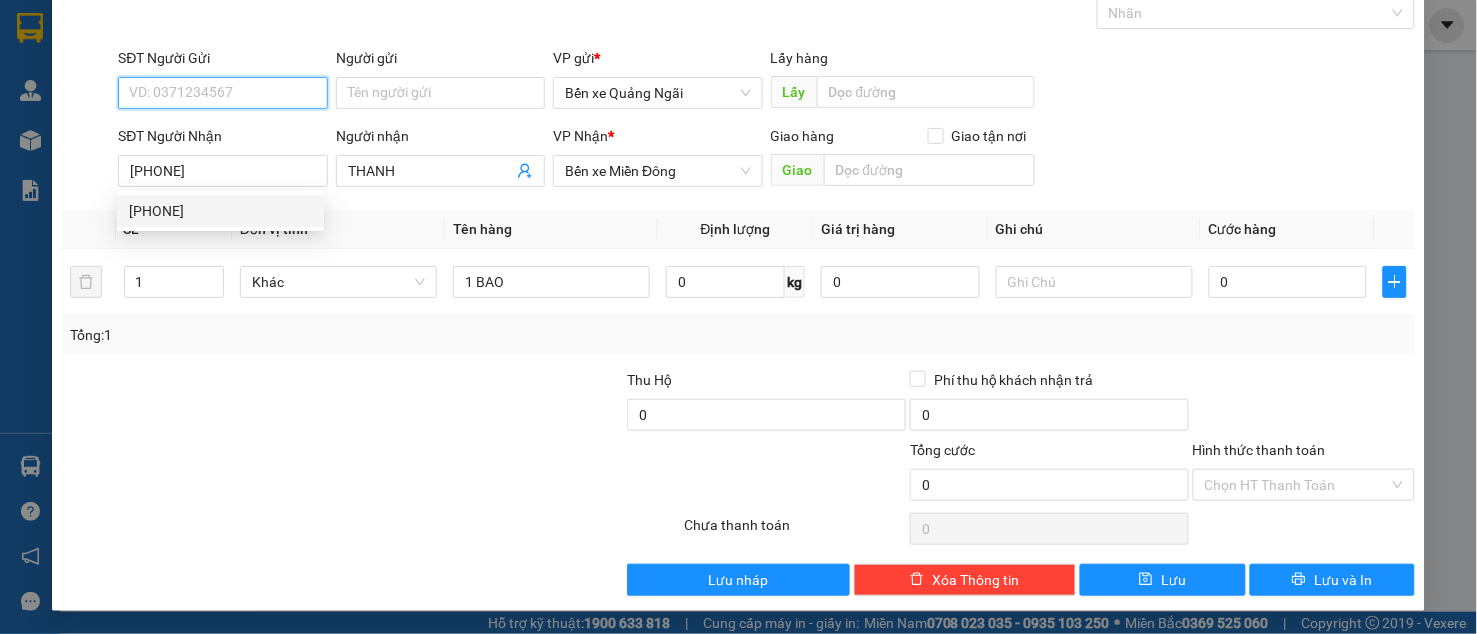 click on "SĐT Người Gửi" at bounding box center (223, 93) 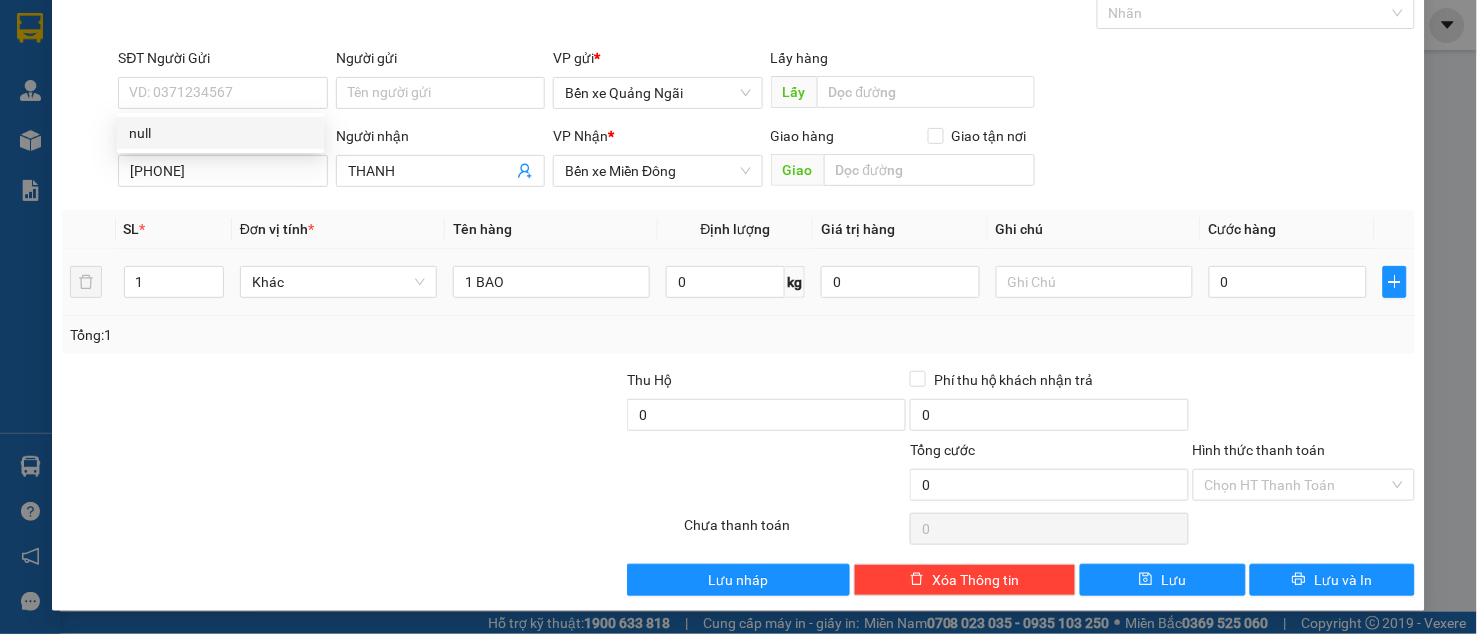 drag, startPoint x: 545, startPoint y: 367, endPoint x: 542, endPoint y: 304, distance: 63.07139 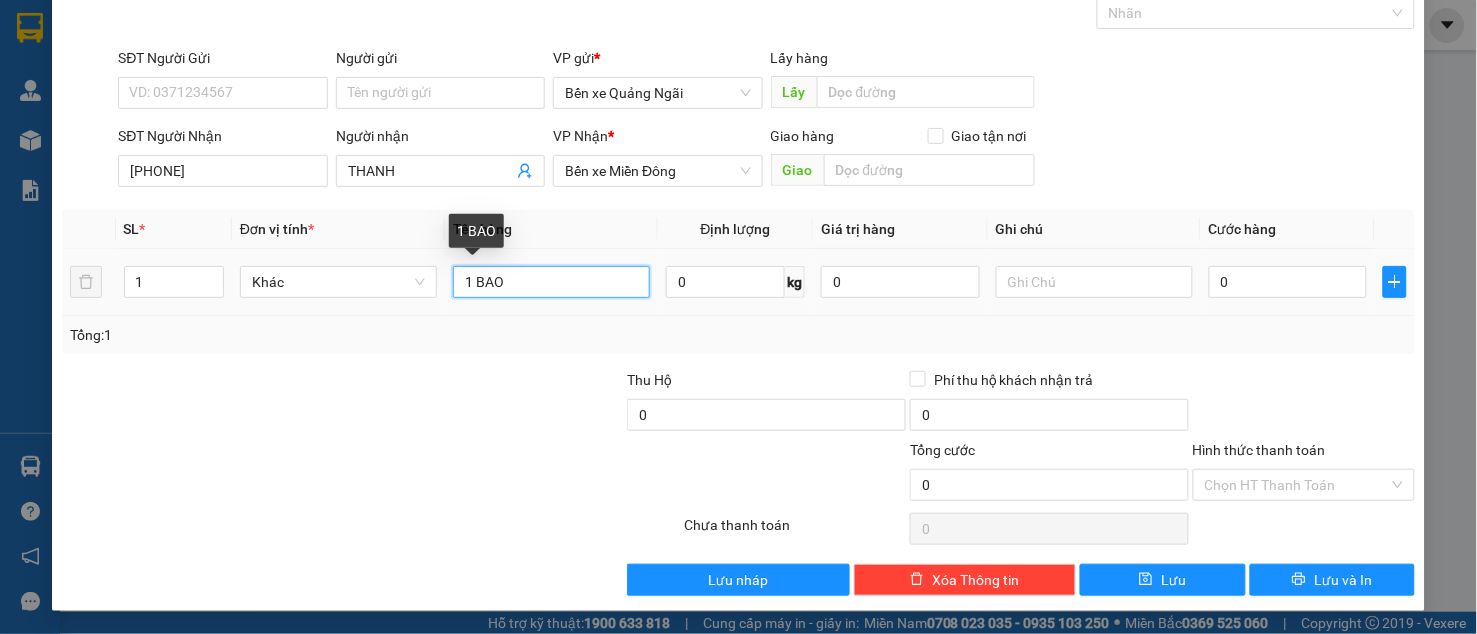 click on "1 BAO" at bounding box center [551, 282] 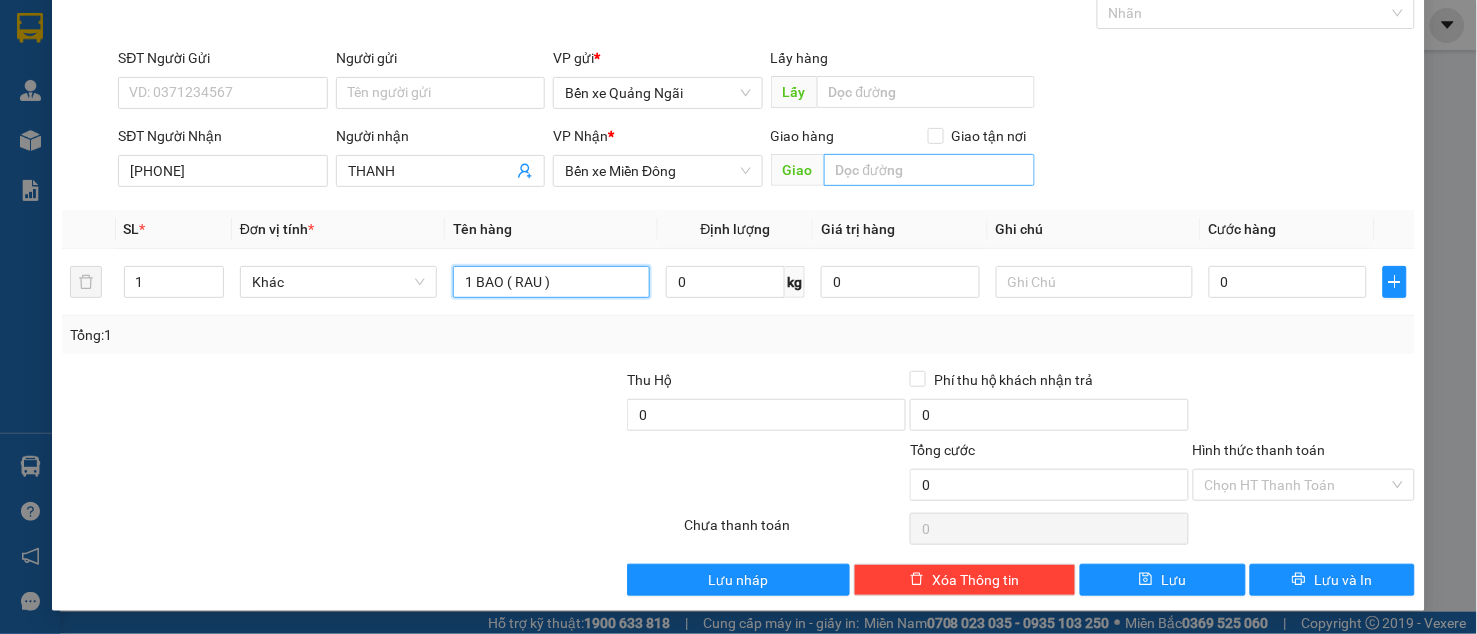 type on "1 BAO ( RAU )" 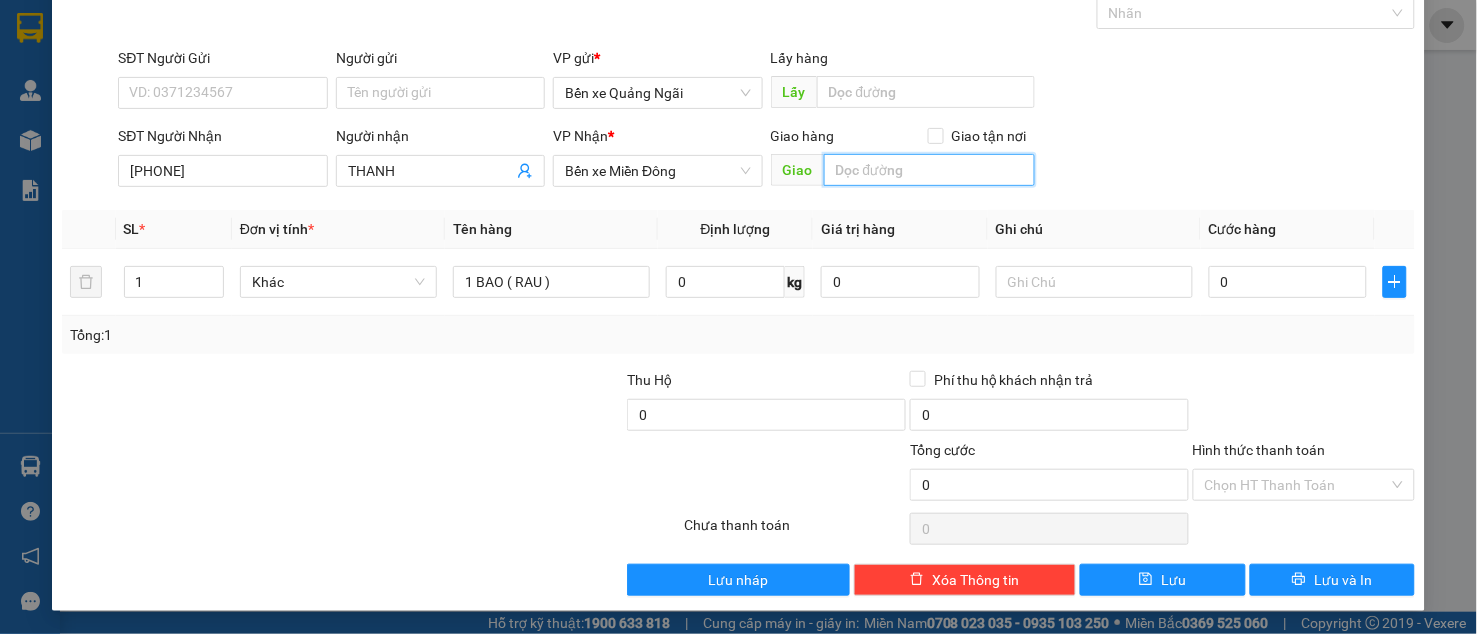 drag, startPoint x: 903, startPoint y: 176, endPoint x: 917, endPoint y: 170, distance: 15.231546 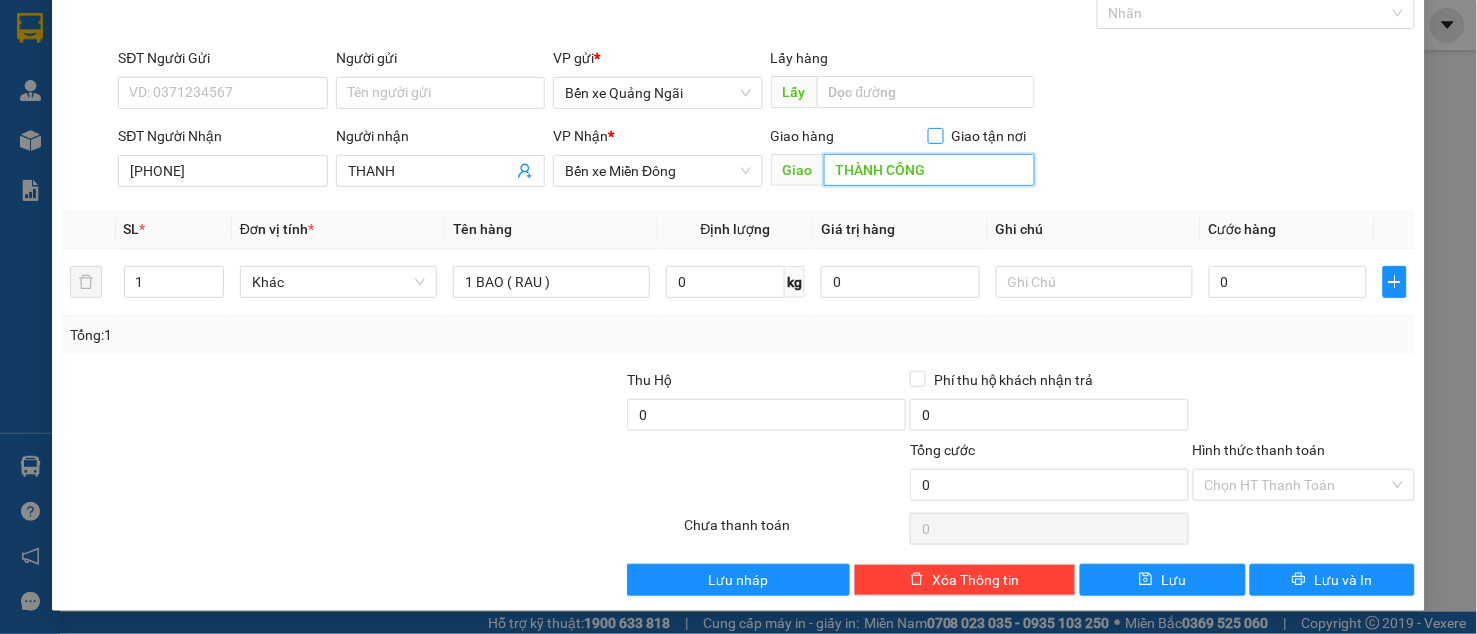 type on "THÀNH CÔNG" 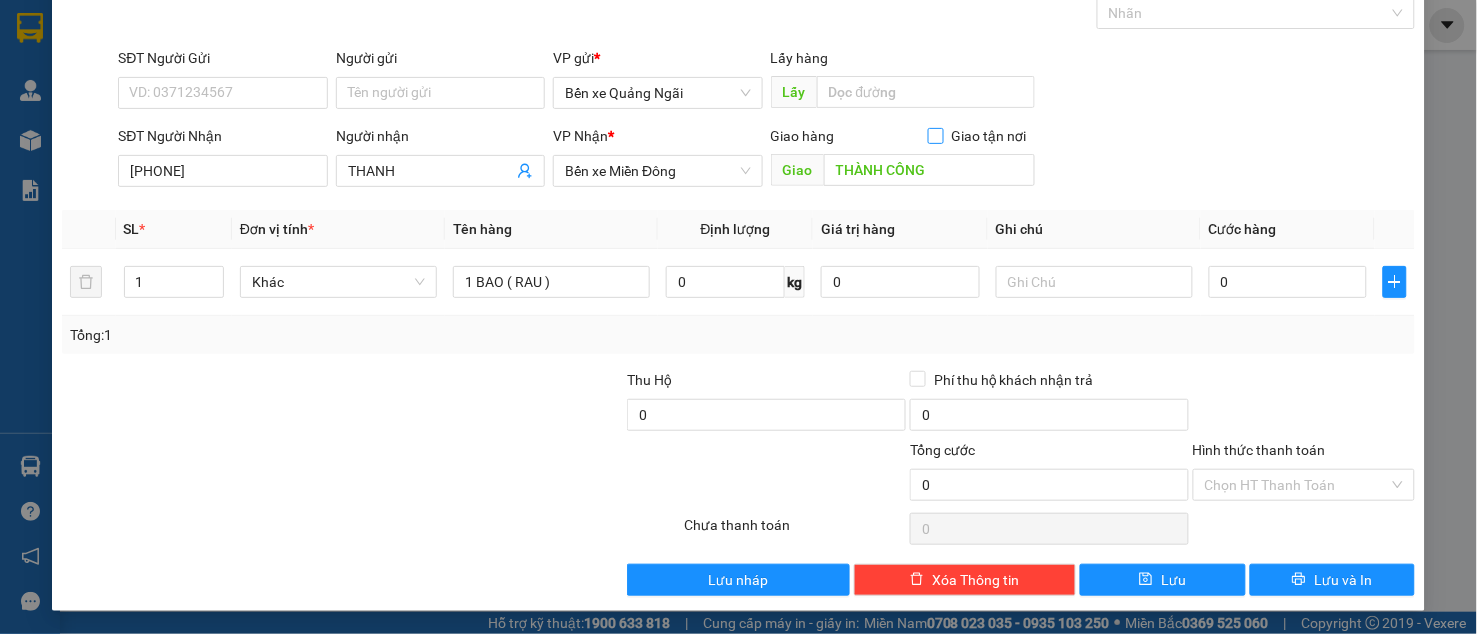 click on "Giao tận nơi" at bounding box center [935, 135] 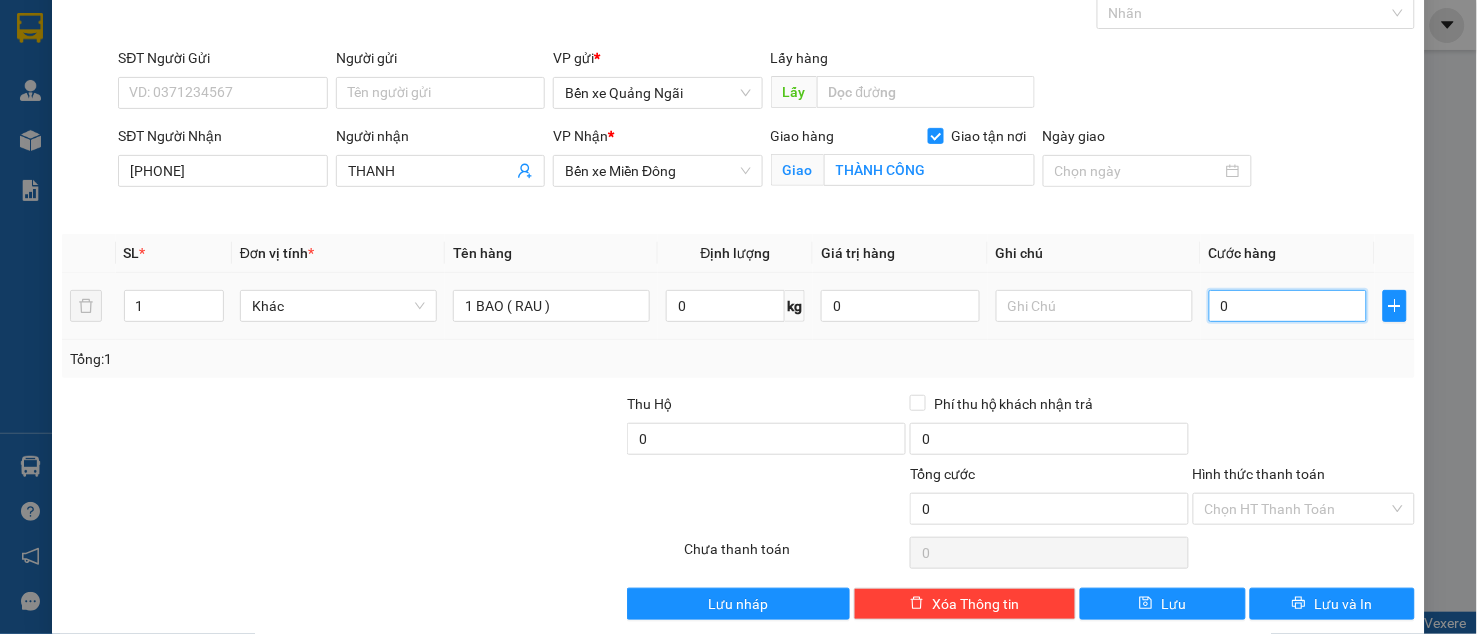 click on "0" at bounding box center (1288, 306) 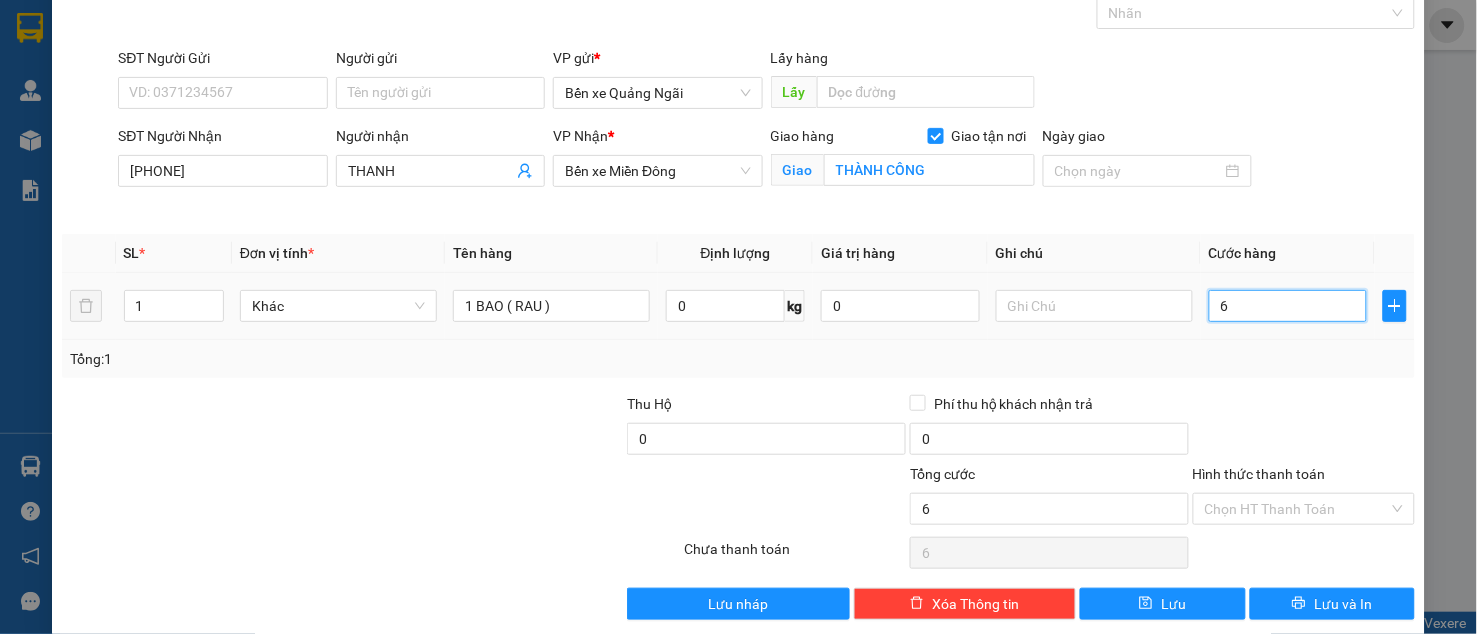type on "60" 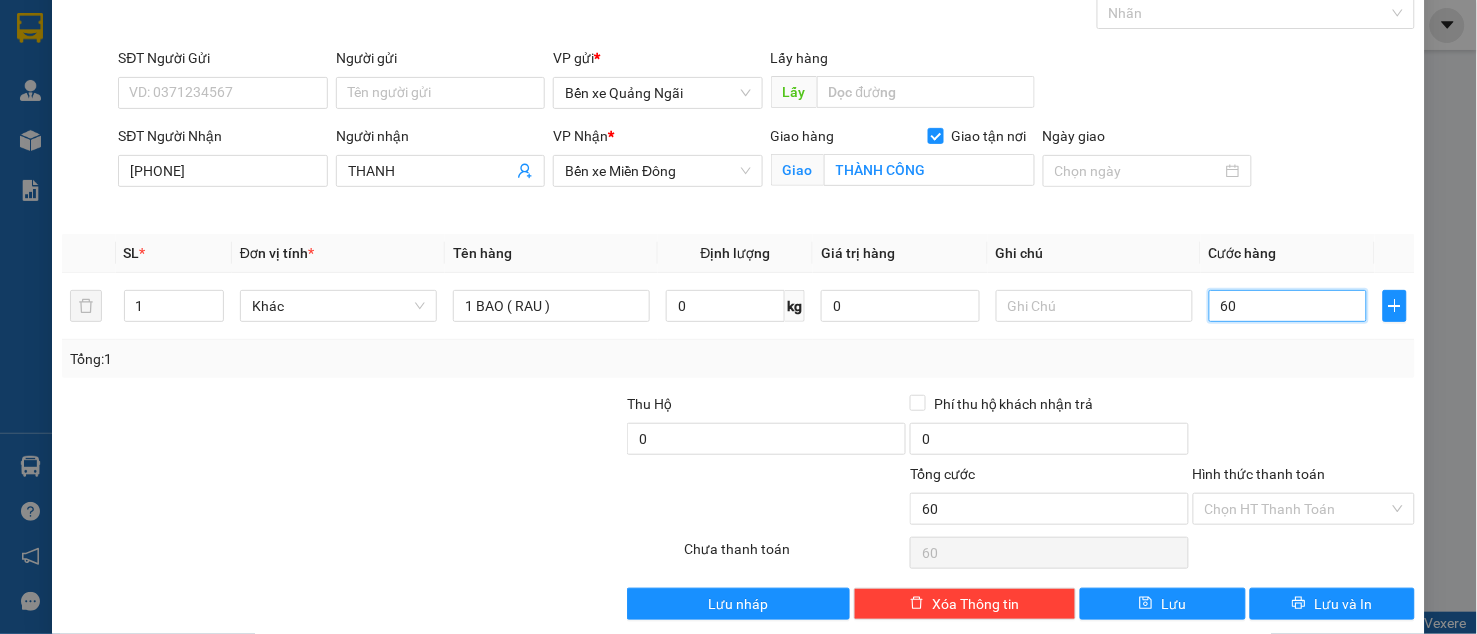 type on "60" 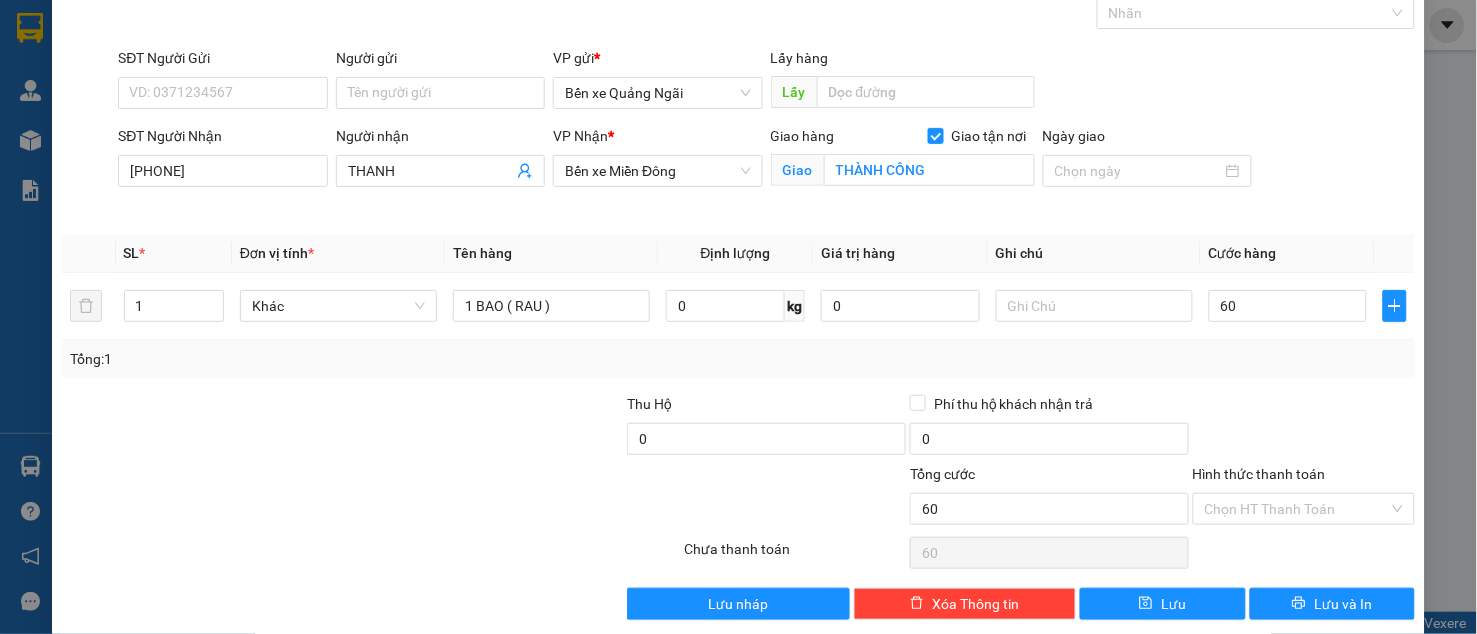 type on "60.000" 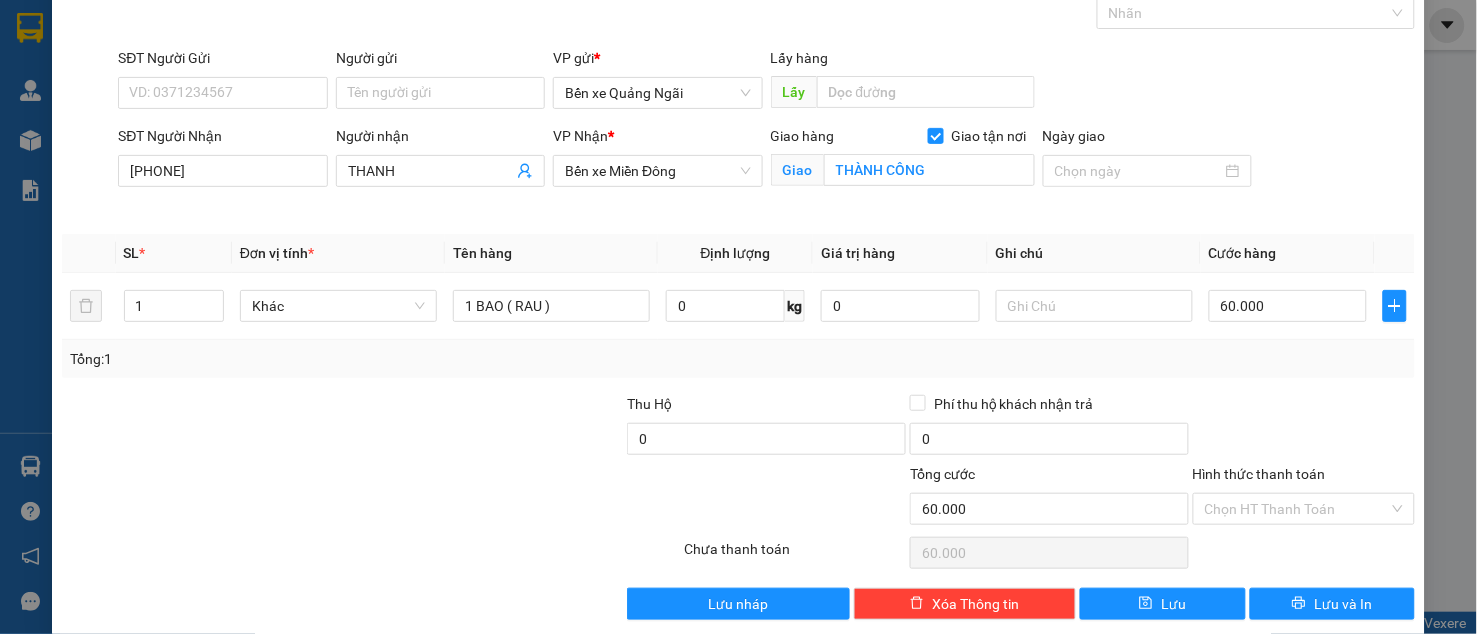 click on "Hình thức thanh toán" at bounding box center (1304, 478) 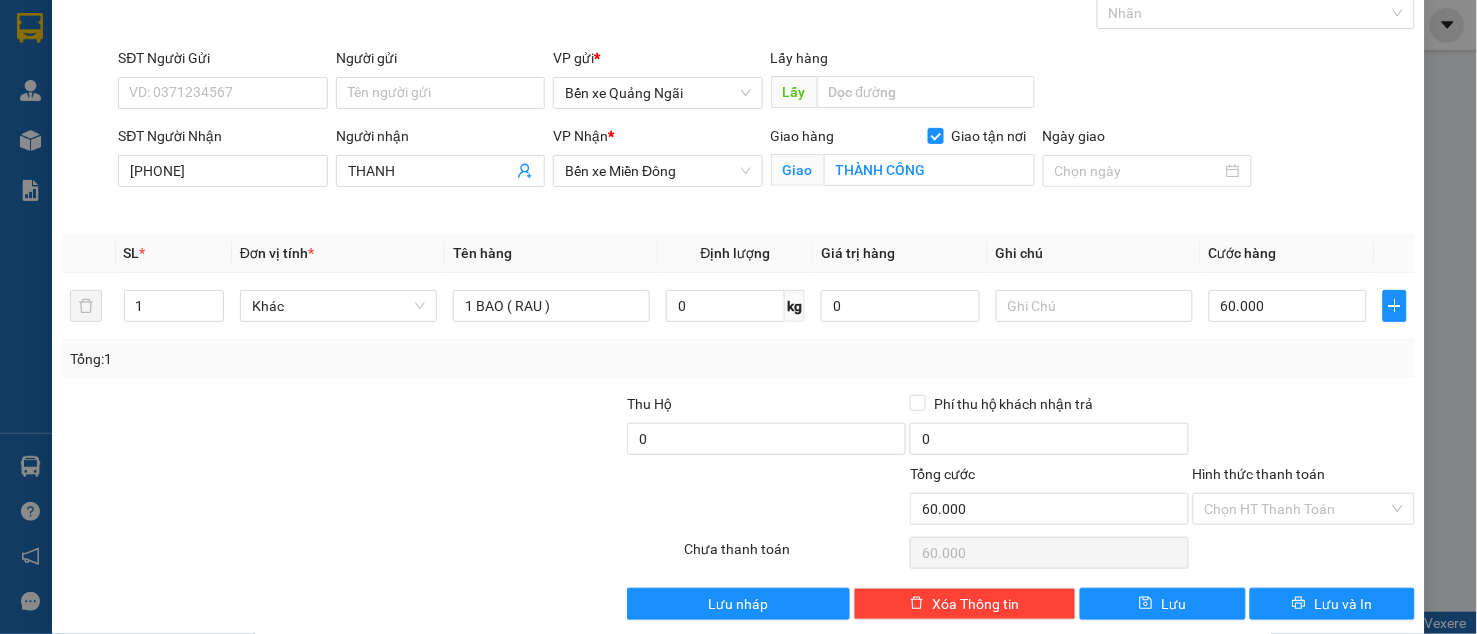 click on "Hình thức thanh toán" at bounding box center [1259, 474] 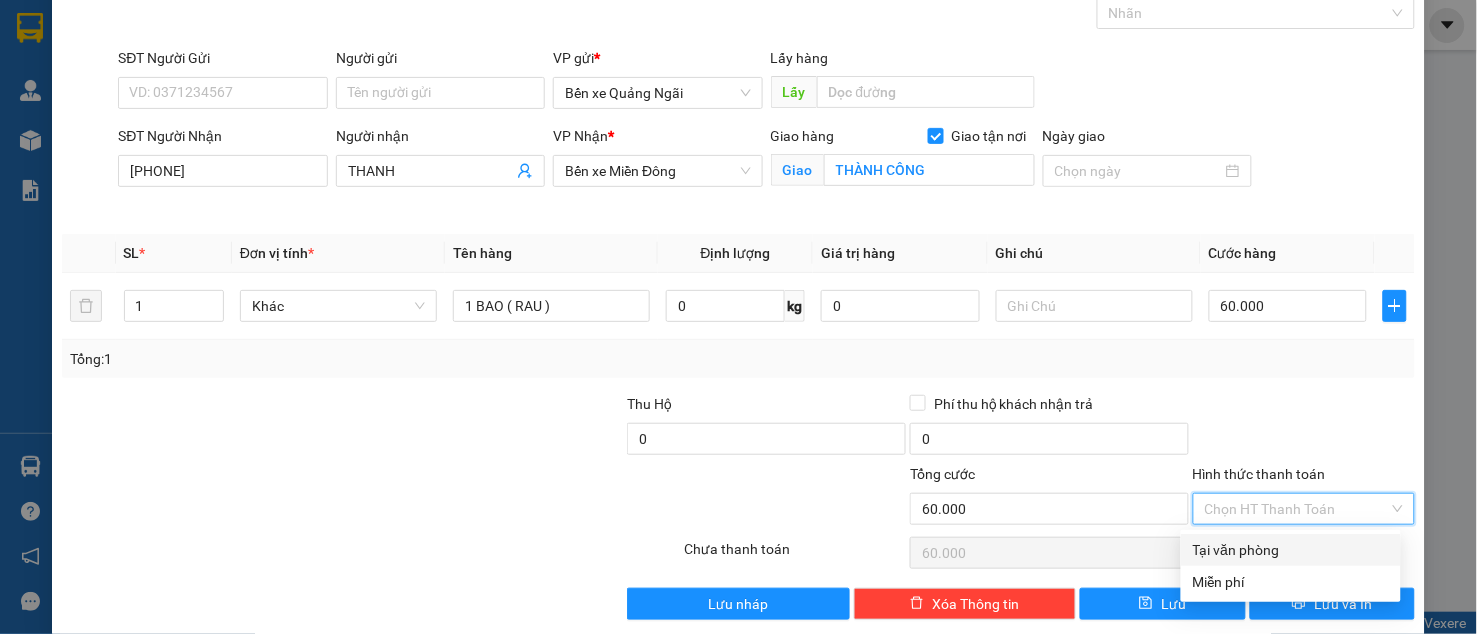 click on "Tại văn phòng" at bounding box center (1291, 550) 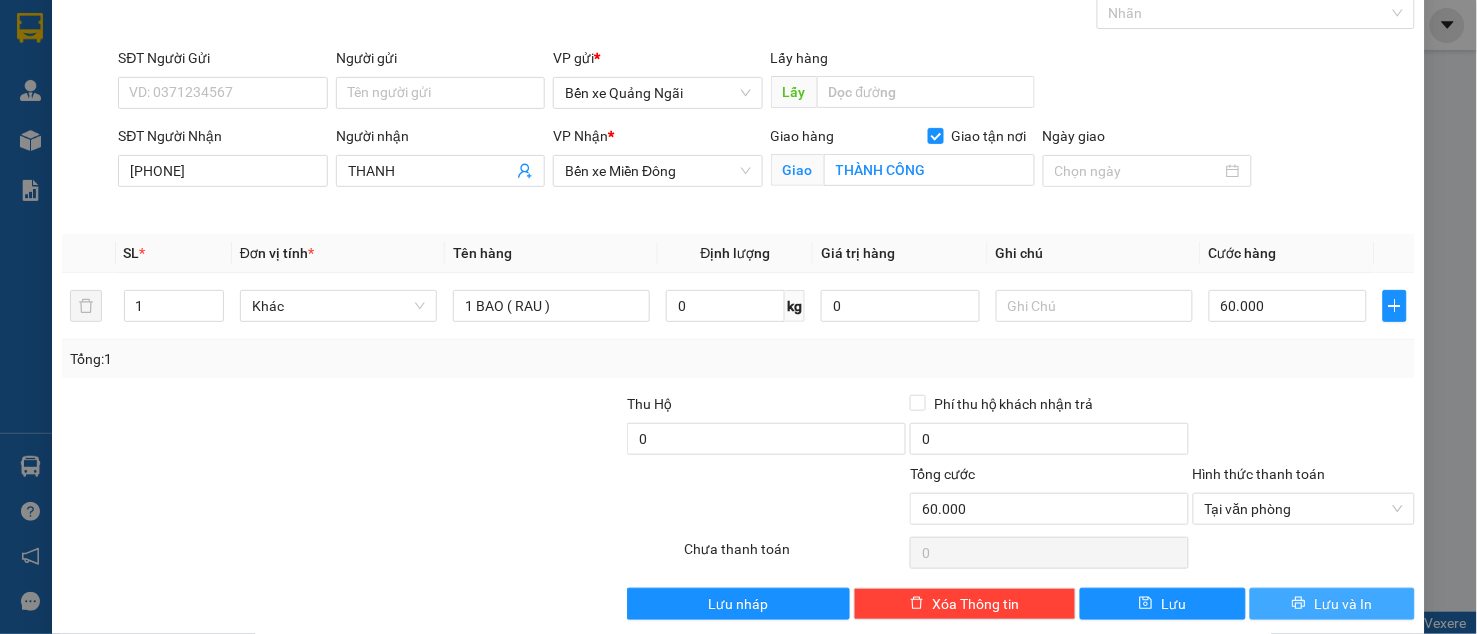 click on "Lưu và In" at bounding box center [1333, 604] 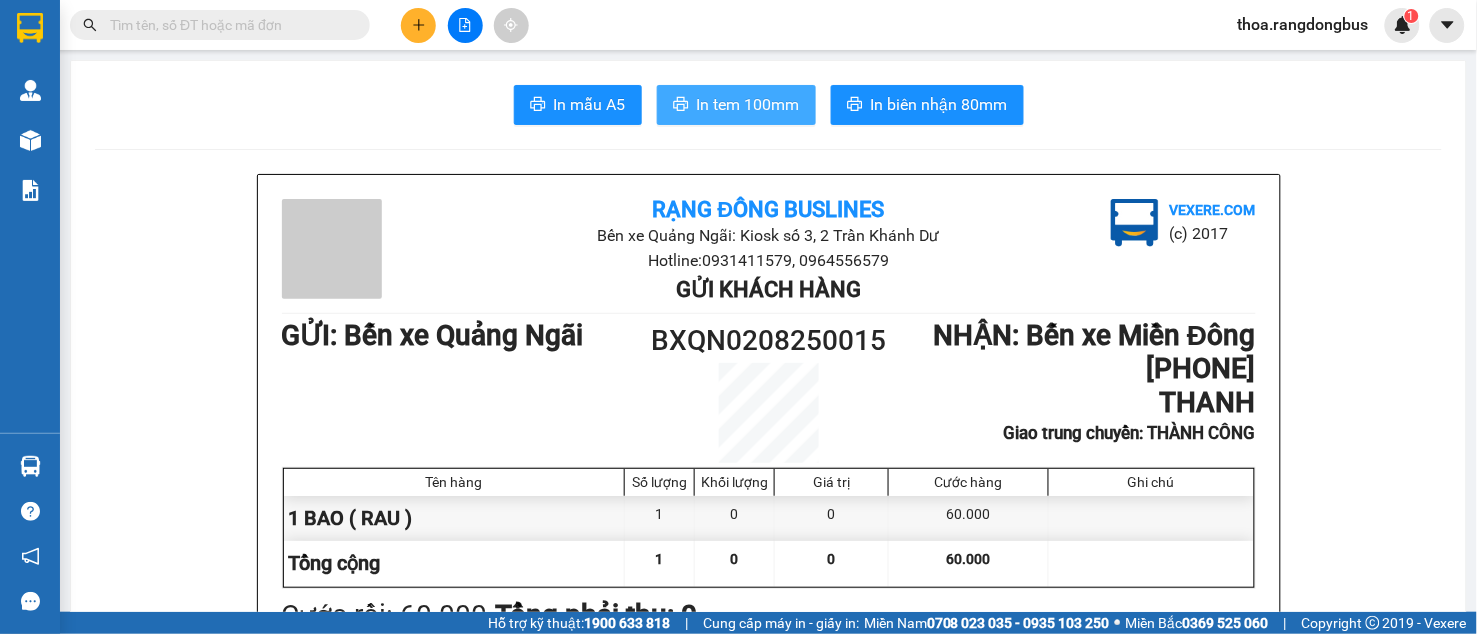 click on "In tem 100mm" at bounding box center (748, 104) 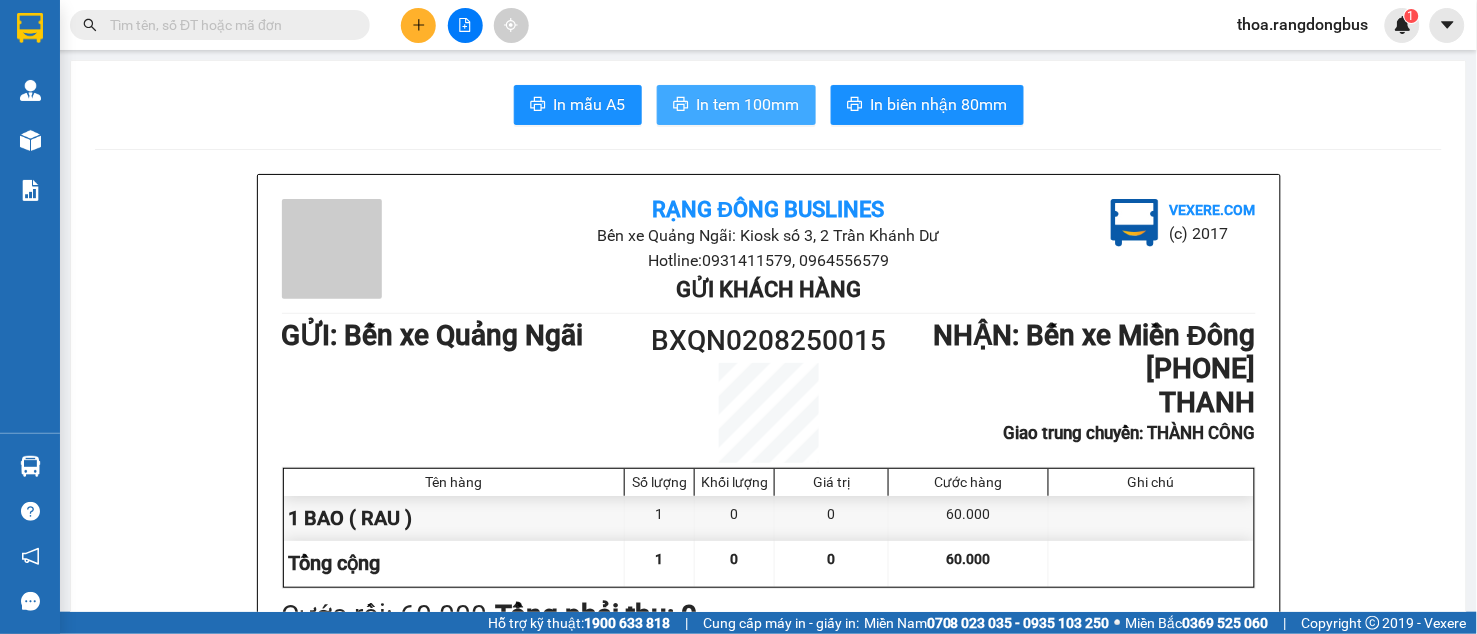 scroll, scrollTop: 0, scrollLeft: 0, axis: both 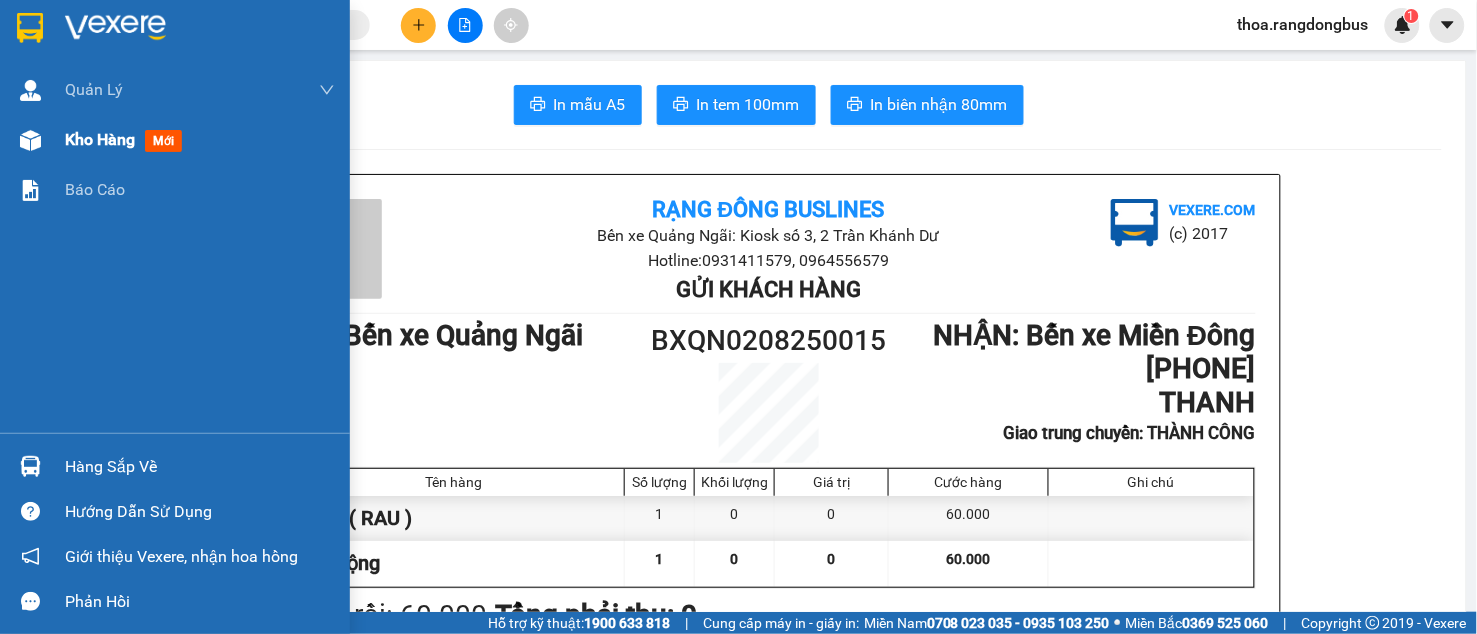 click on "Kho hàng mới" at bounding box center [127, 139] 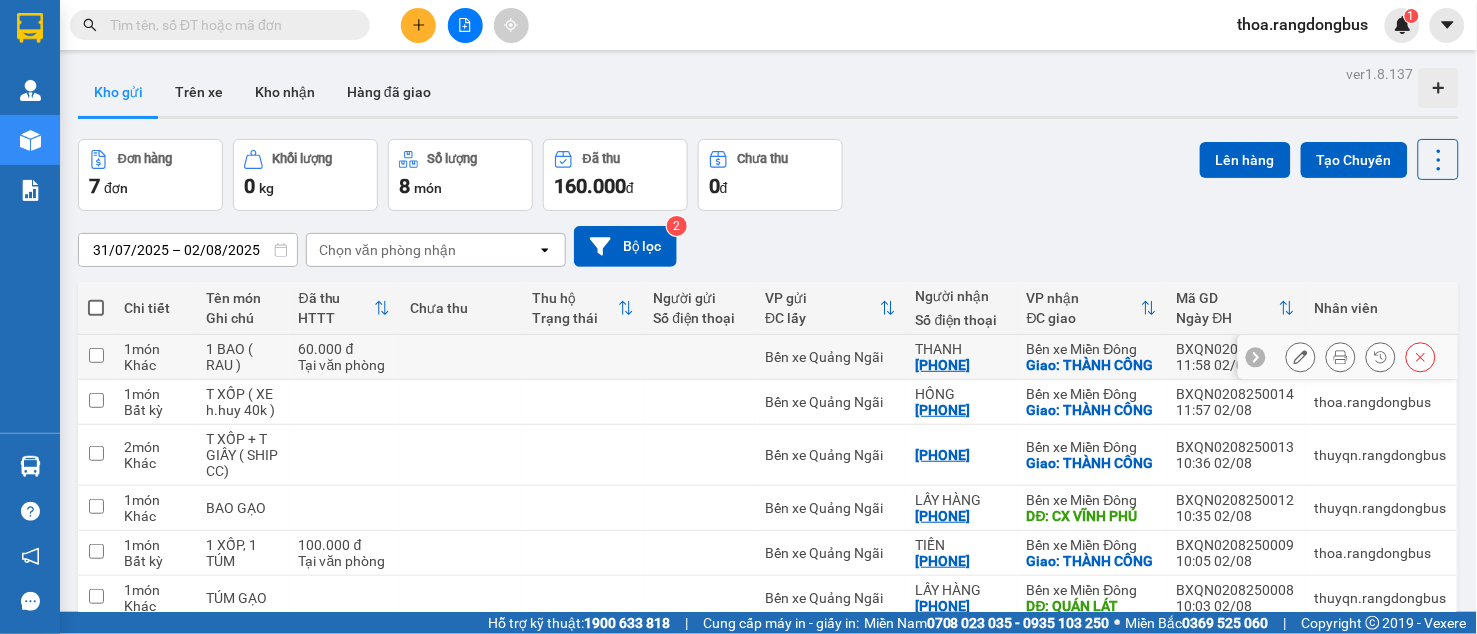click at bounding box center (96, 355) 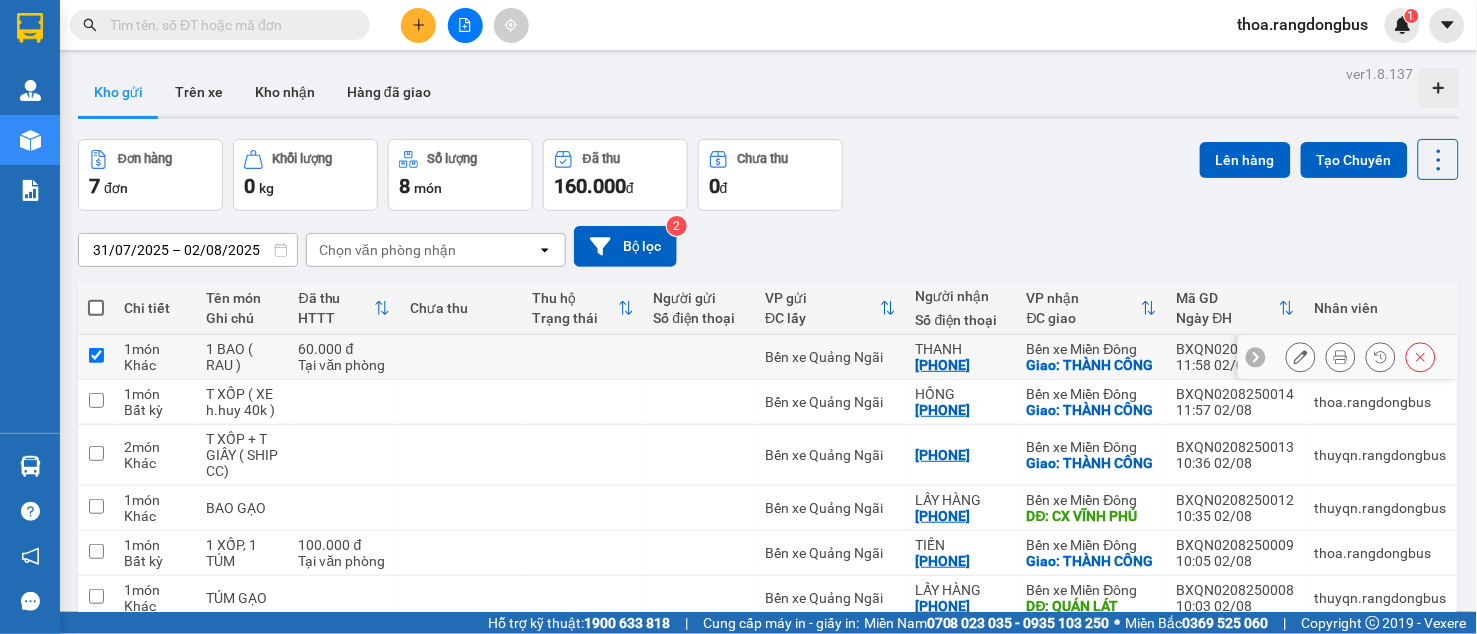 checkbox on "true" 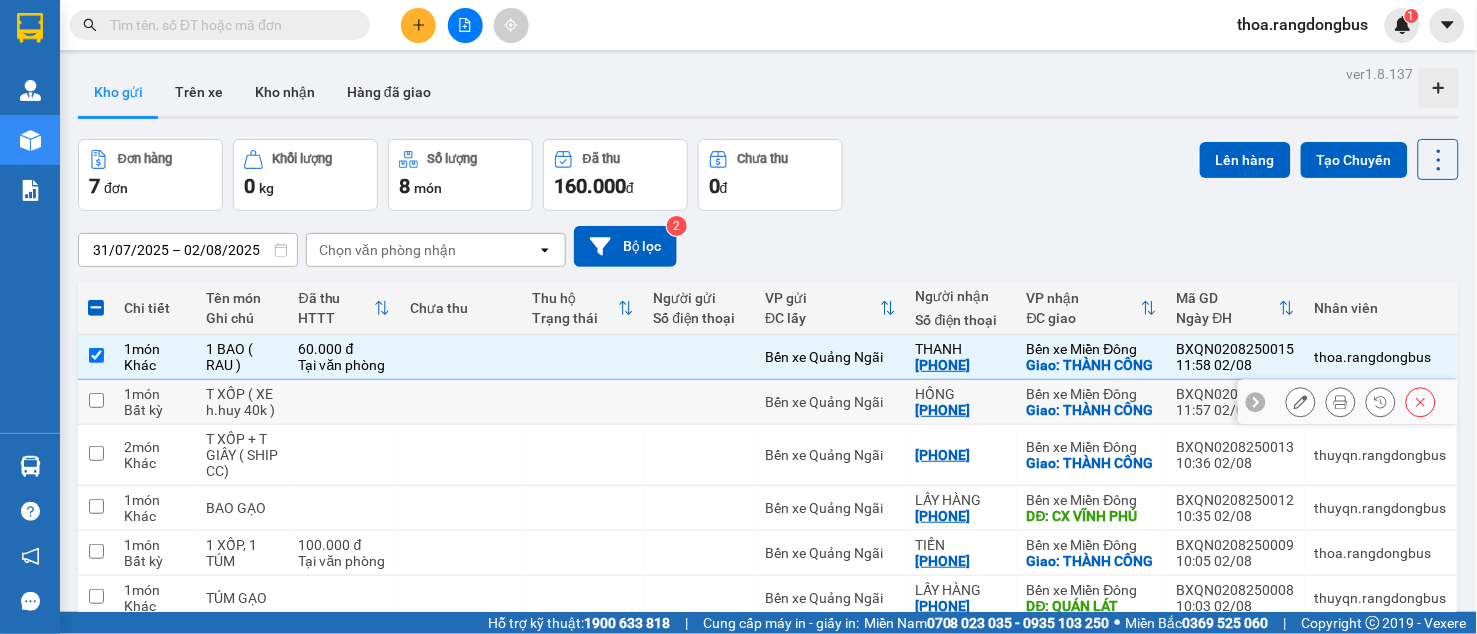 click at bounding box center (96, 400) 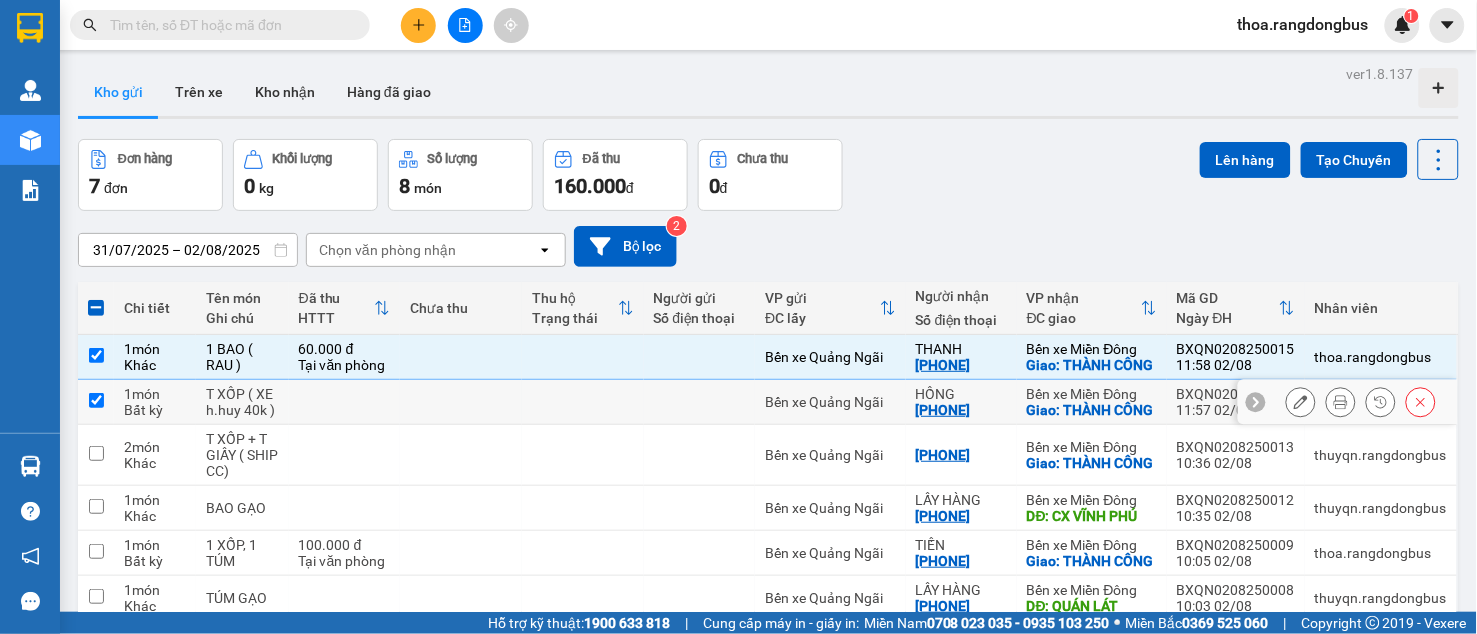 checkbox on "true" 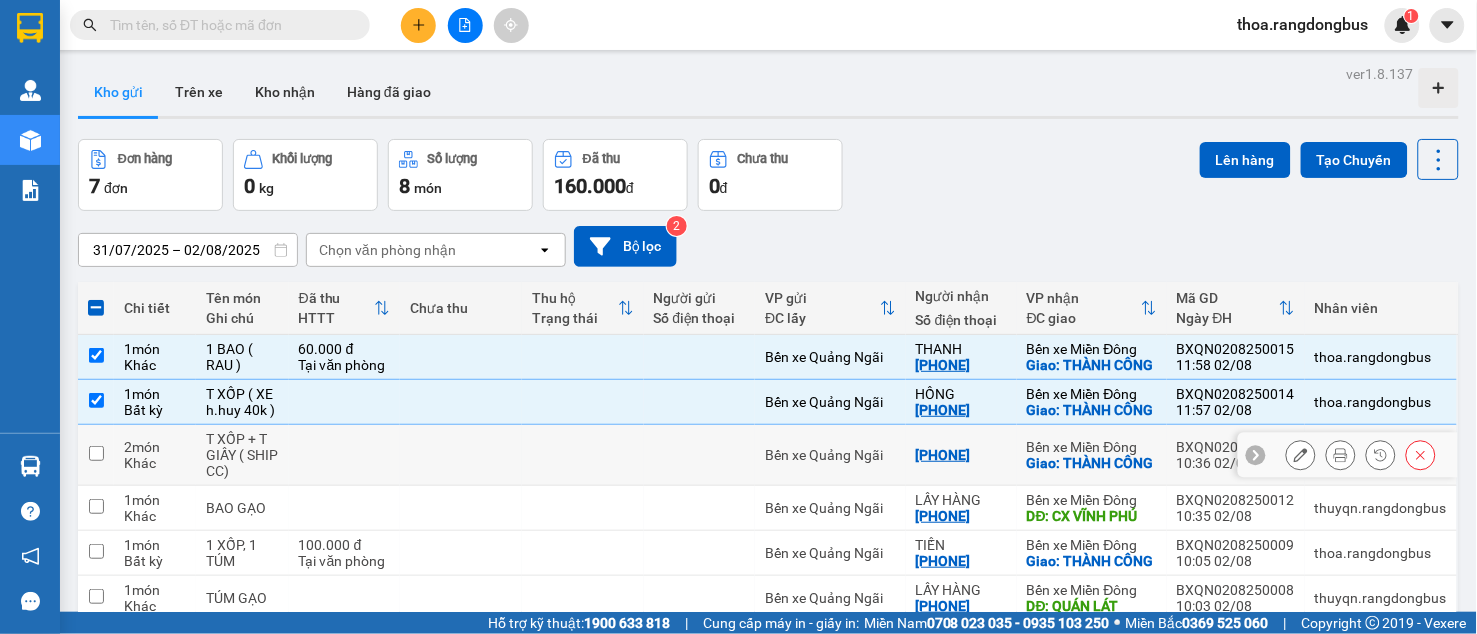 click at bounding box center [96, 453] 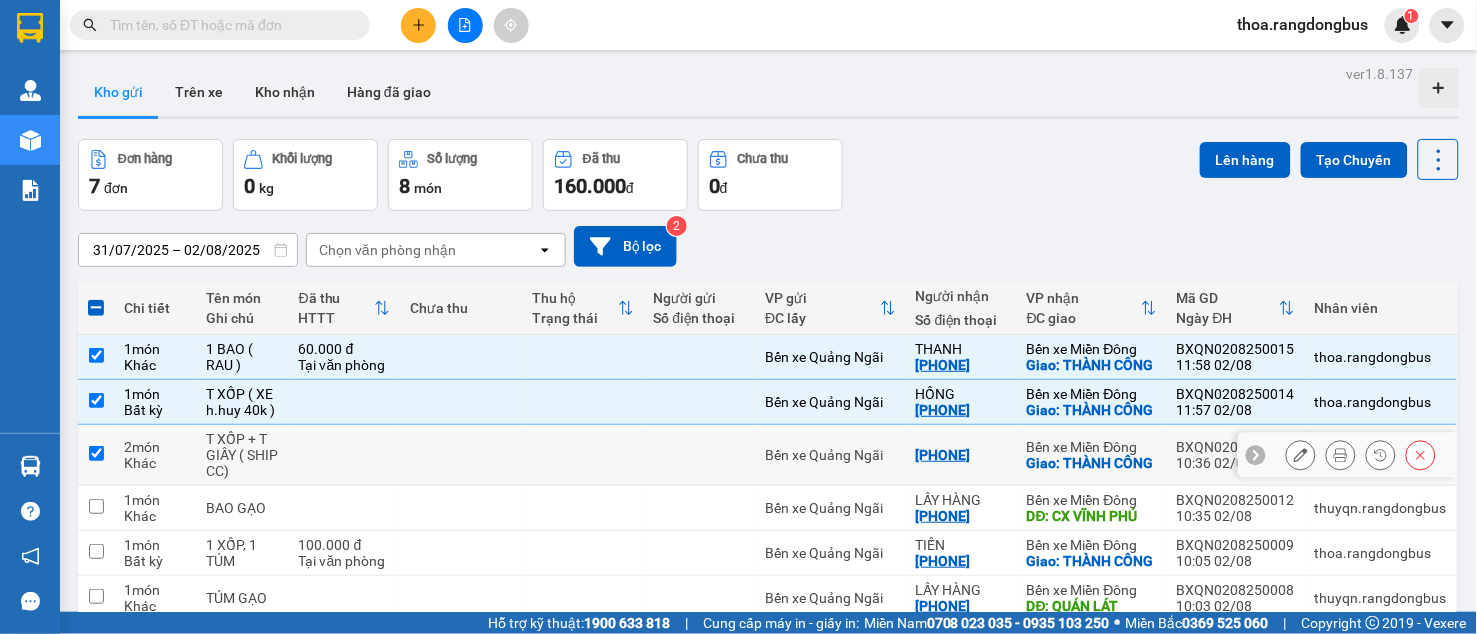 checkbox on "true" 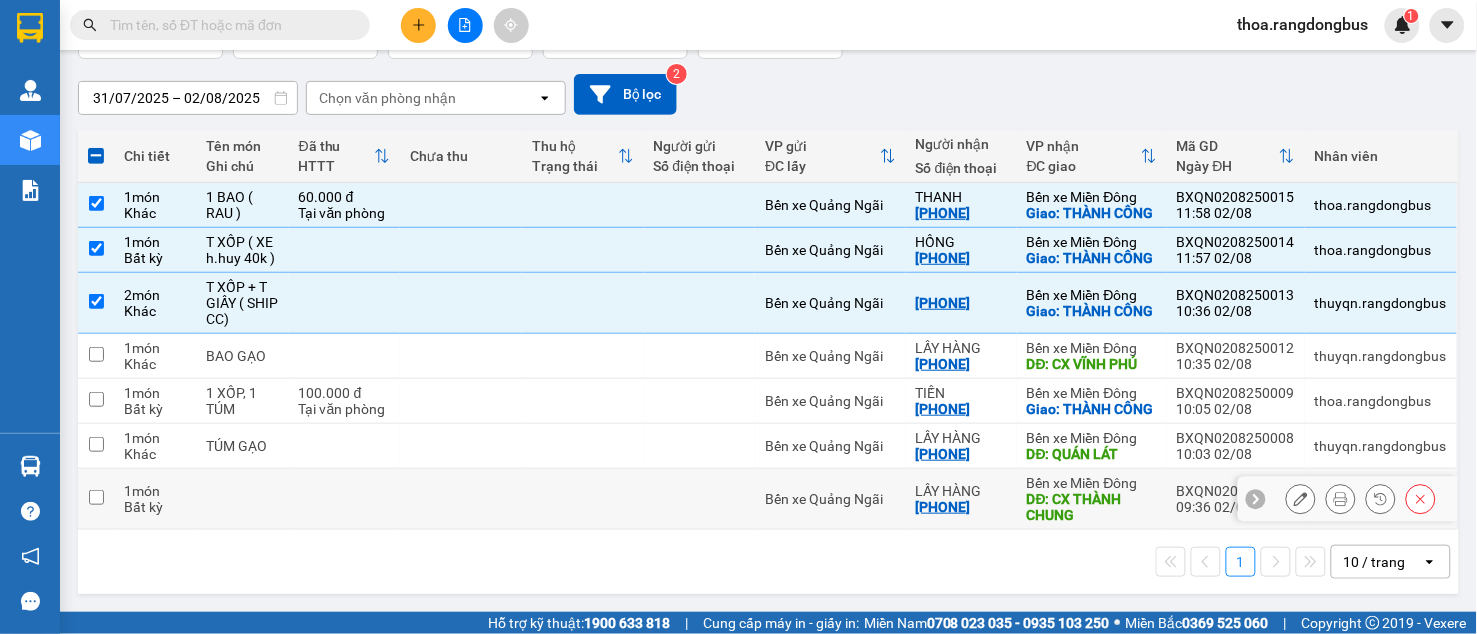 scroll, scrollTop: 201, scrollLeft: 0, axis: vertical 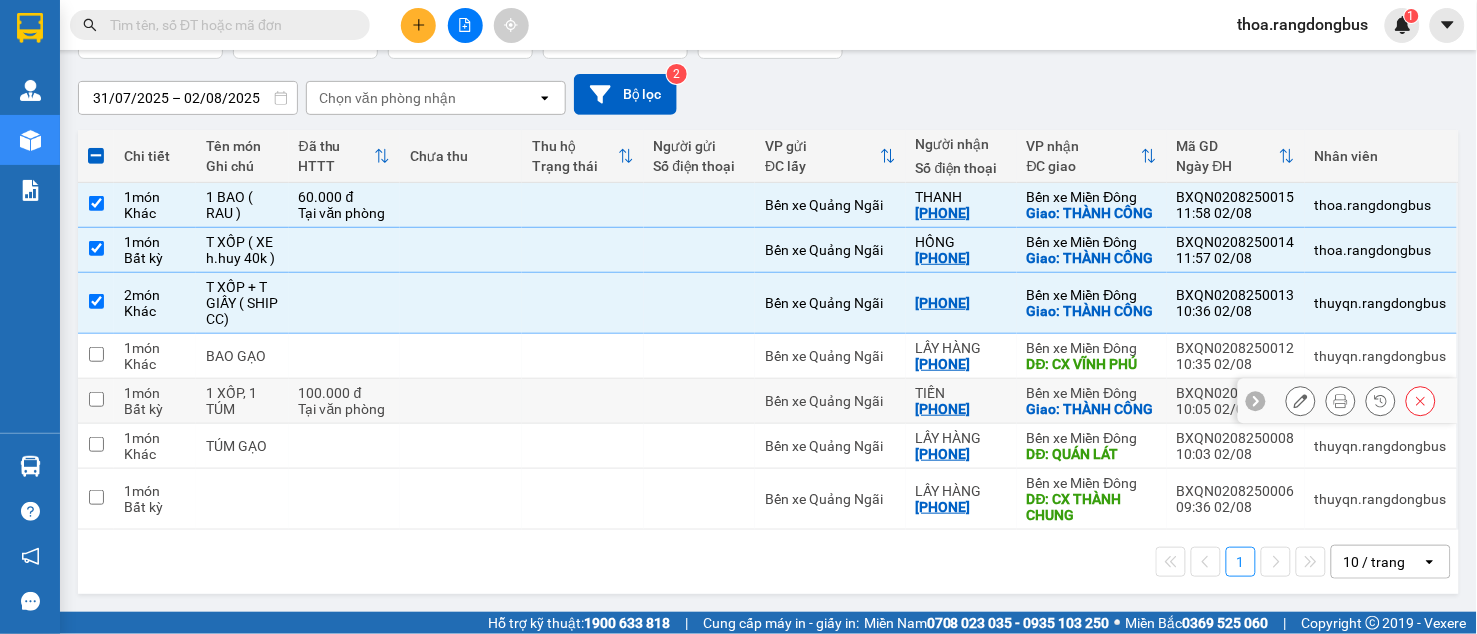 click at bounding box center [96, 399] 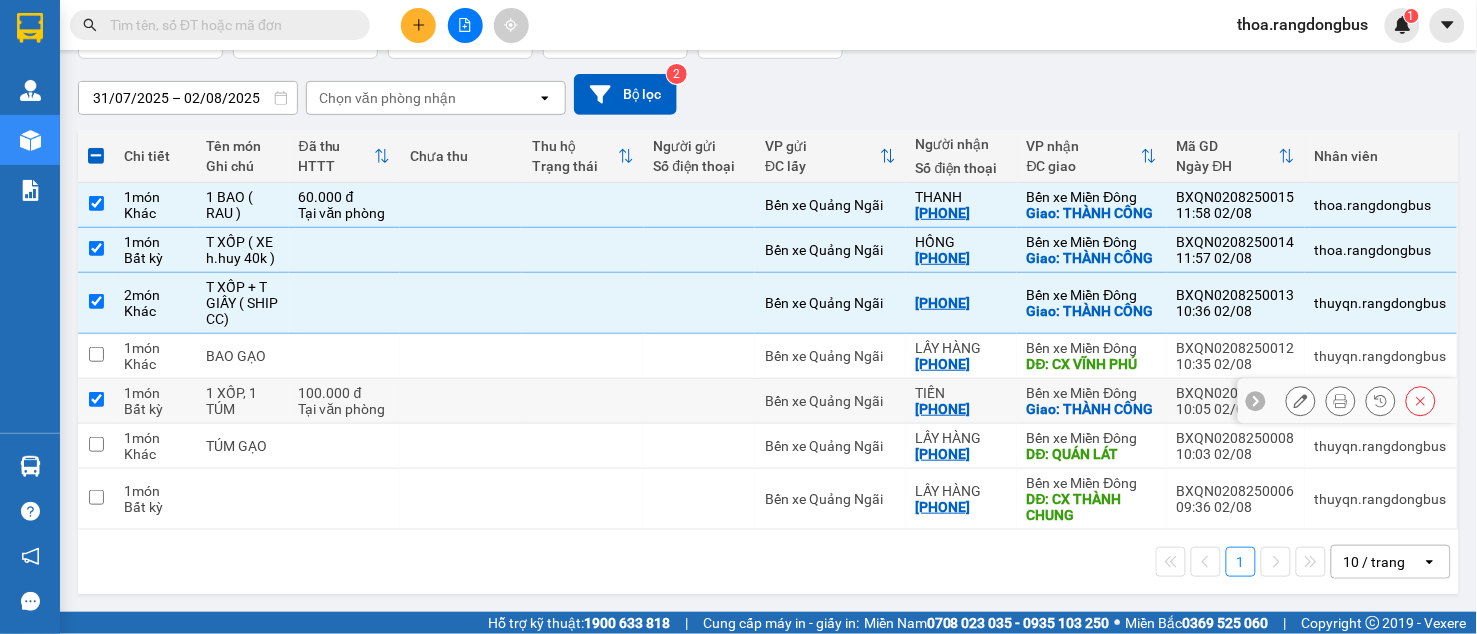checkbox on "true" 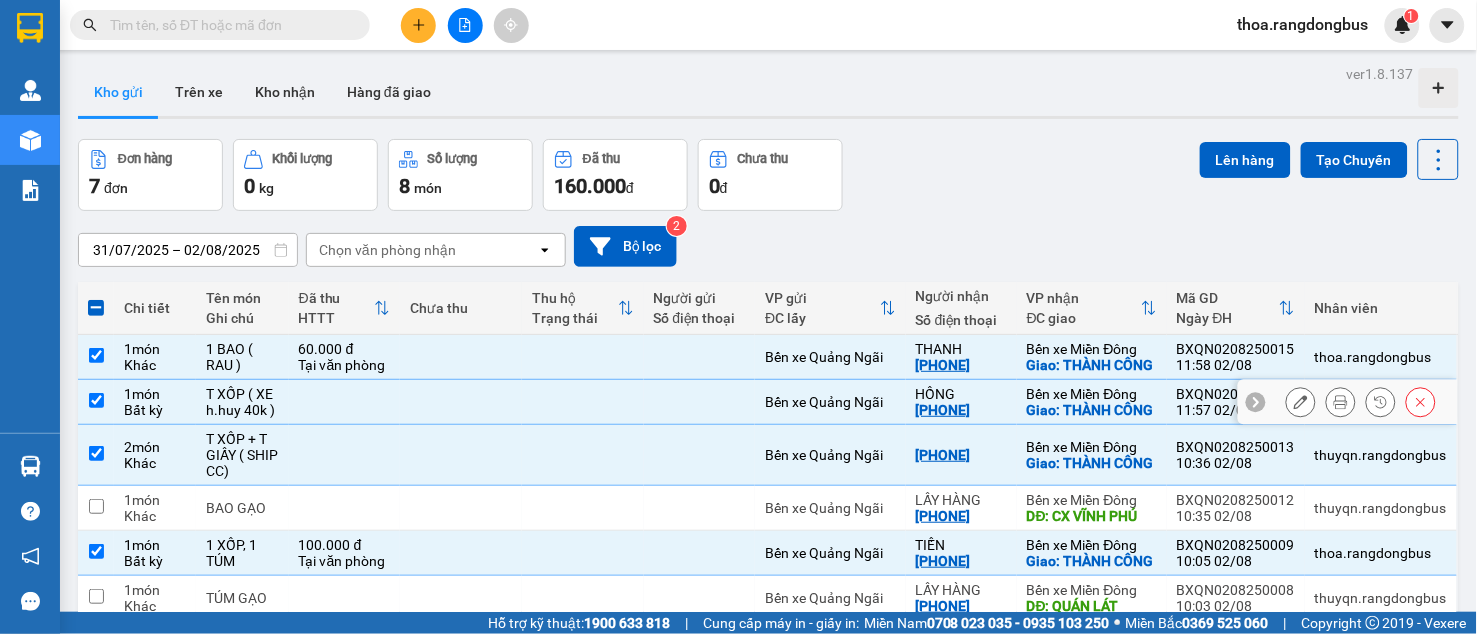 scroll, scrollTop: 90, scrollLeft: 0, axis: vertical 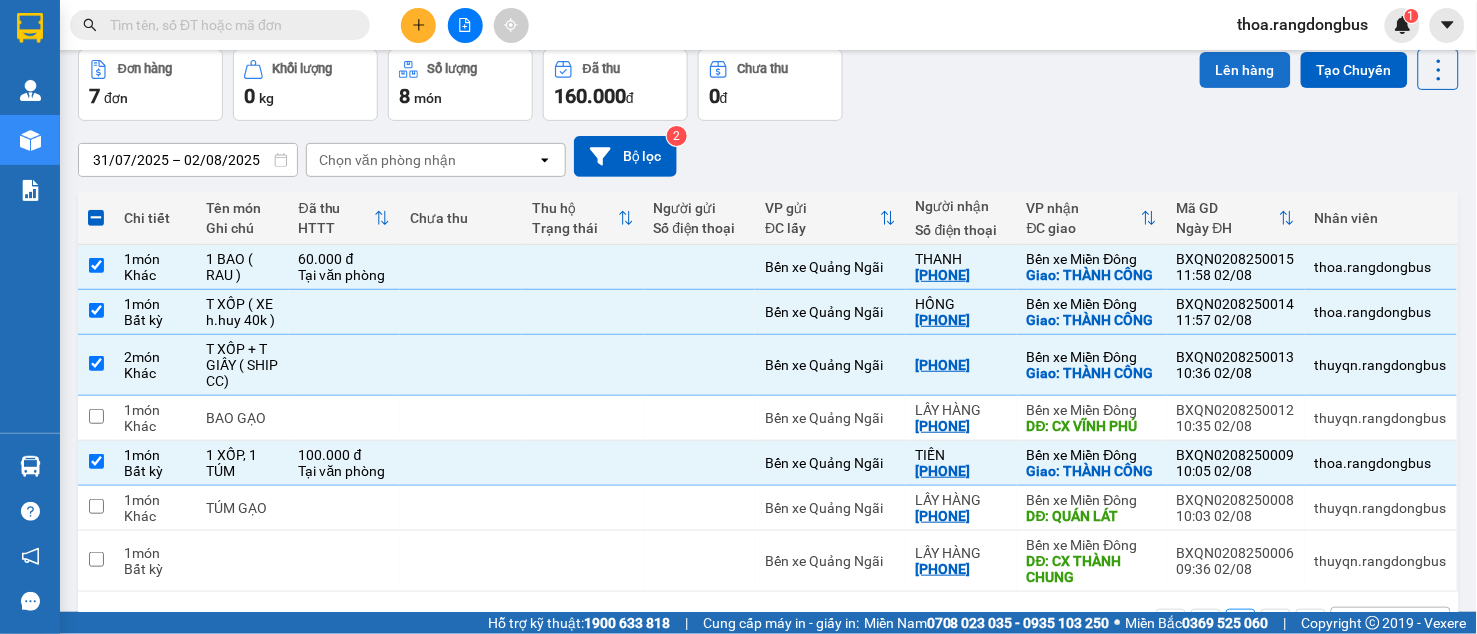 click on "Lên hàng" at bounding box center [1245, 70] 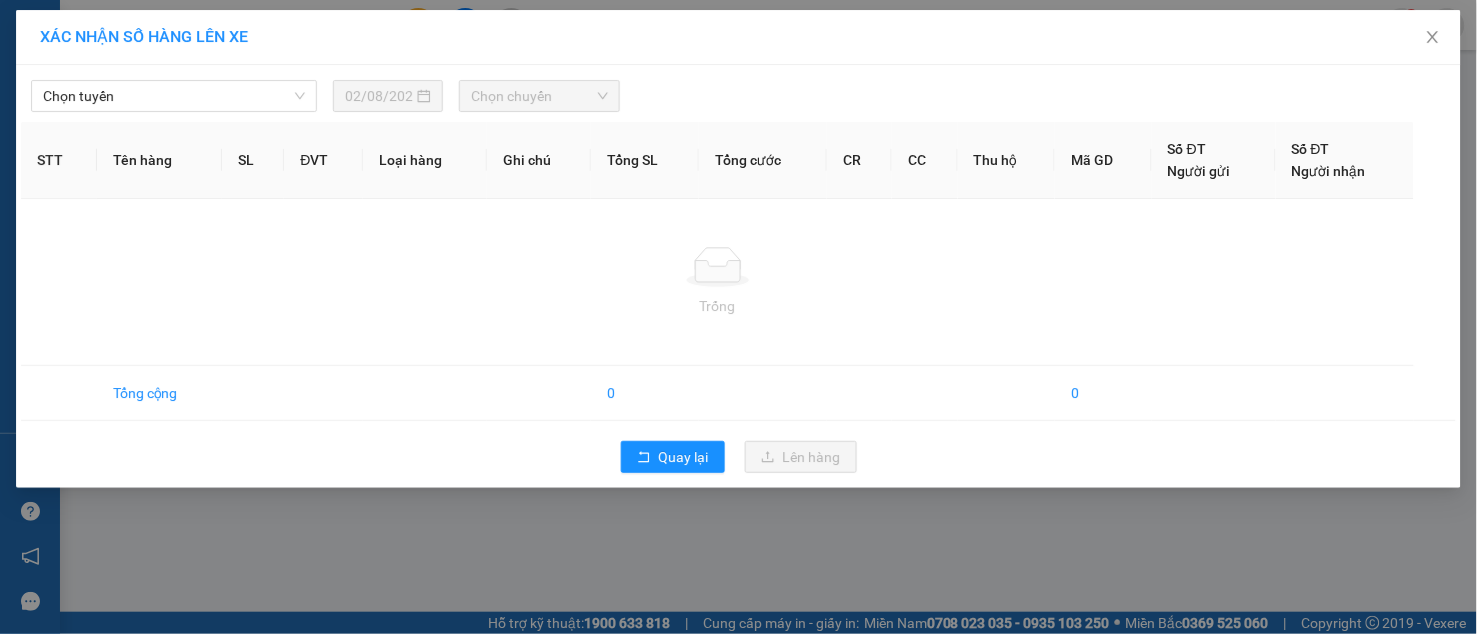 scroll, scrollTop: 0, scrollLeft: 0, axis: both 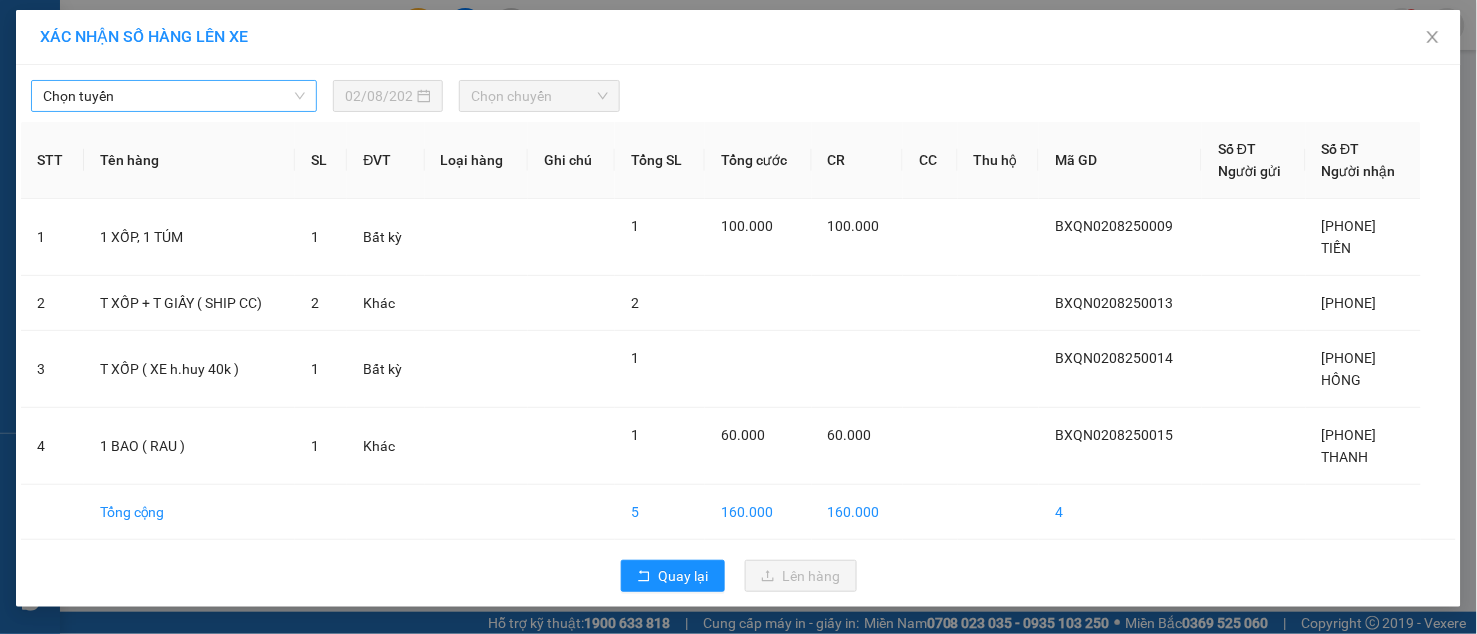 click on "Chọn tuyến" at bounding box center [174, 96] 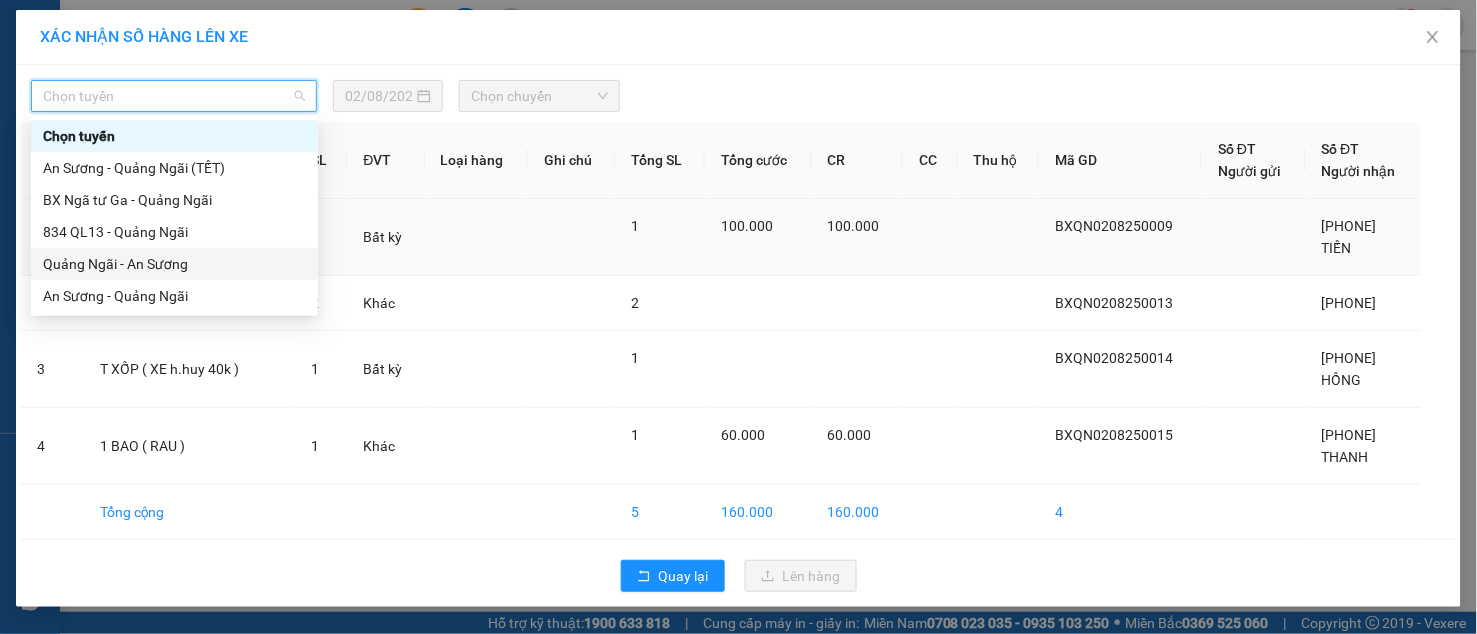 drag, startPoint x: 178, startPoint y: 275, endPoint x: 170, endPoint y: 263, distance: 14.422205 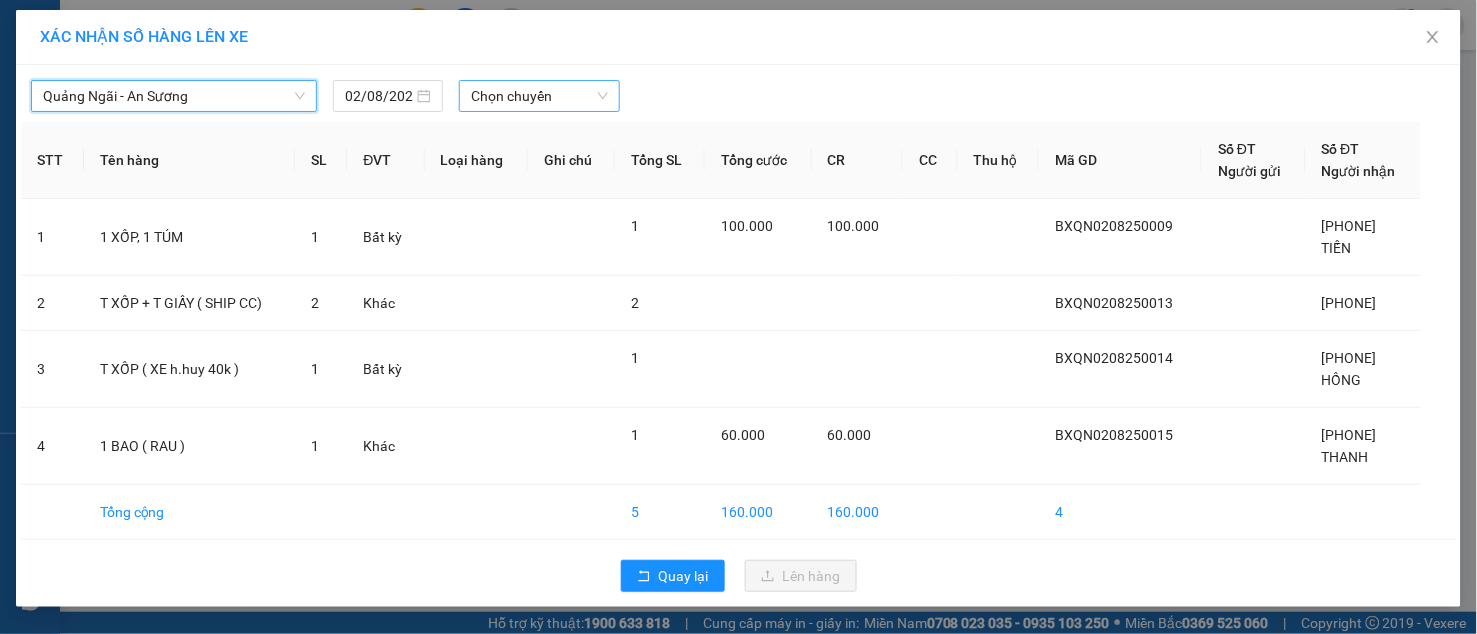 click on "Chọn chuyến" at bounding box center [539, 96] 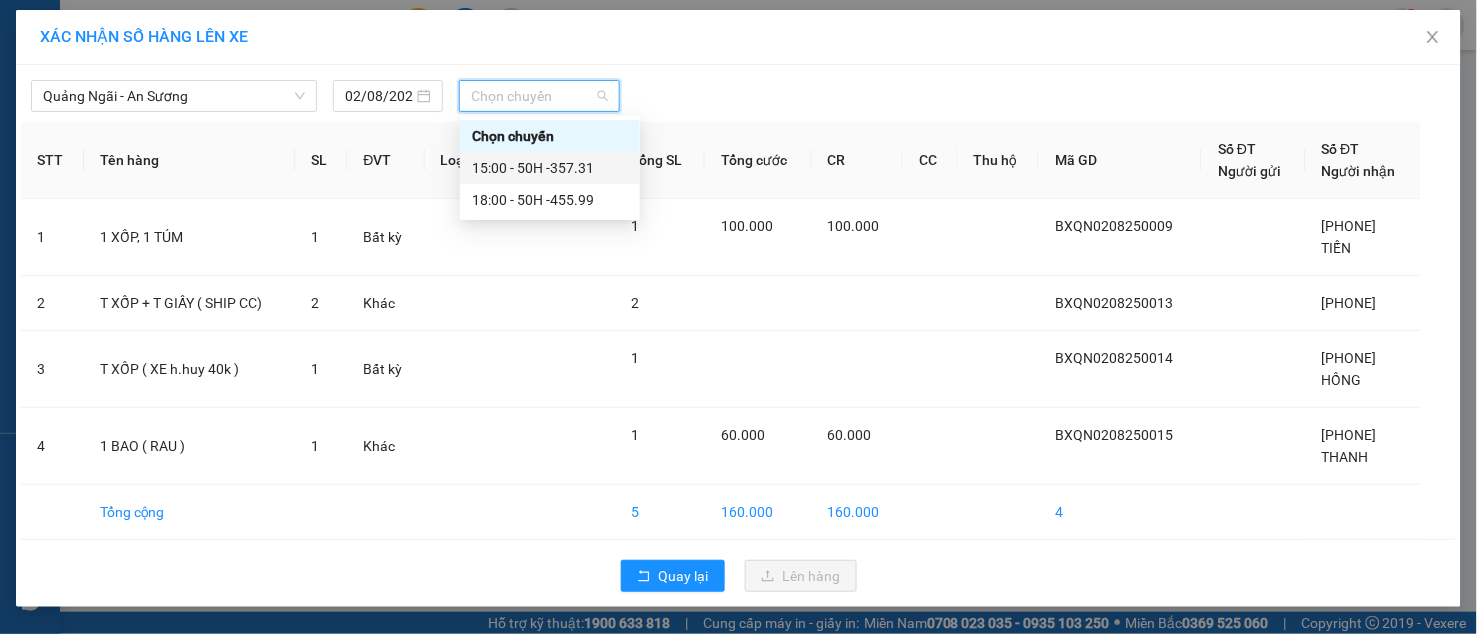 click on "15:00     - 50H -357.31" at bounding box center (550, 168) 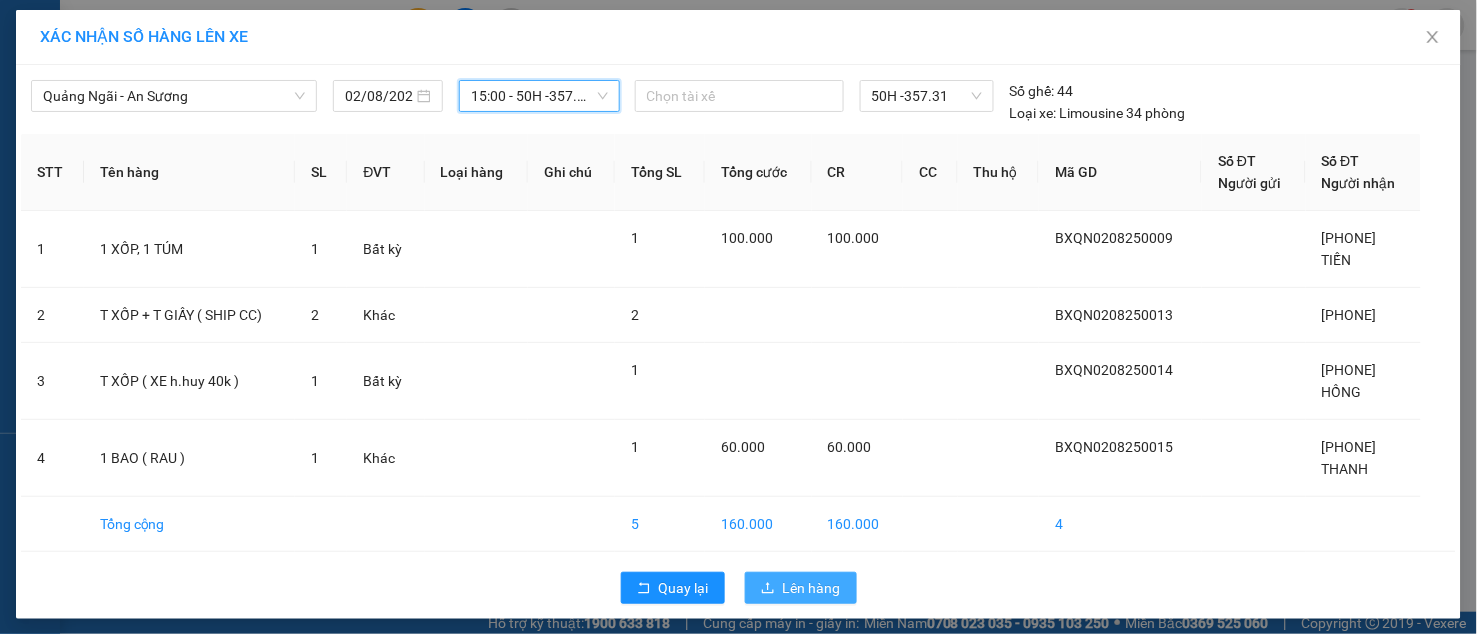 click on "Lên hàng" at bounding box center [812, 588] 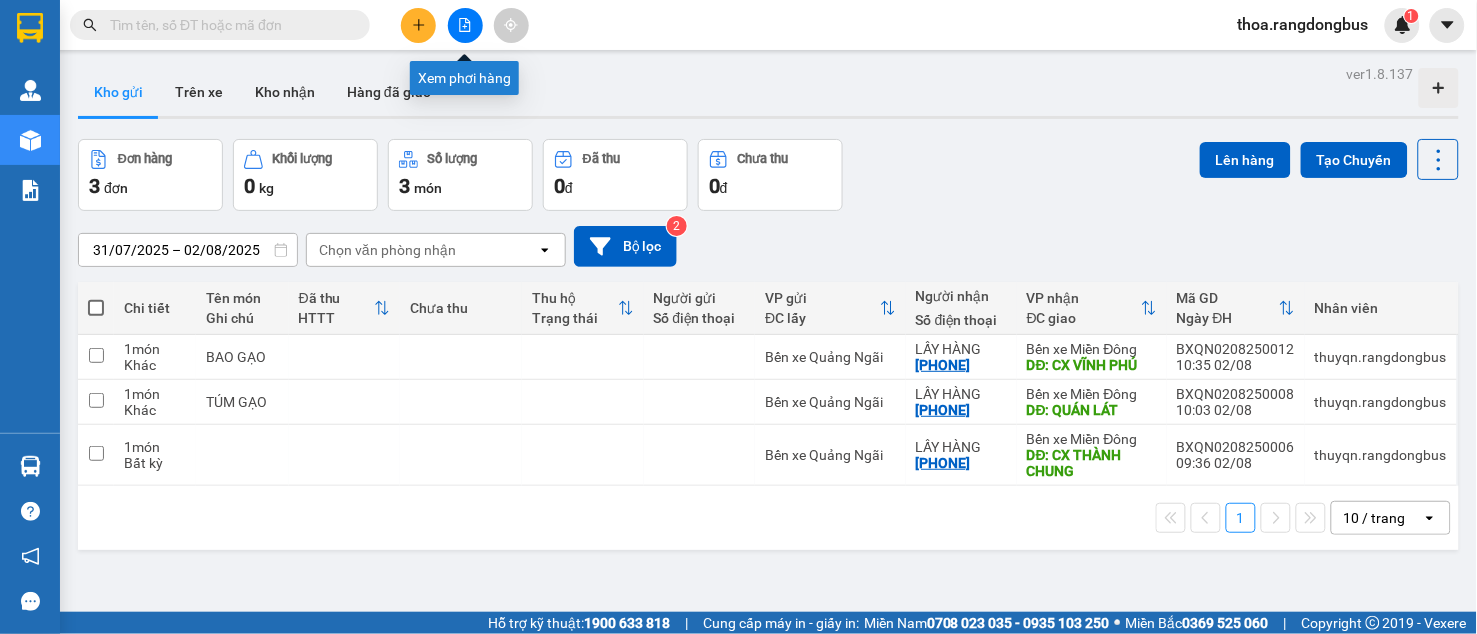 click 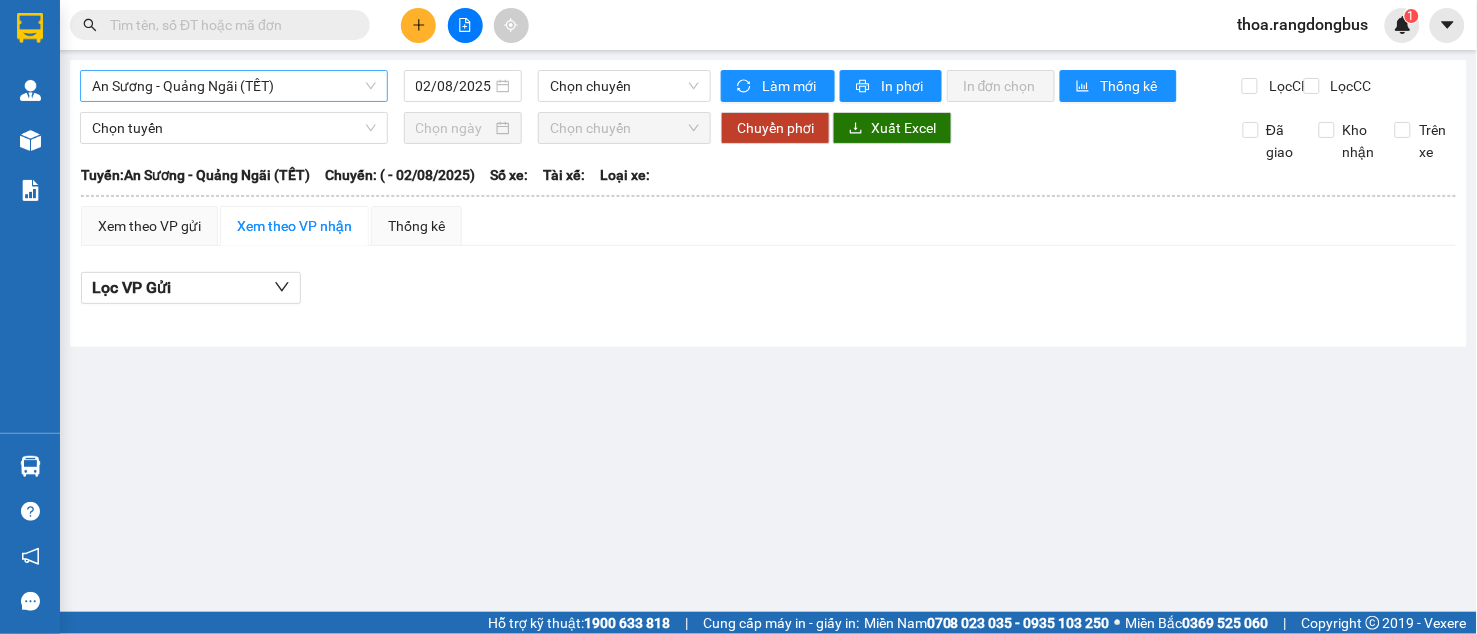 click on "An Sương - Quảng Ngãi (TẾT)" at bounding box center [234, 86] 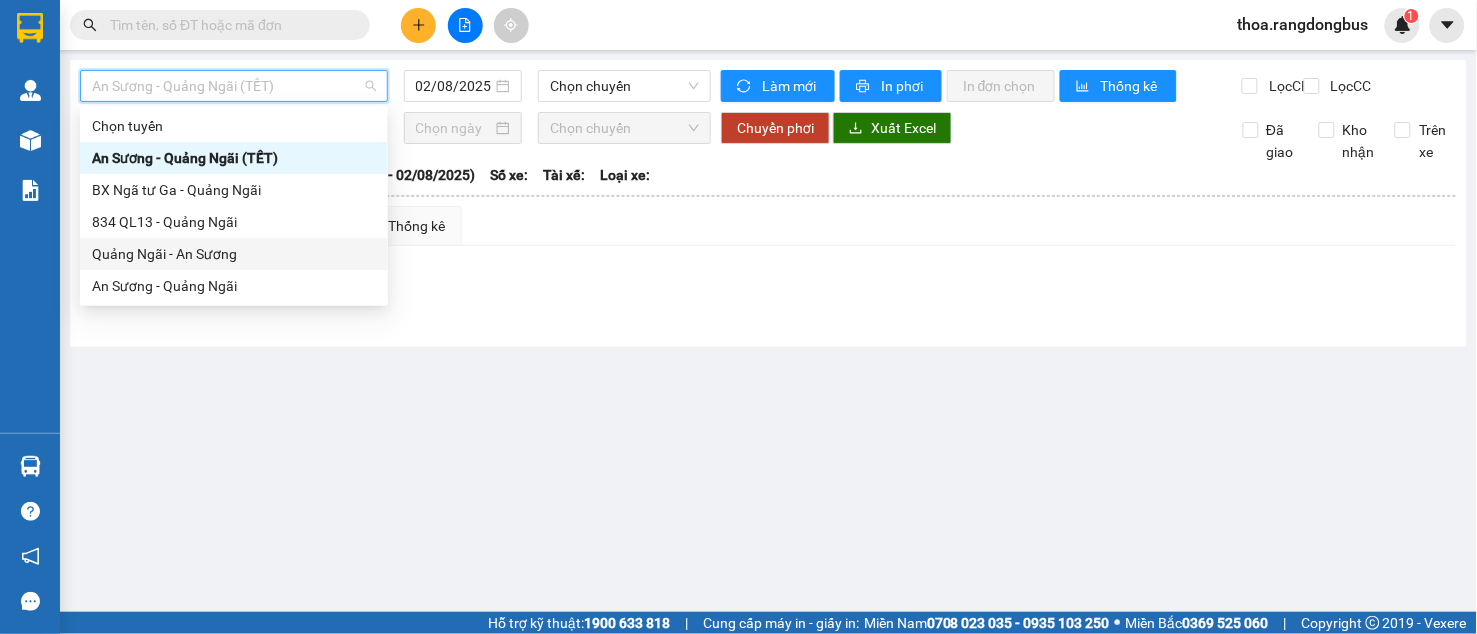 click on "Quảng Ngãi - An Sương" at bounding box center (234, 254) 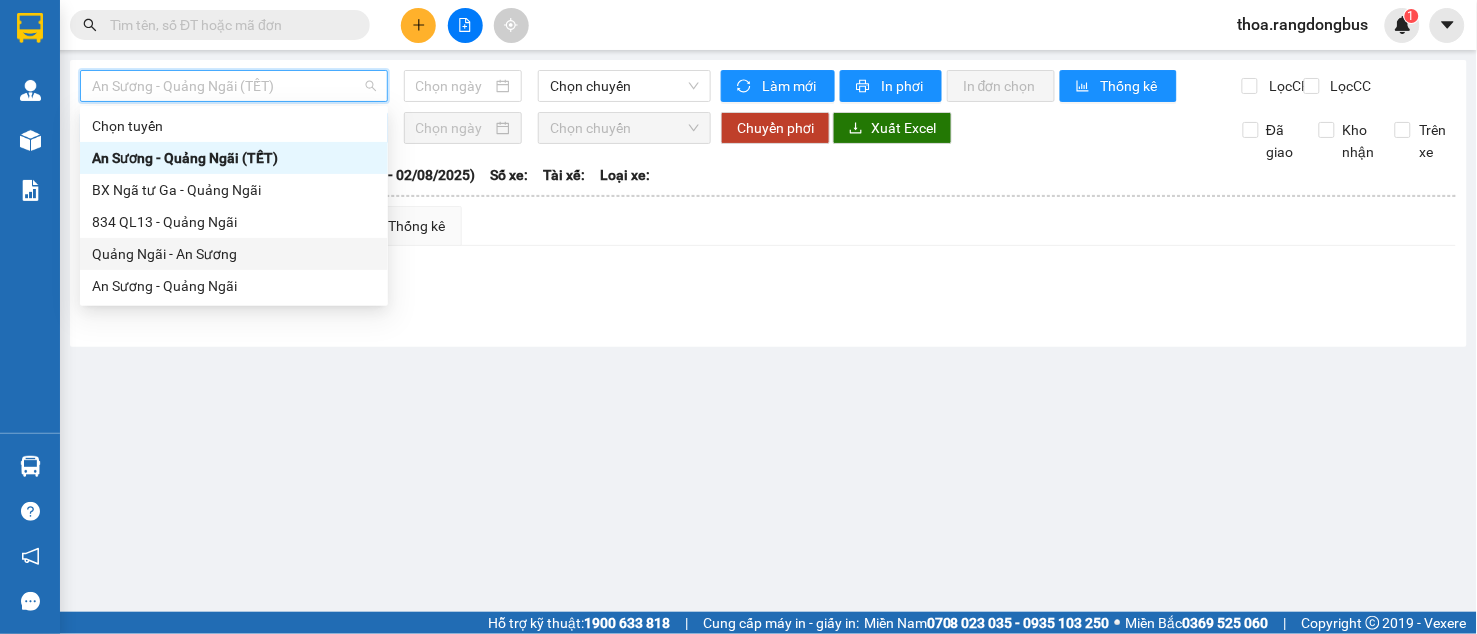 type on "02/08/2025" 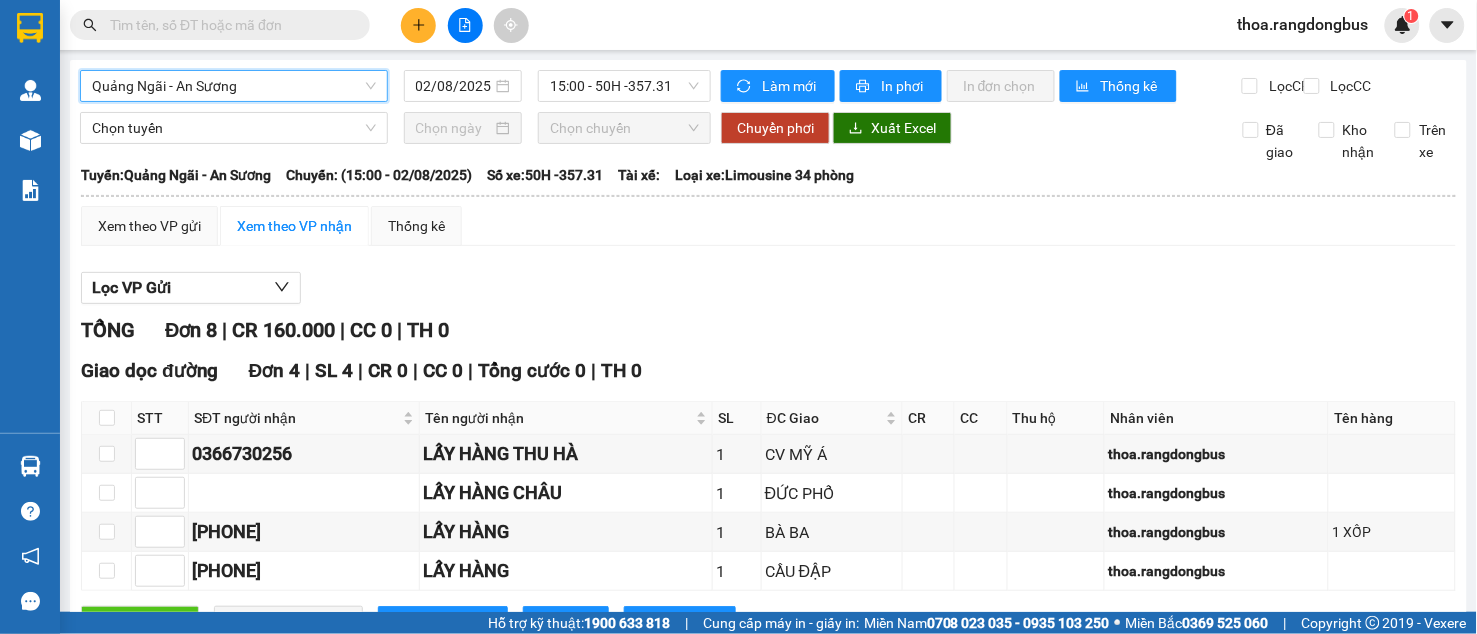 scroll, scrollTop: 111, scrollLeft: 0, axis: vertical 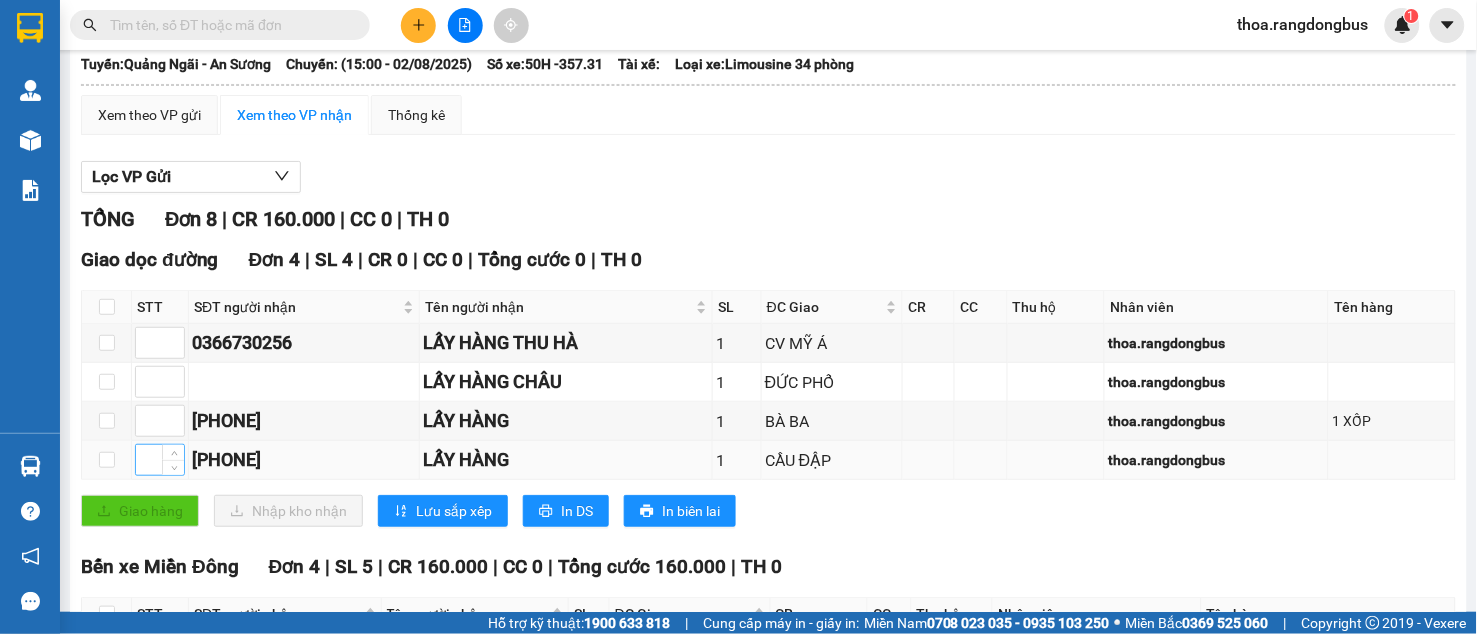 click at bounding box center (160, 460) 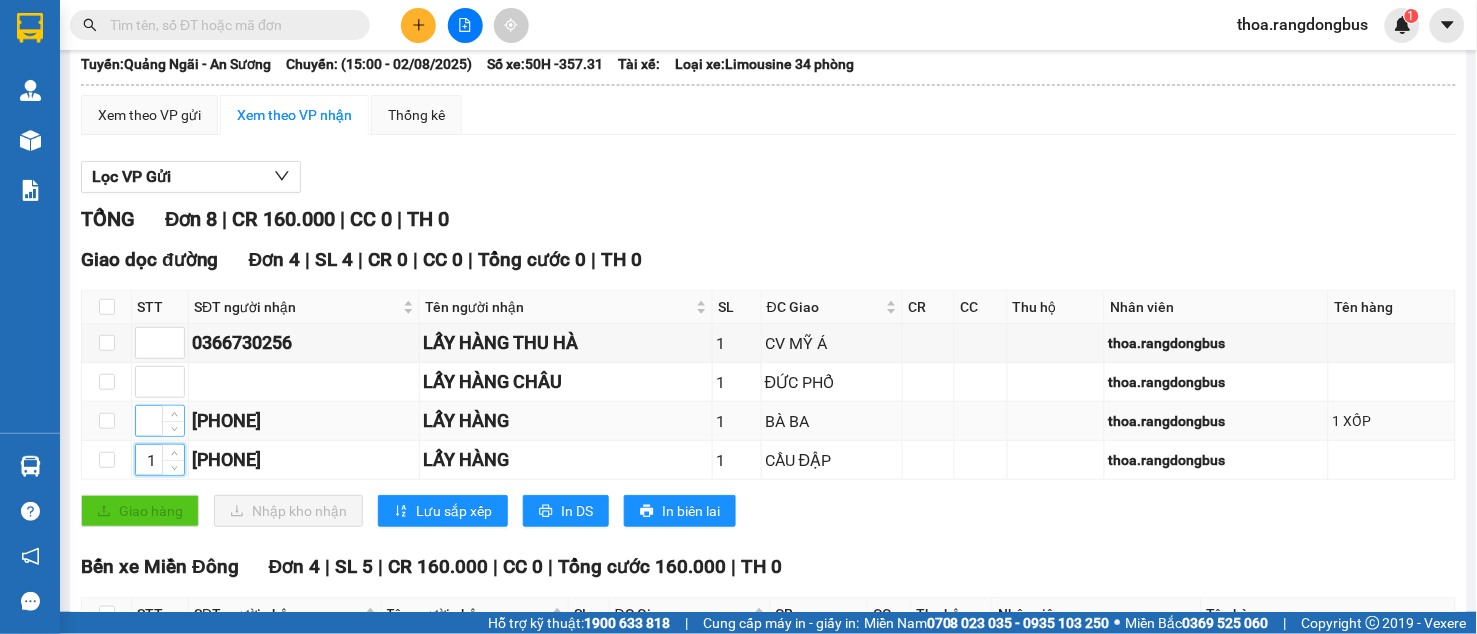type on "1" 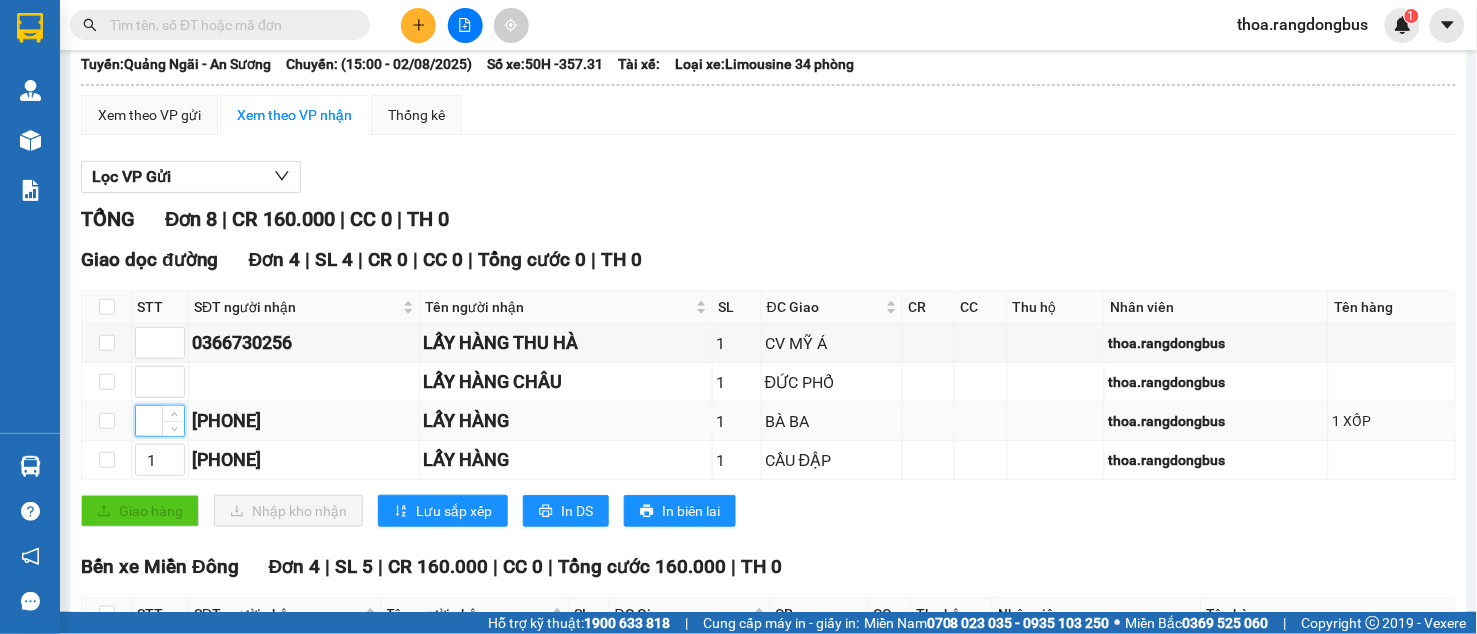 click at bounding box center (160, 421) 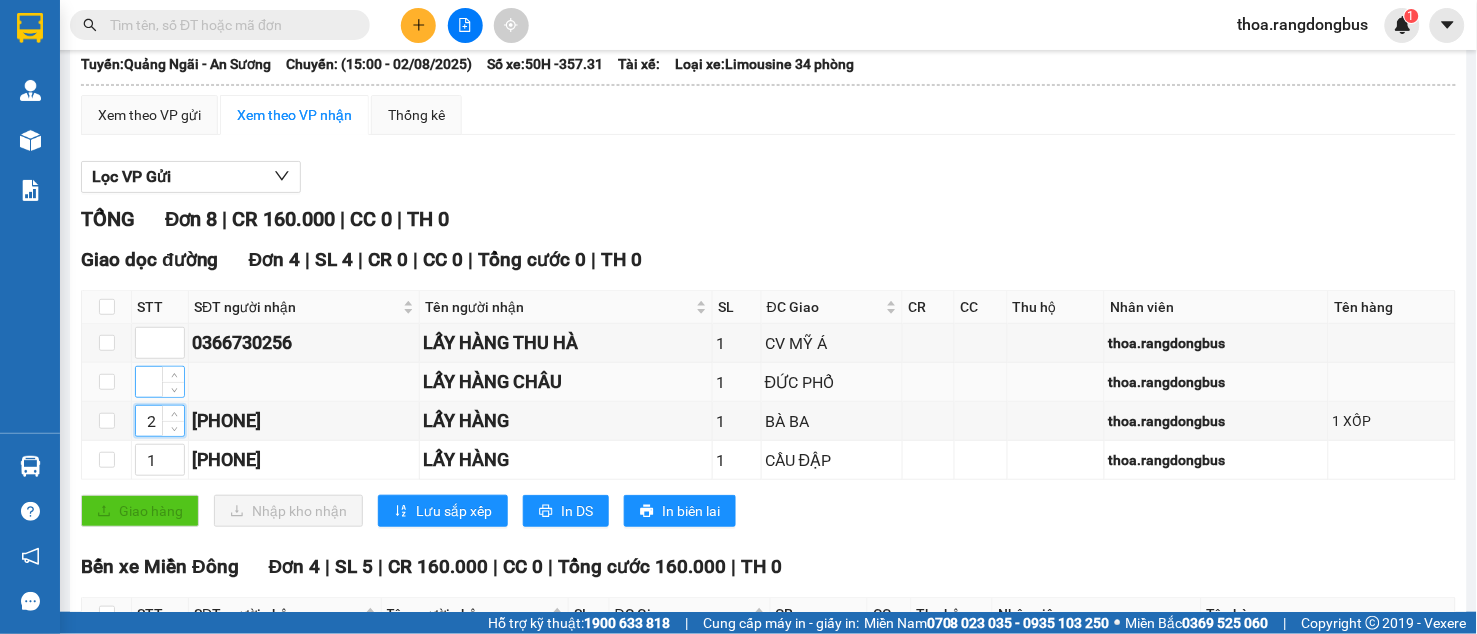type on "2" 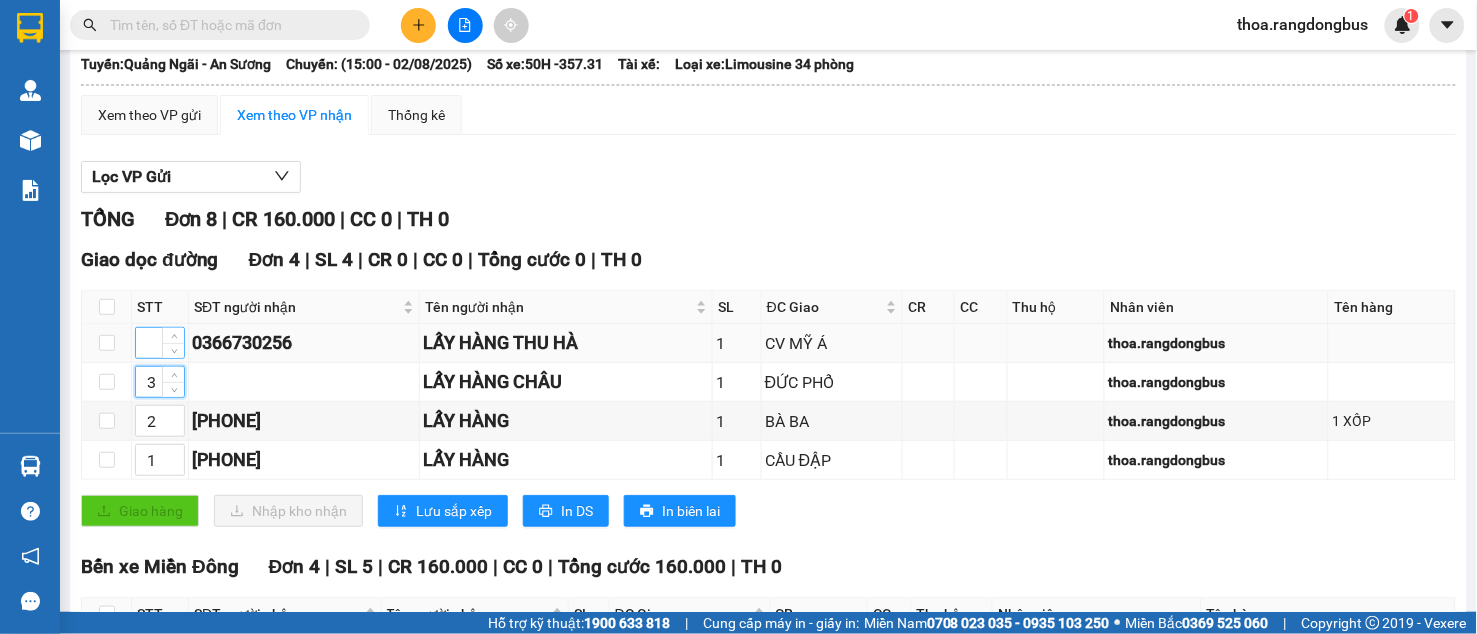 type on "3" 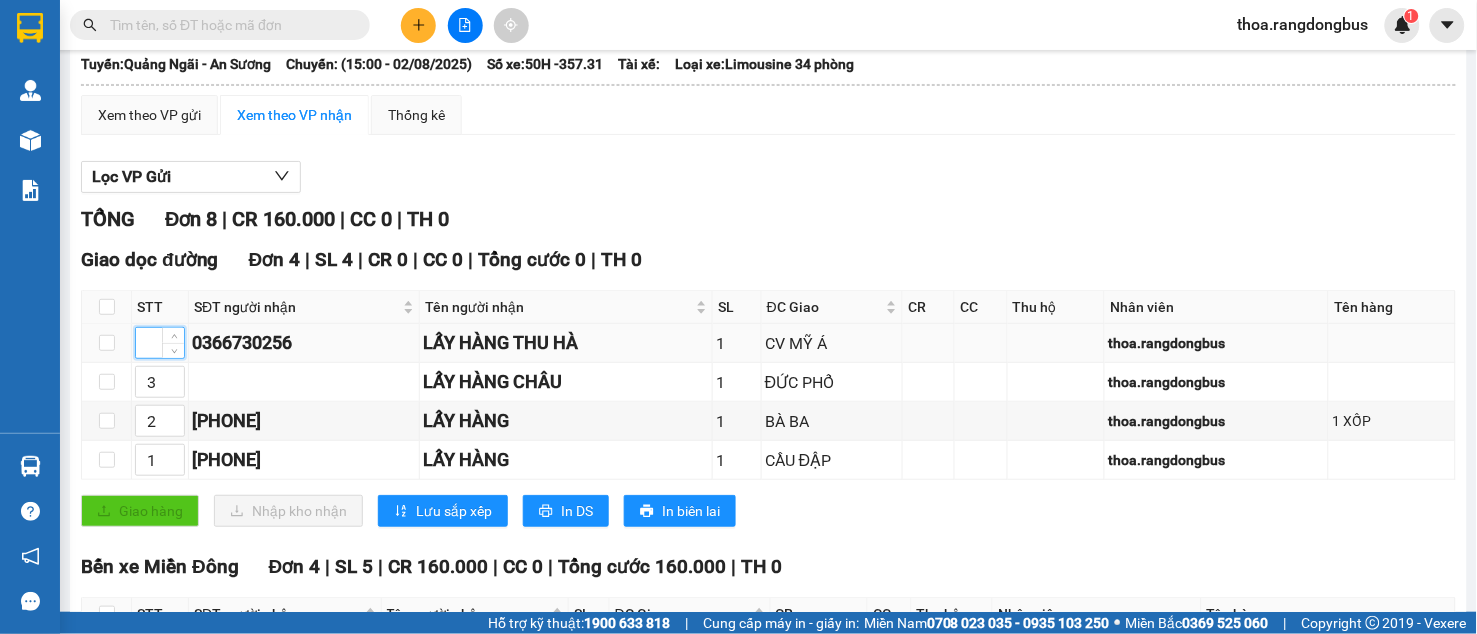 click at bounding box center [160, 343] 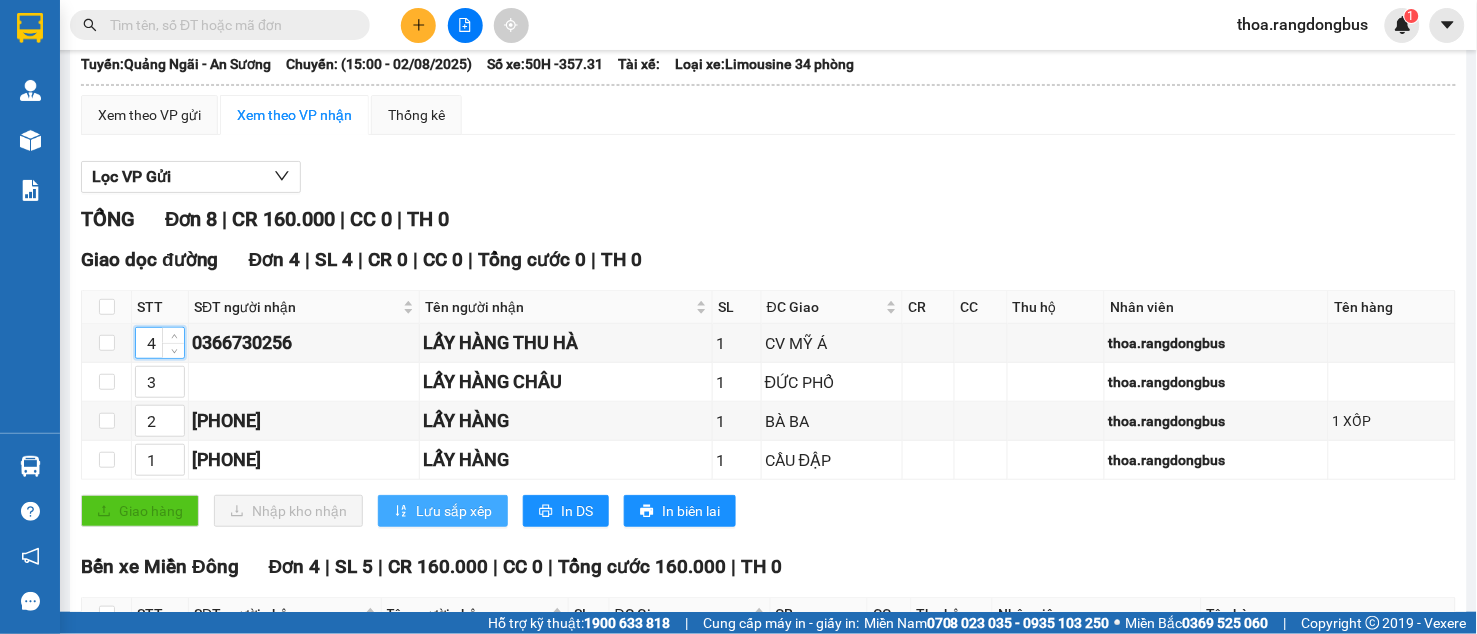 type on "4" 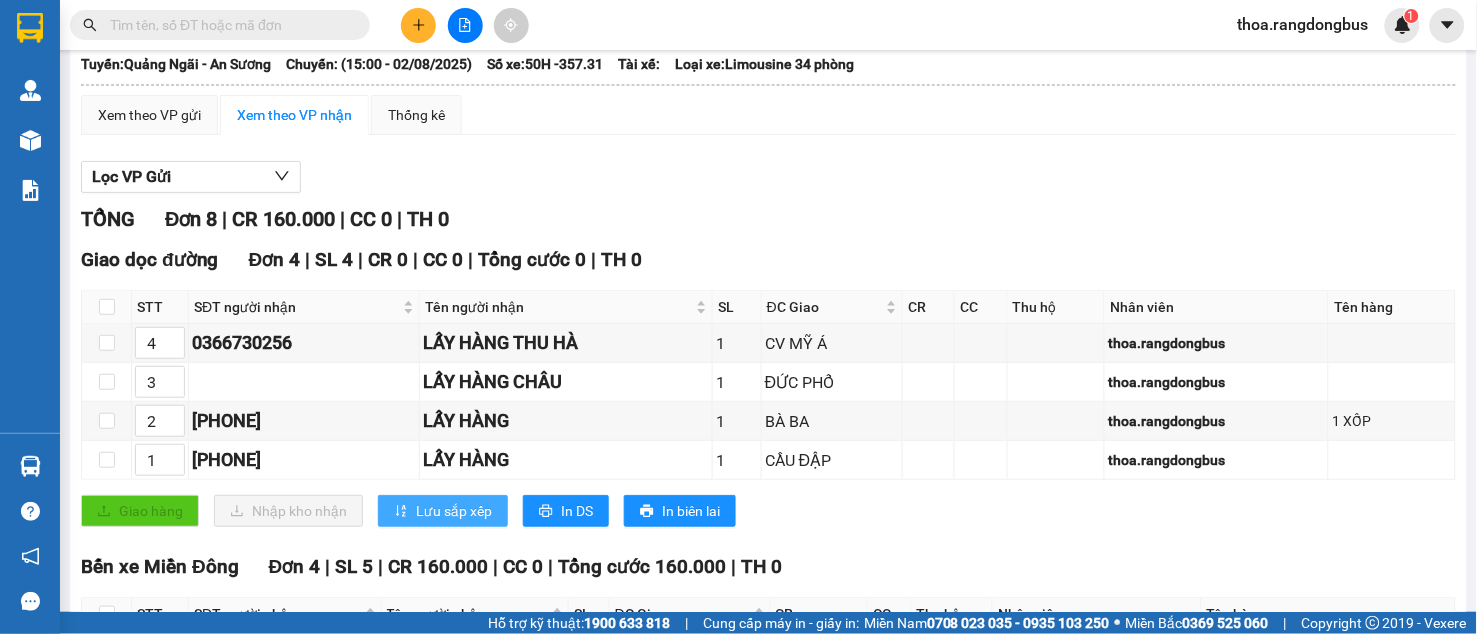 click on "Lưu sắp xếp" at bounding box center [454, 511] 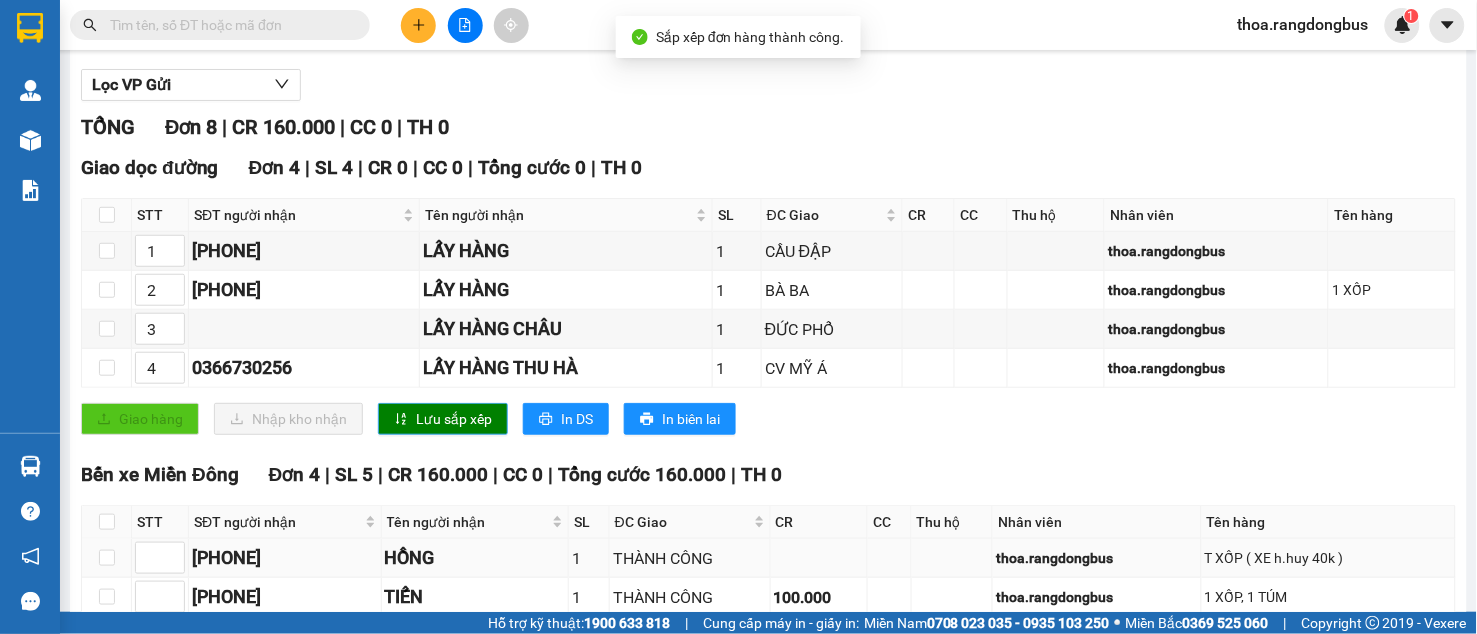scroll, scrollTop: 408, scrollLeft: 0, axis: vertical 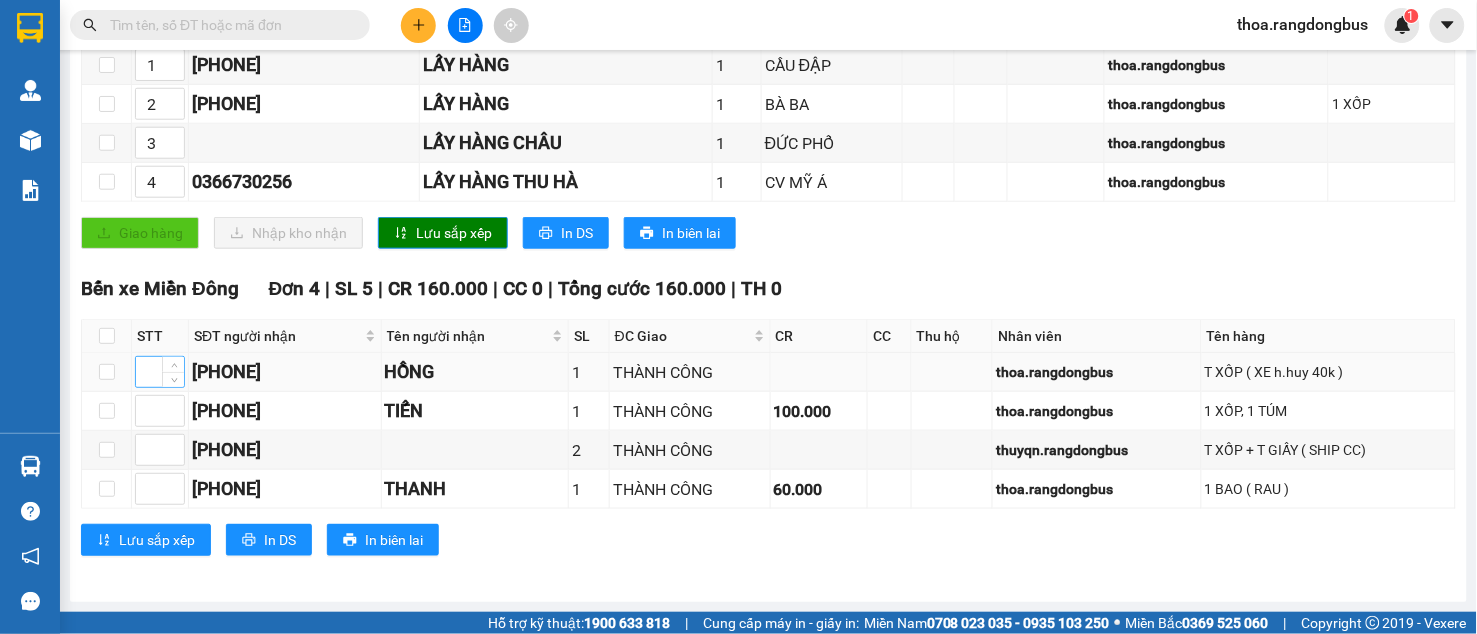 click at bounding box center (160, 372) 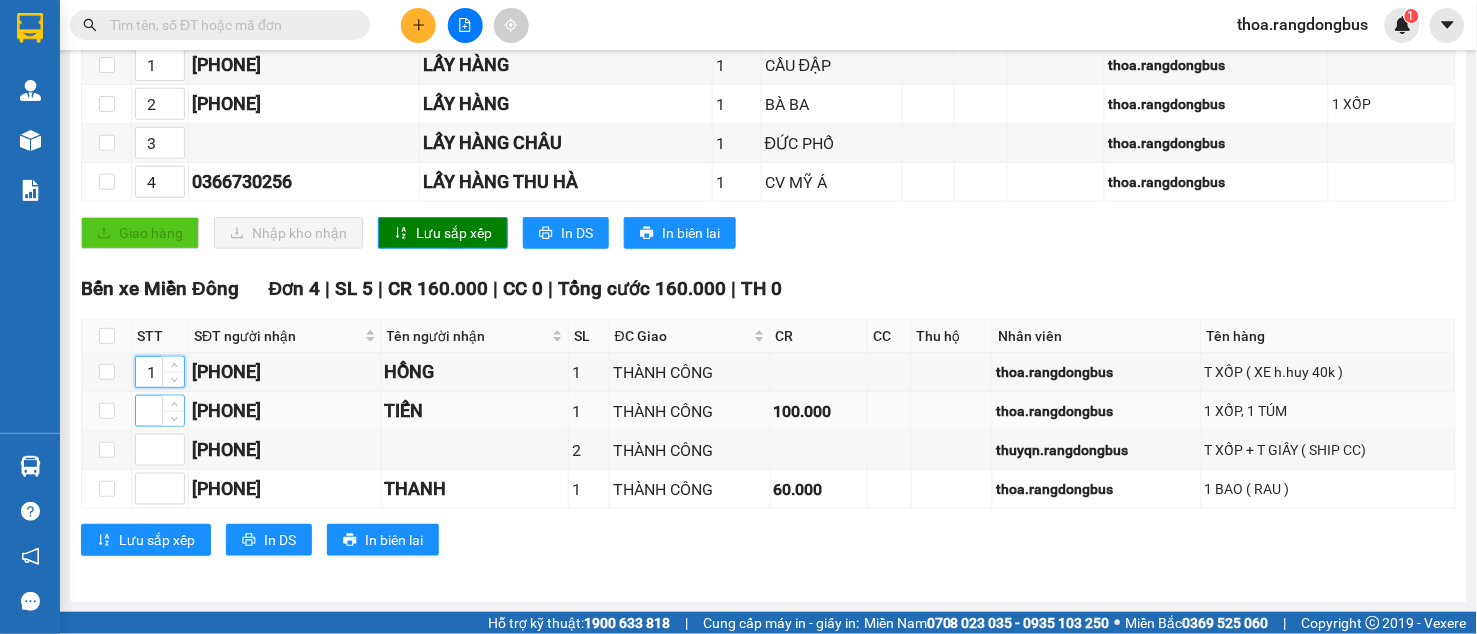 type on "1" 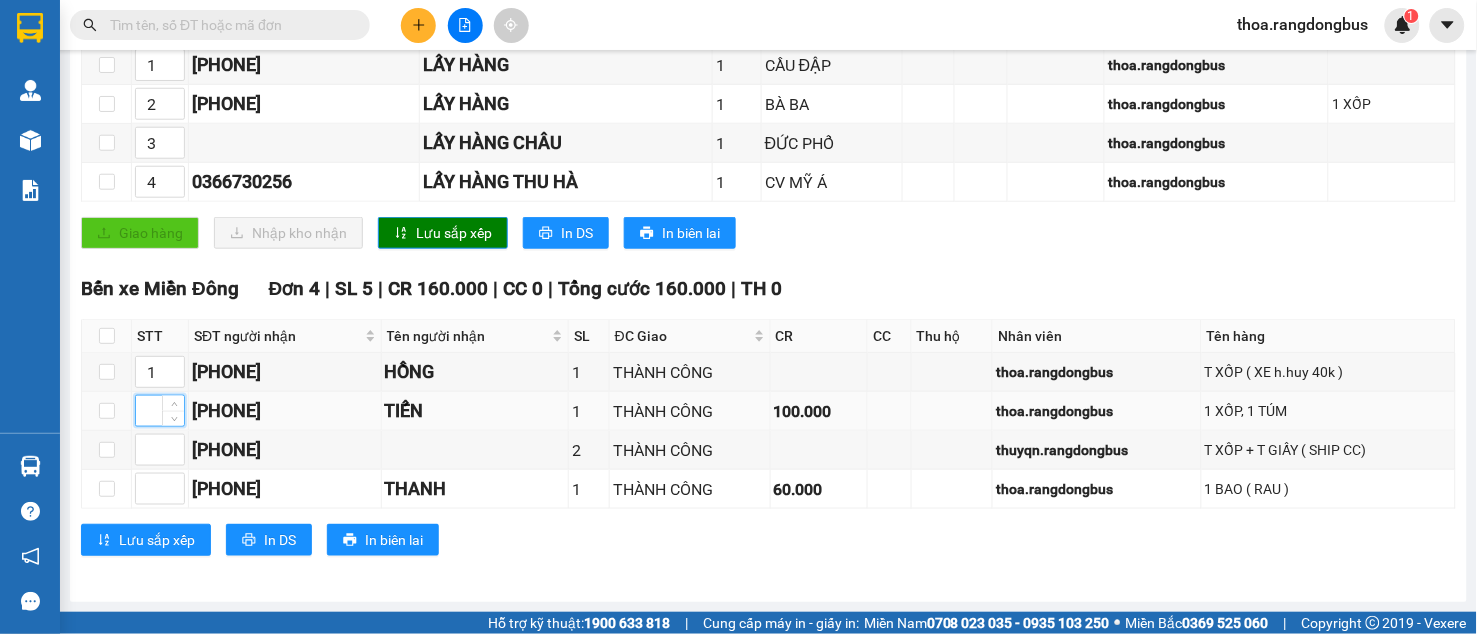 click at bounding box center [160, 411] 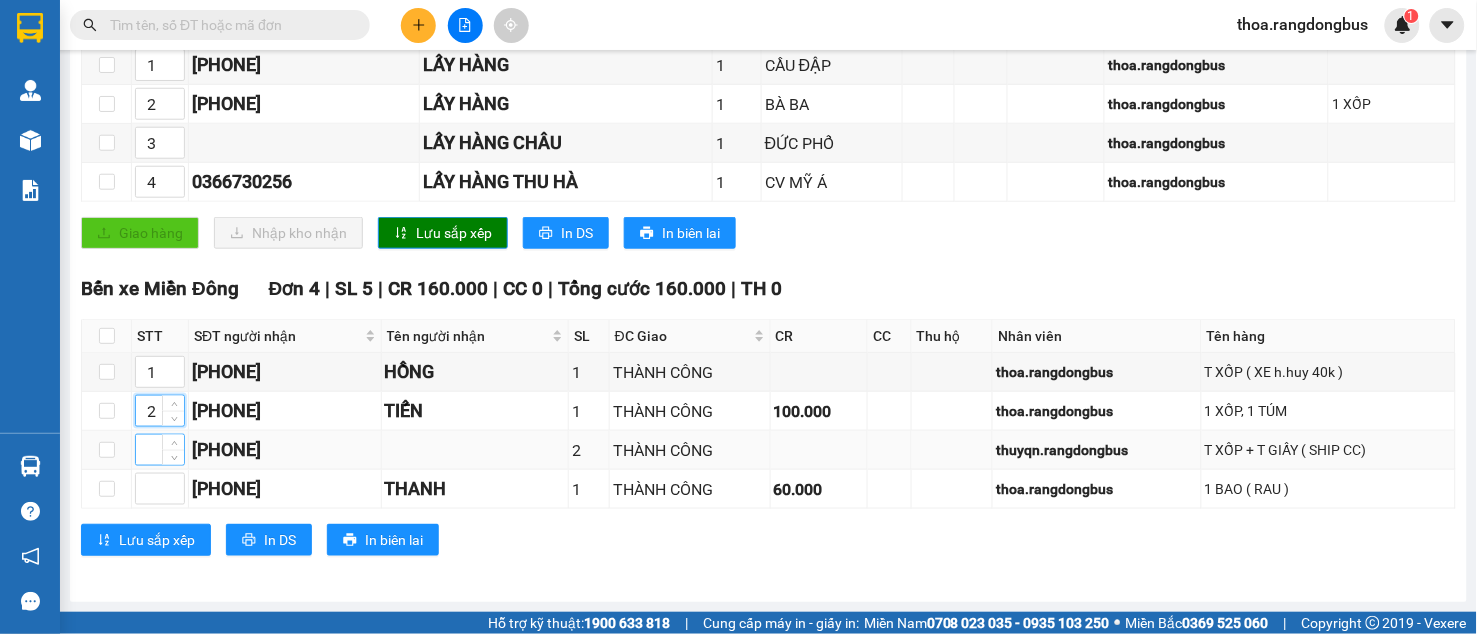 type on "2" 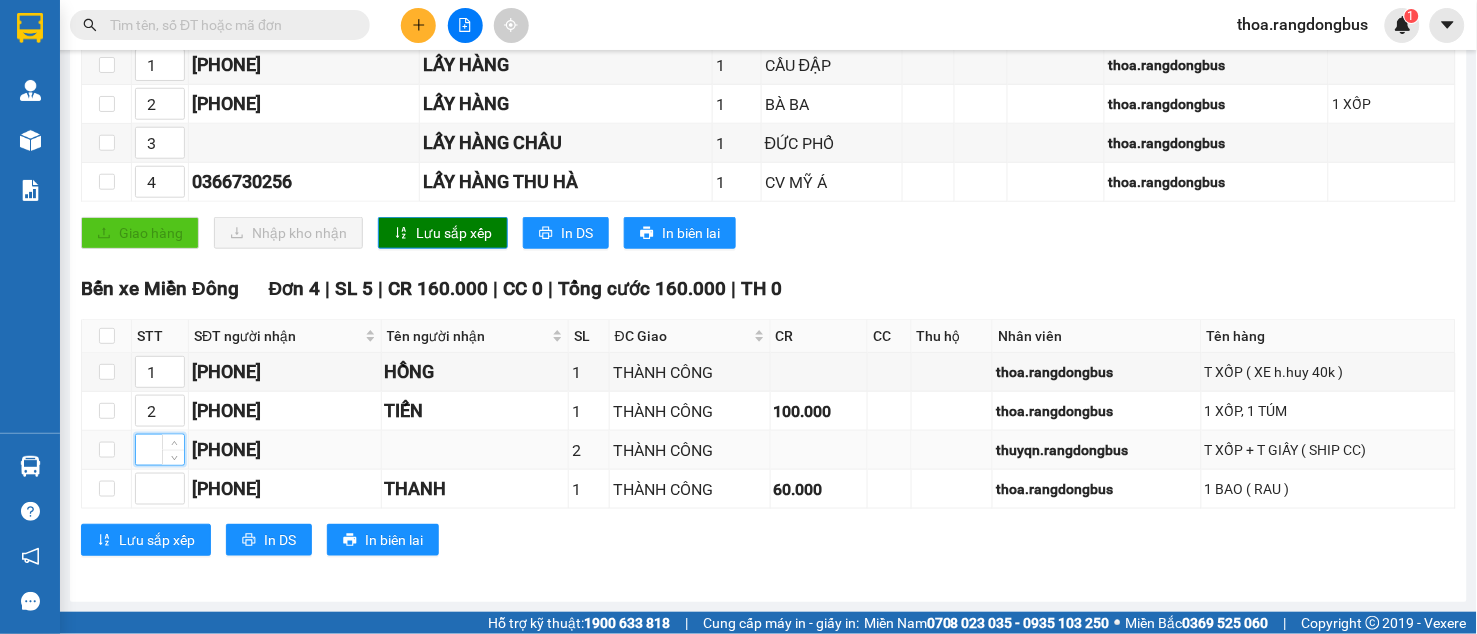 click at bounding box center (160, 450) 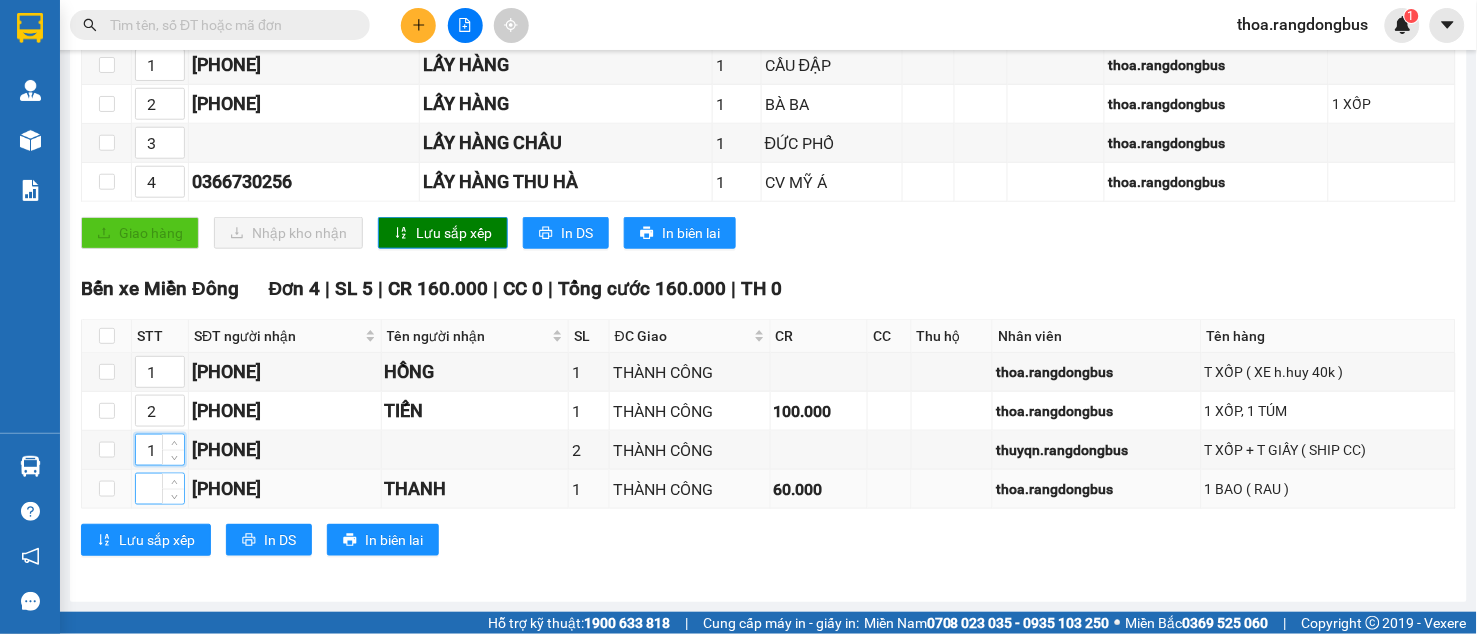 type on "1" 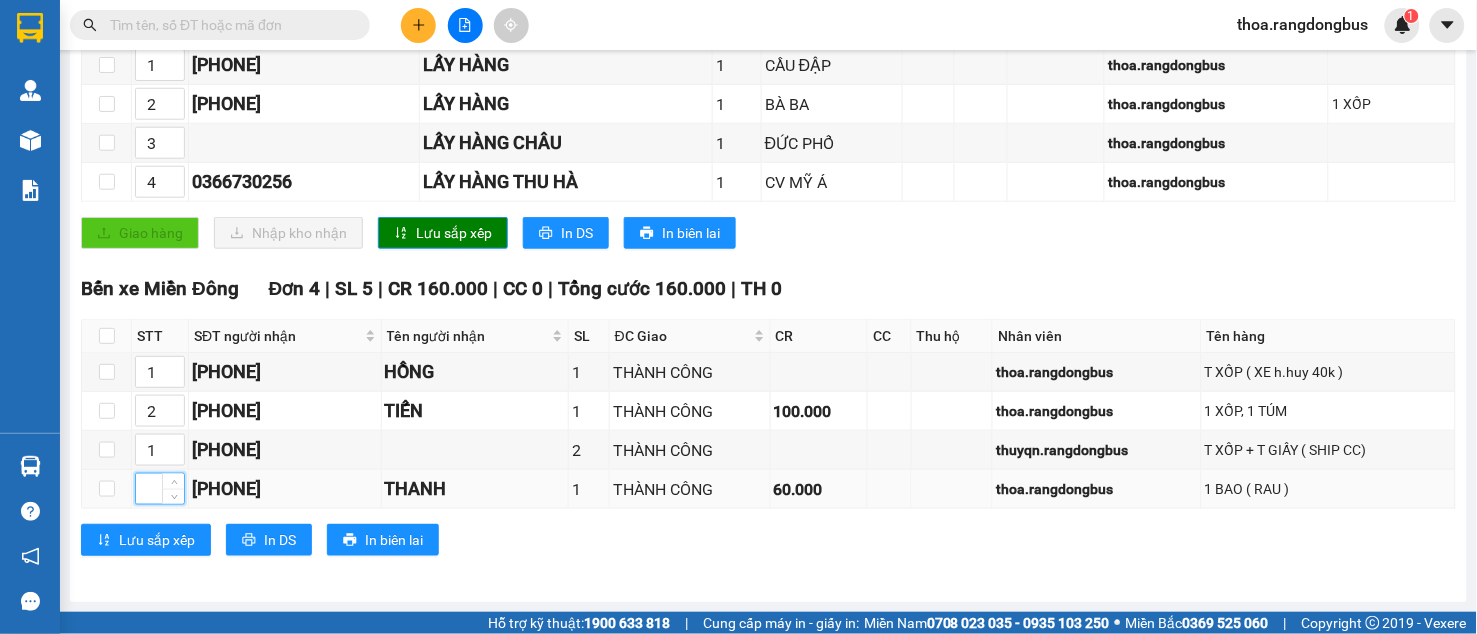 click at bounding box center [160, 489] 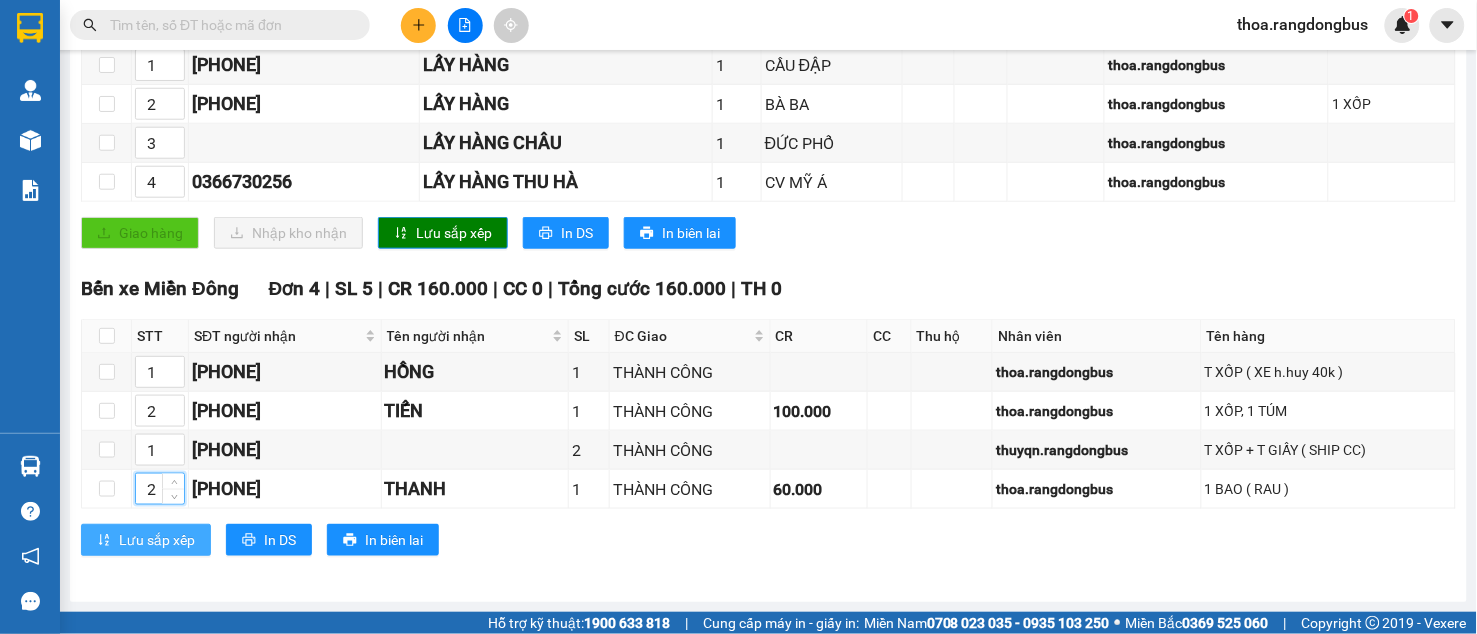 type on "2" 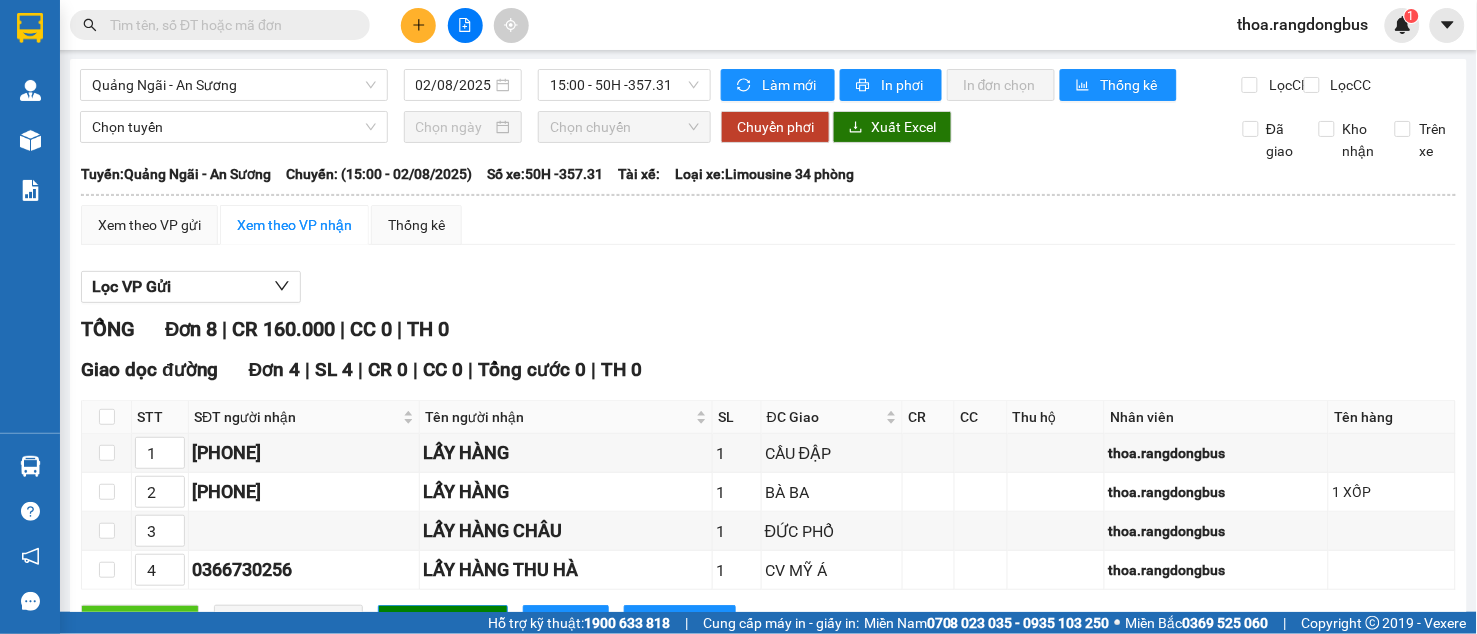 scroll, scrollTop: 0, scrollLeft: 0, axis: both 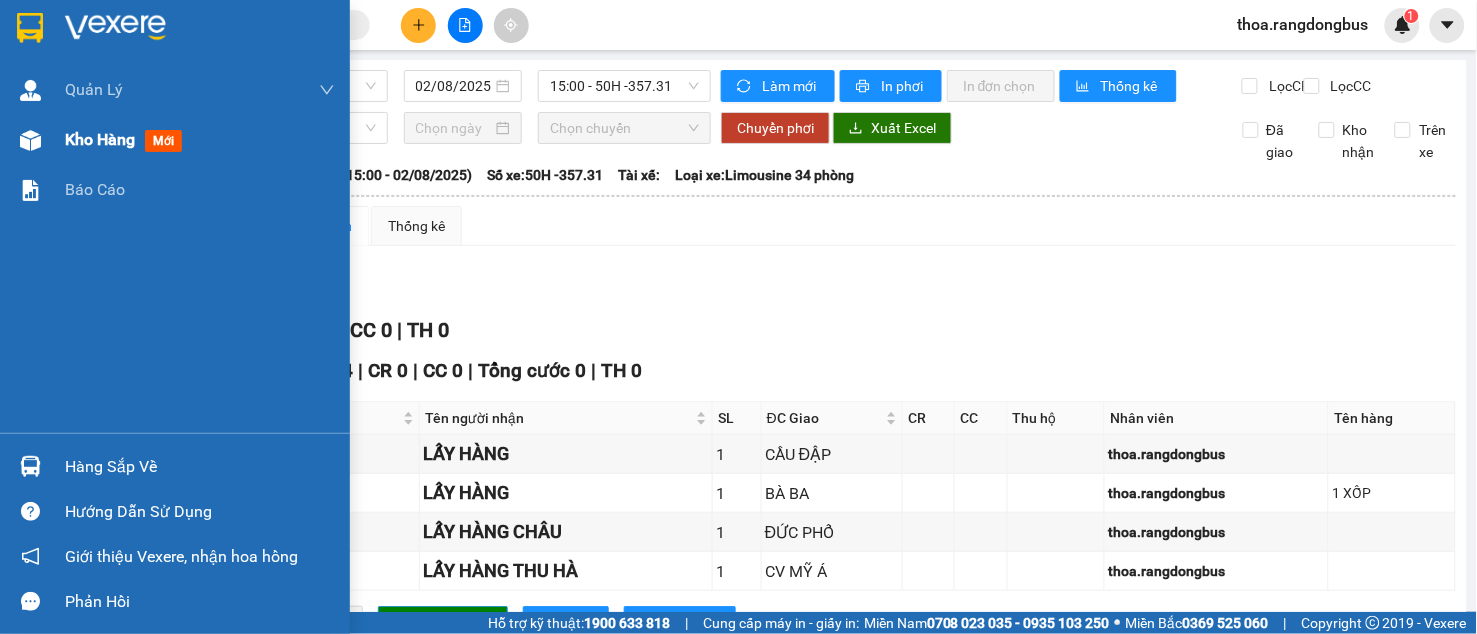 click on "Kho hàng mới" at bounding box center (127, 139) 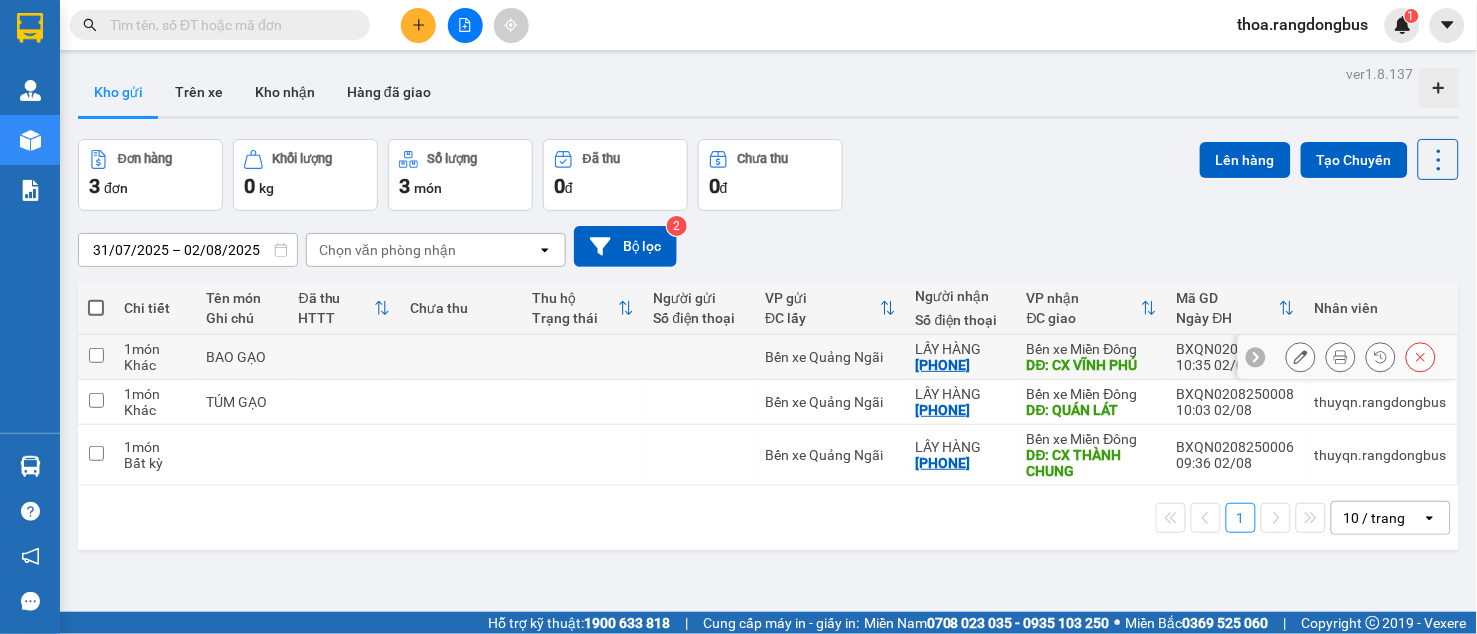 click at bounding box center (96, 355) 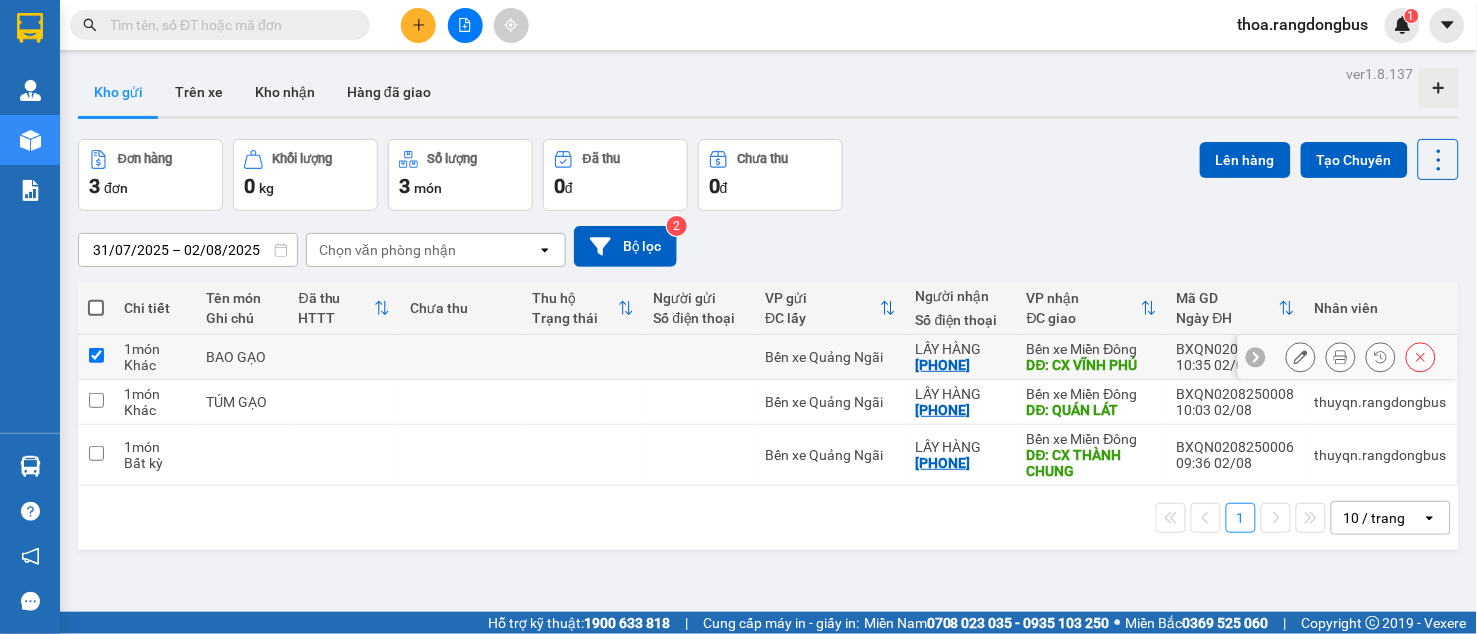 checkbox on "true" 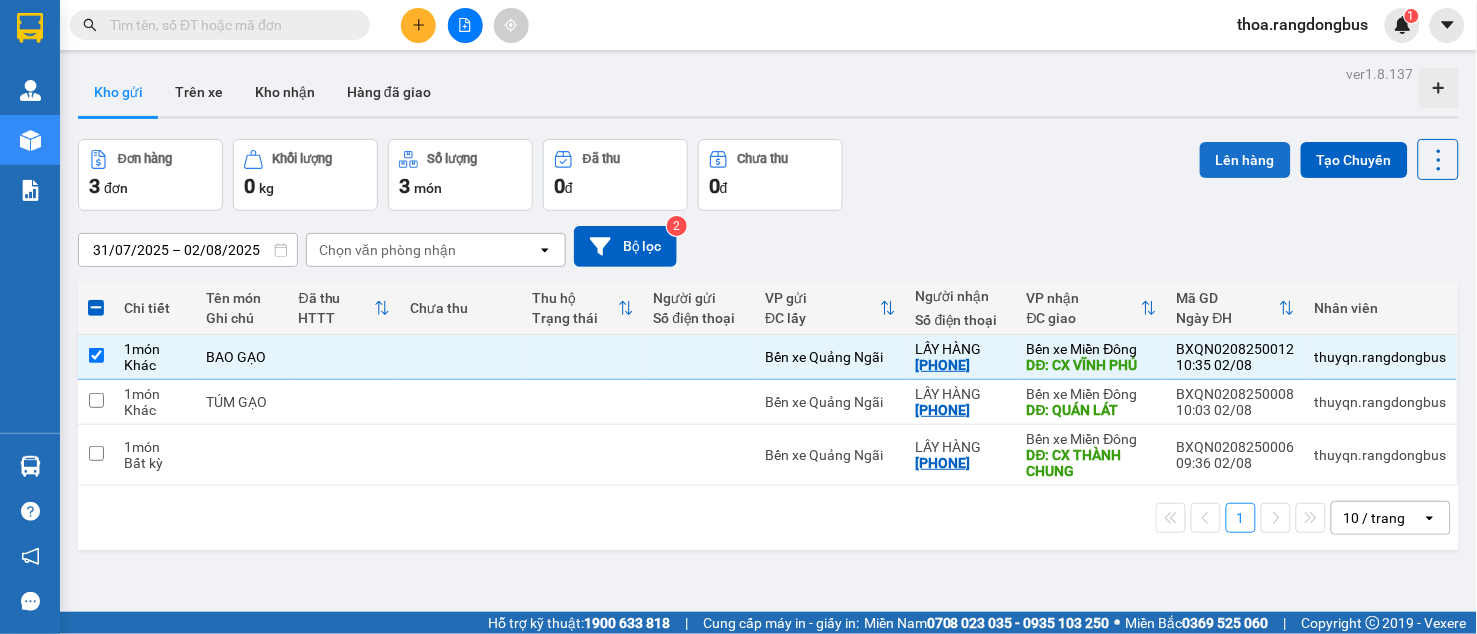 click on "Lên hàng" at bounding box center (1245, 160) 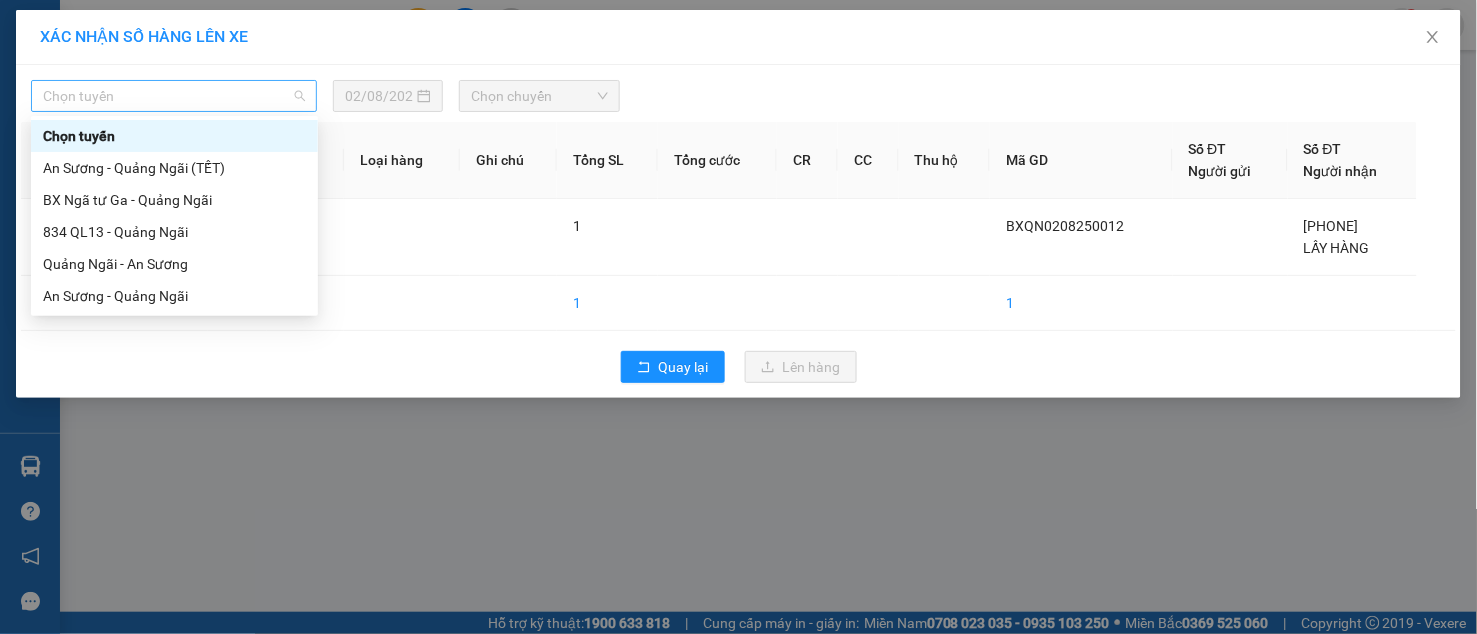 click on "Chọn tuyến" at bounding box center [174, 96] 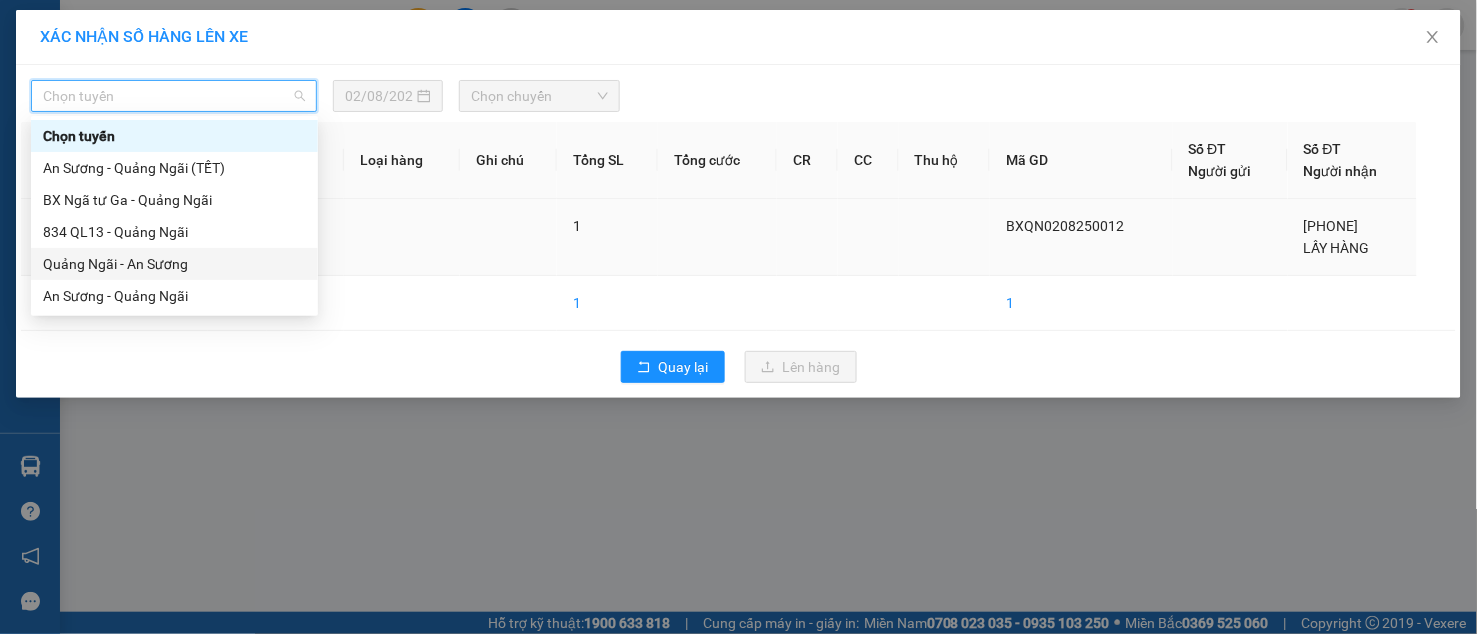 click on "Quảng Ngãi - An Sương" at bounding box center (174, 264) 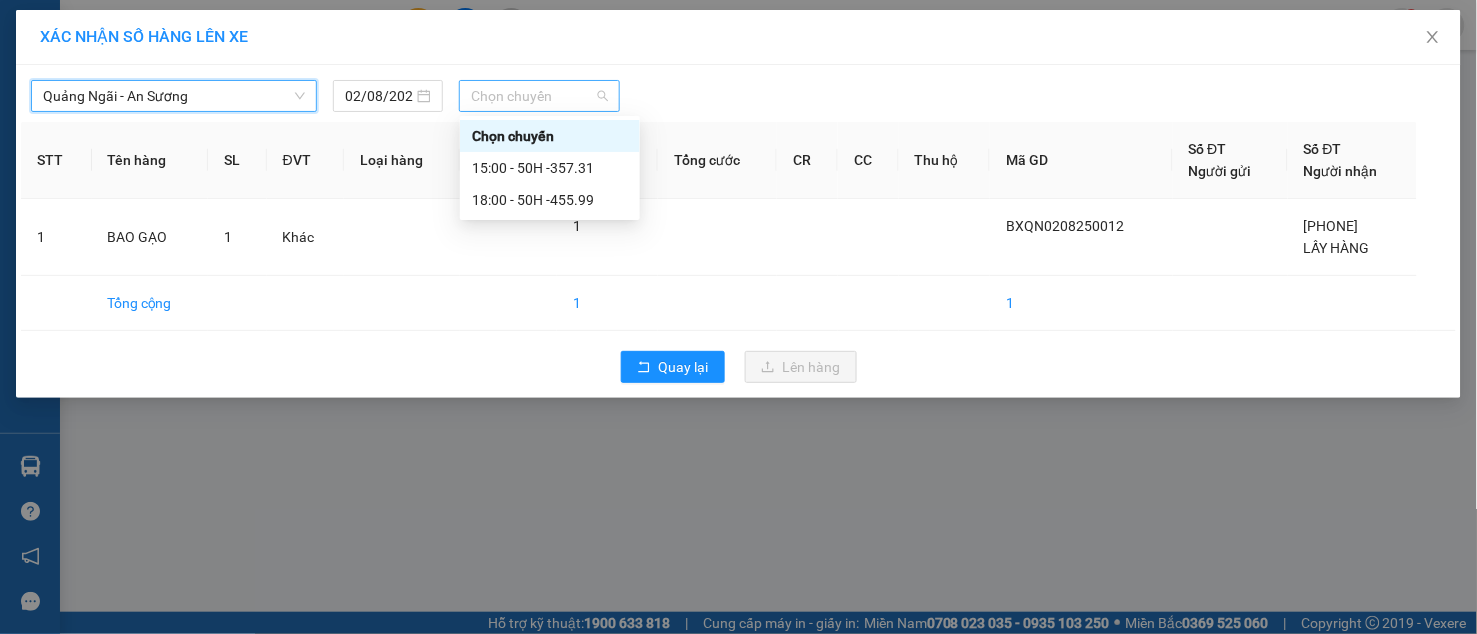 click on "Chọn chuyến" at bounding box center [539, 96] 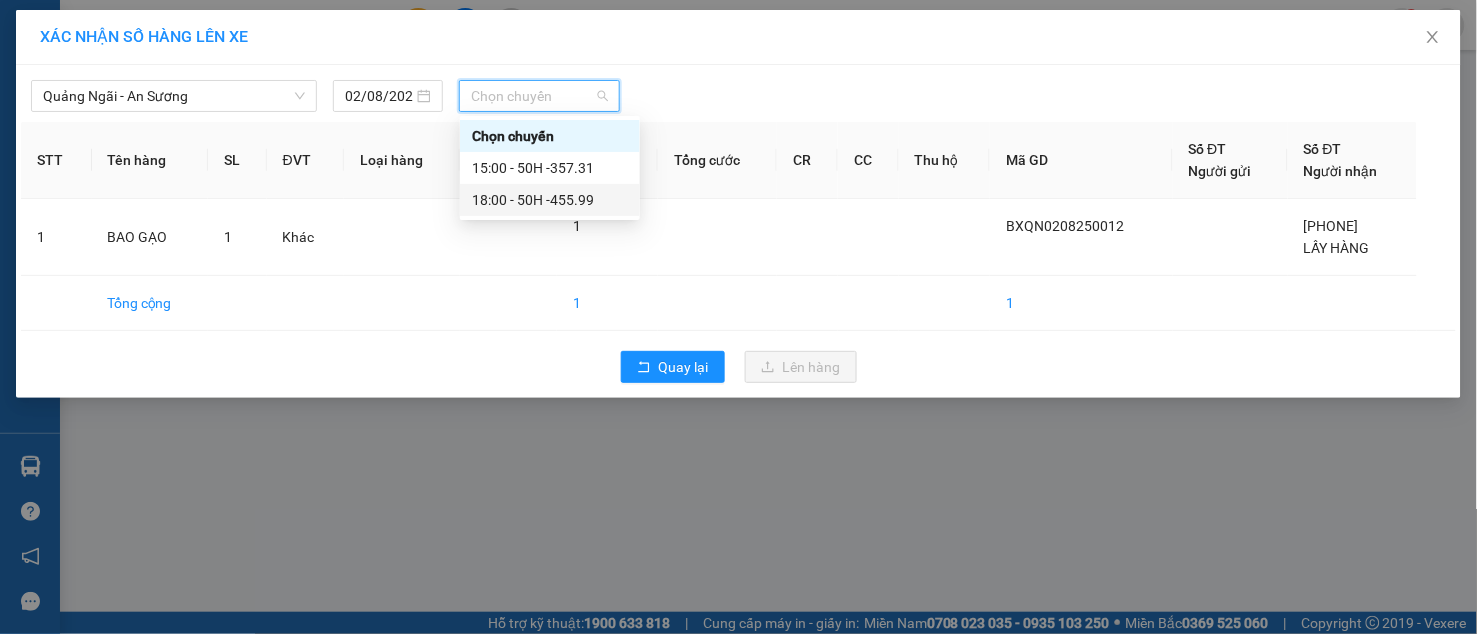 click on "18:00     - 50H -455.99" at bounding box center [550, 200] 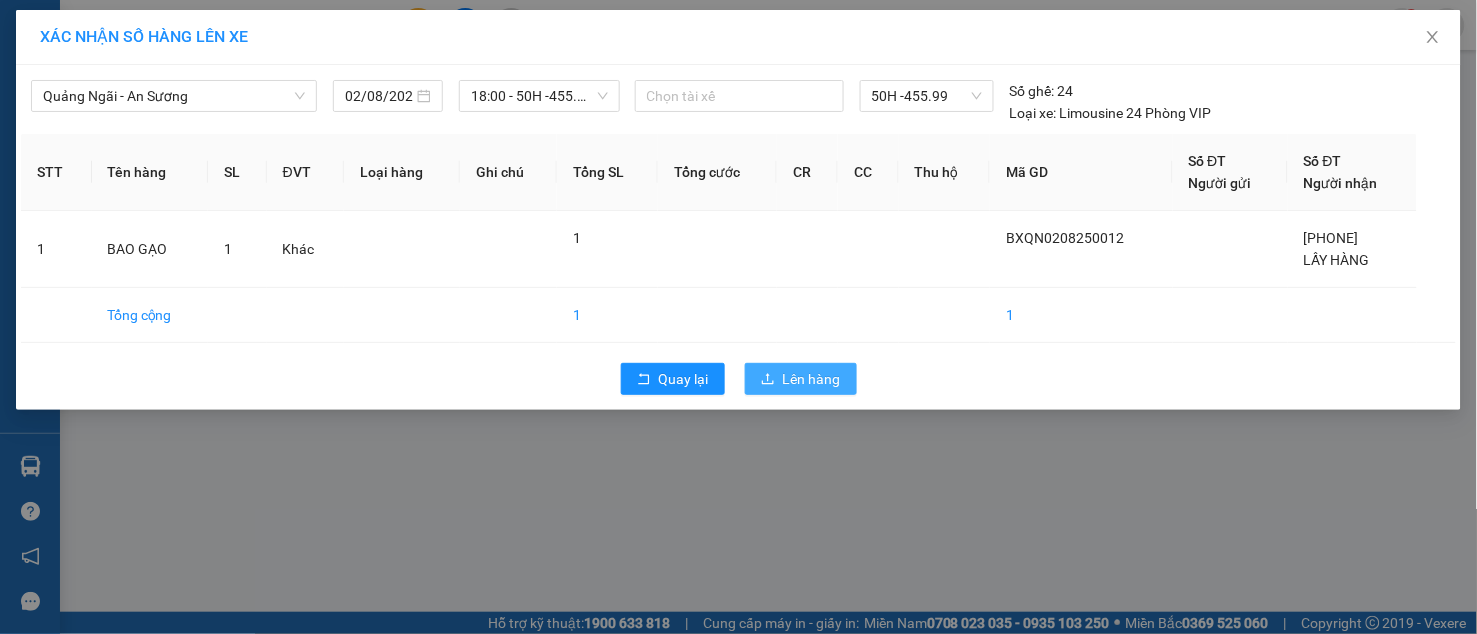 click on "Lên hàng" at bounding box center [801, 379] 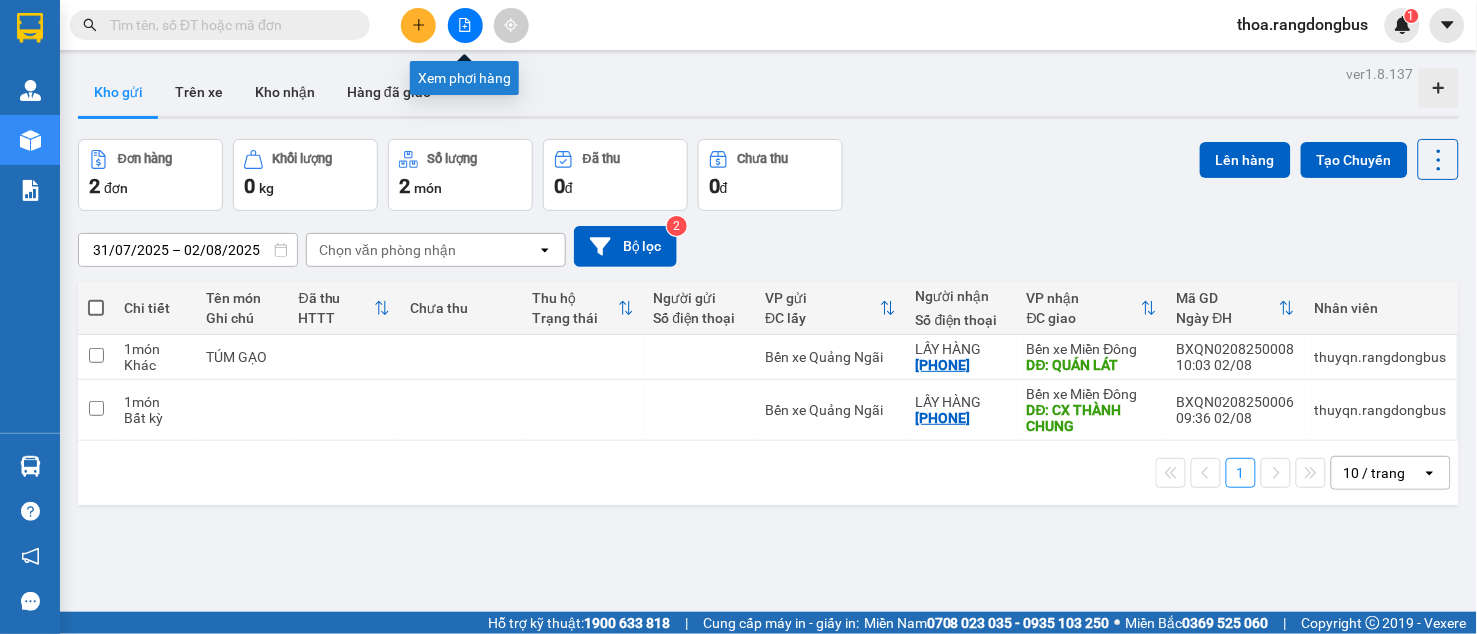 click 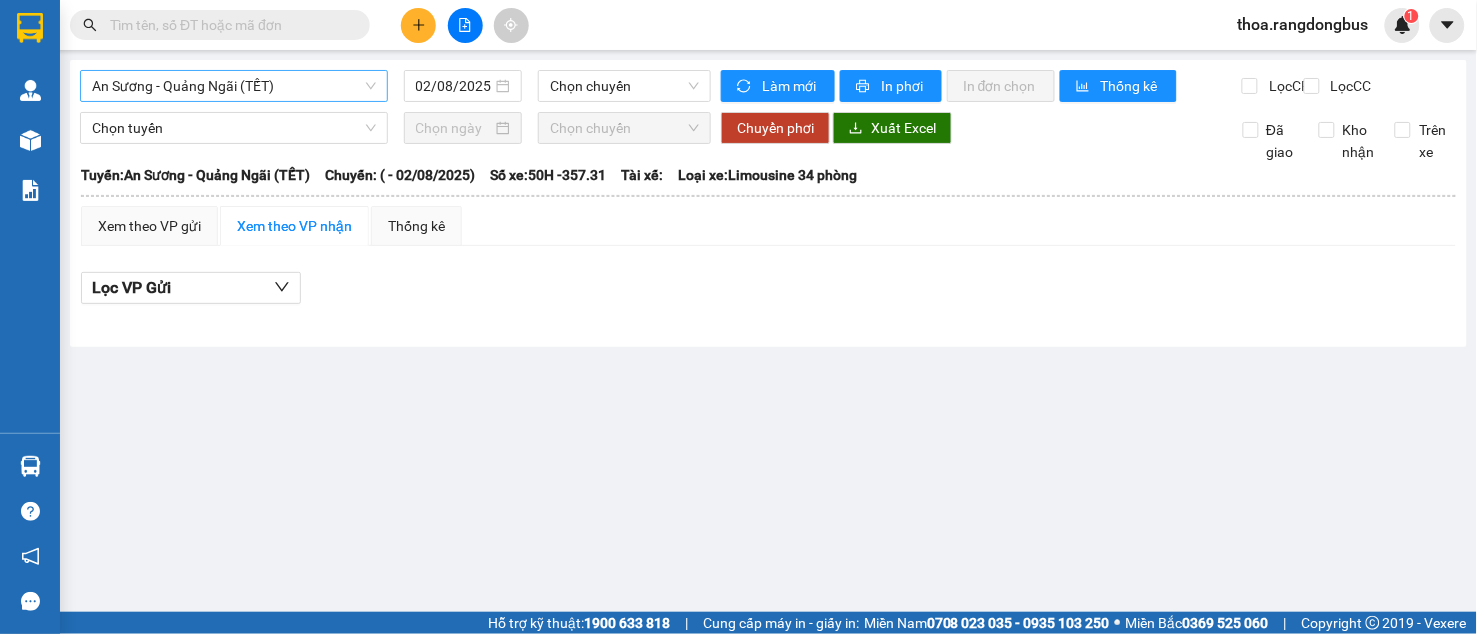 click on "An Sương - Quảng Ngãi (TẾT)" at bounding box center [234, 86] 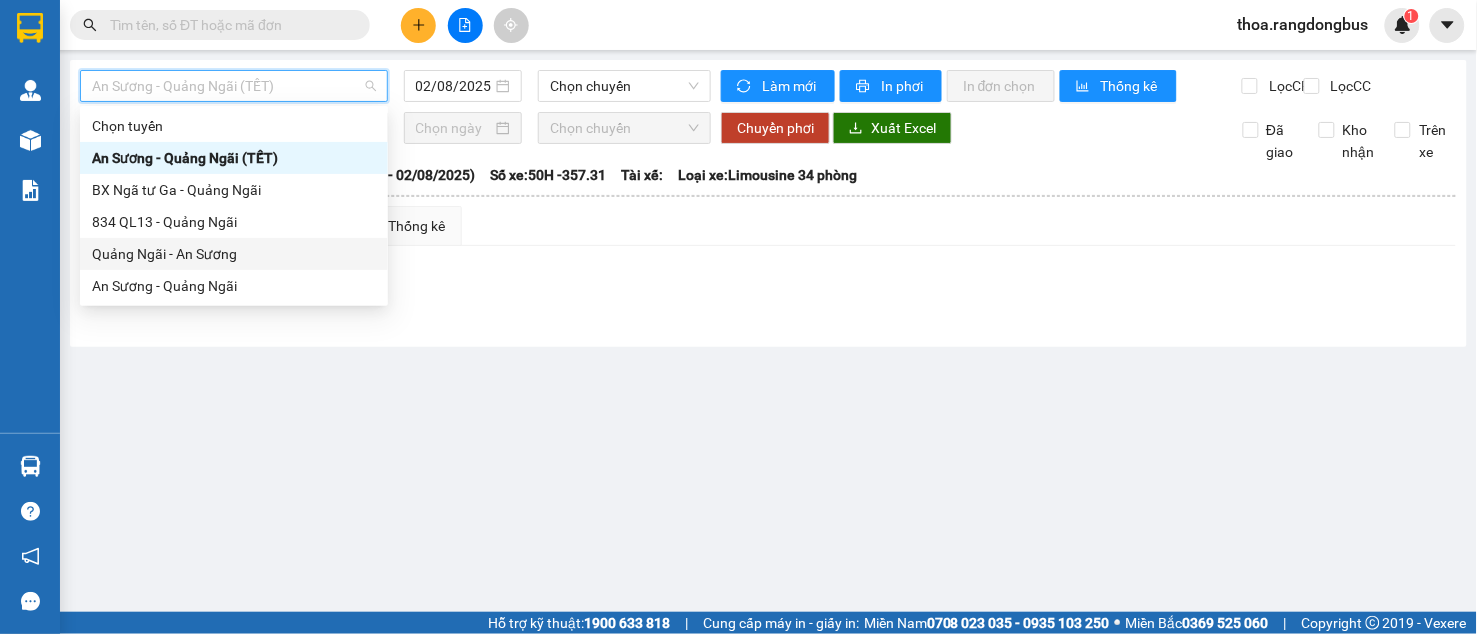 click on "Quảng Ngãi - An Sương" at bounding box center [234, 254] 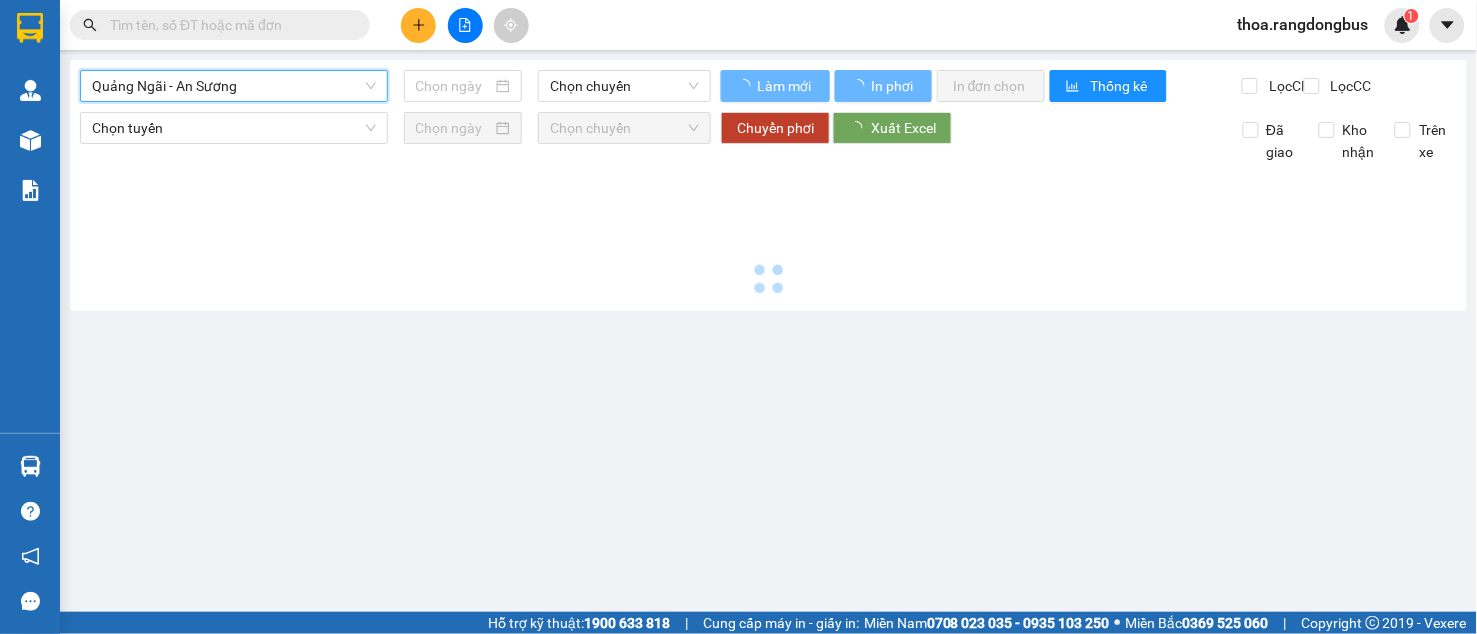 type on "02/08/2025" 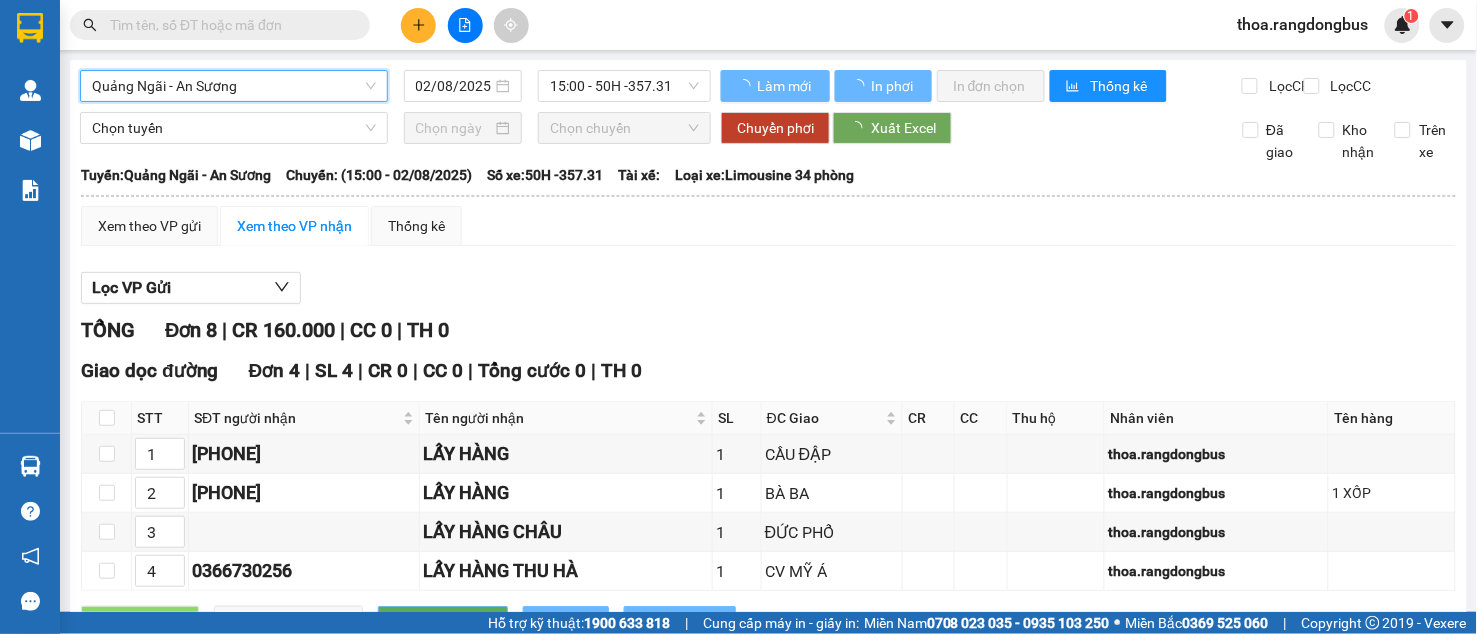 click on "15:00     - 50H -357.31" at bounding box center (624, 86) 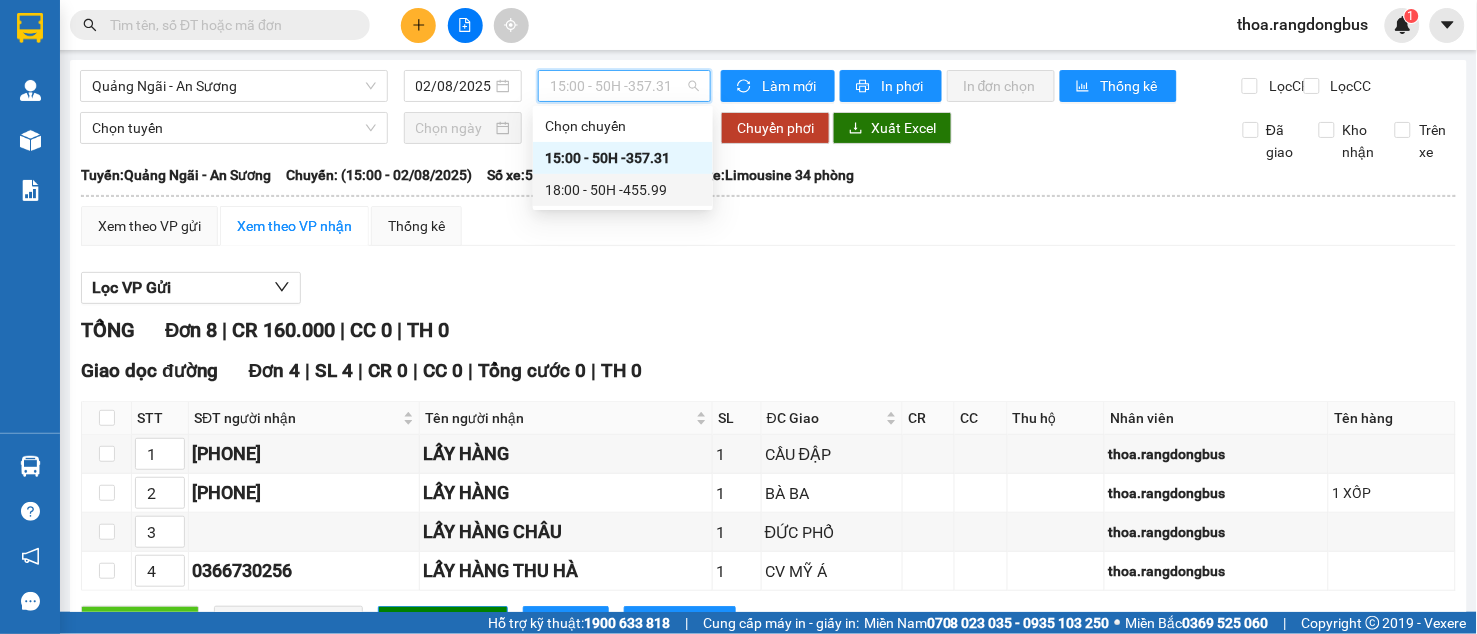 click on "18:00     - 50H -455.99" at bounding box center (623, 190) 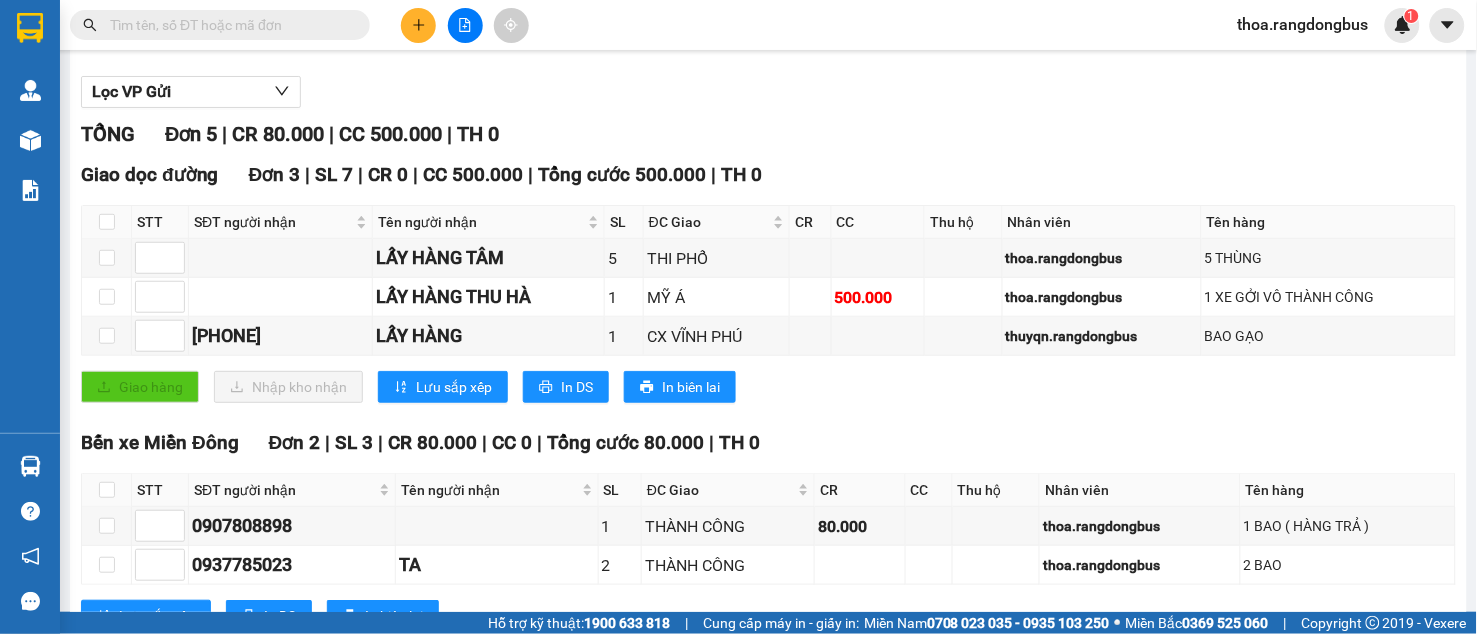 scroll, scrollTop: 222, scrollLeft: 0, axis: vertical 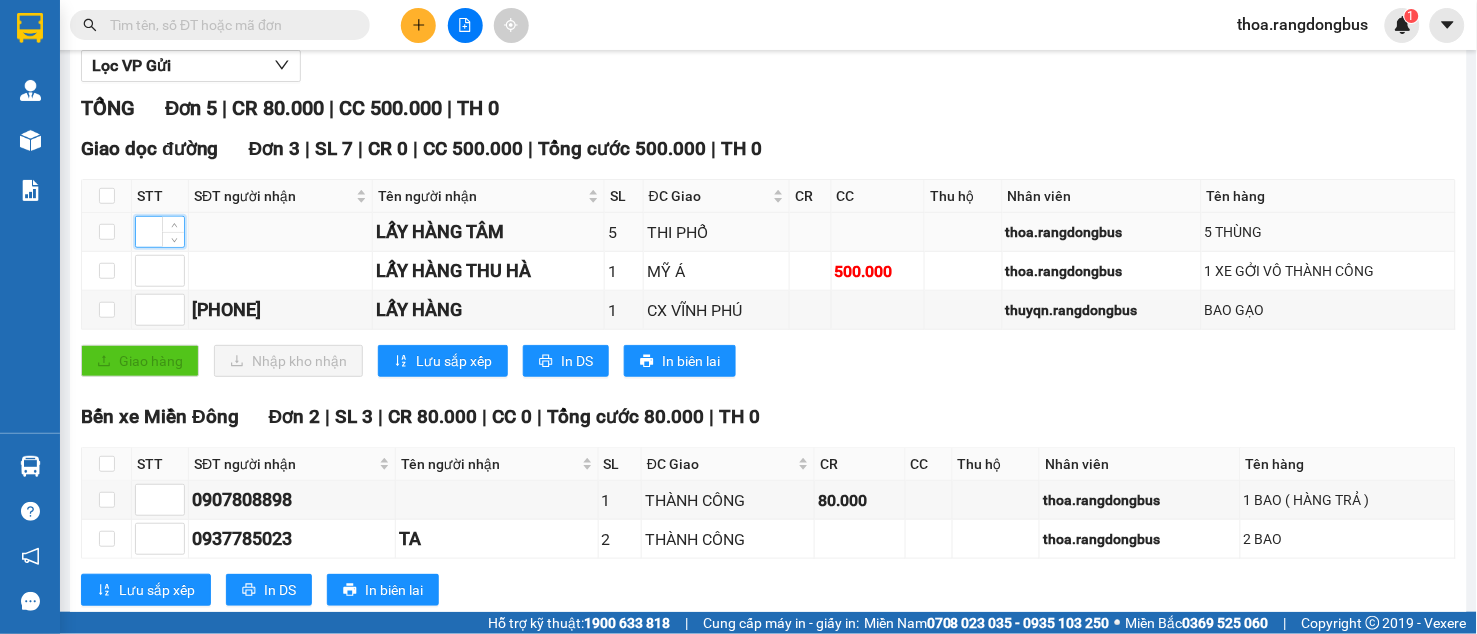 click at bounding box center (160, 232) 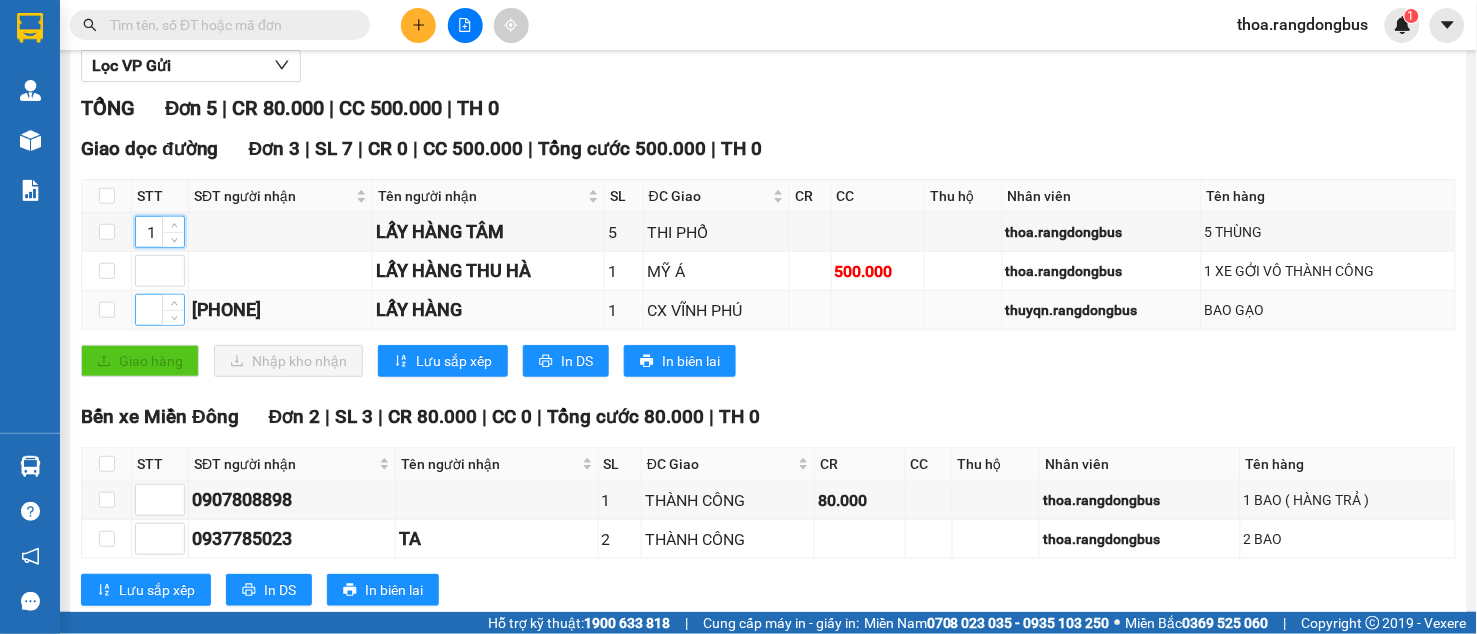 type on "1" 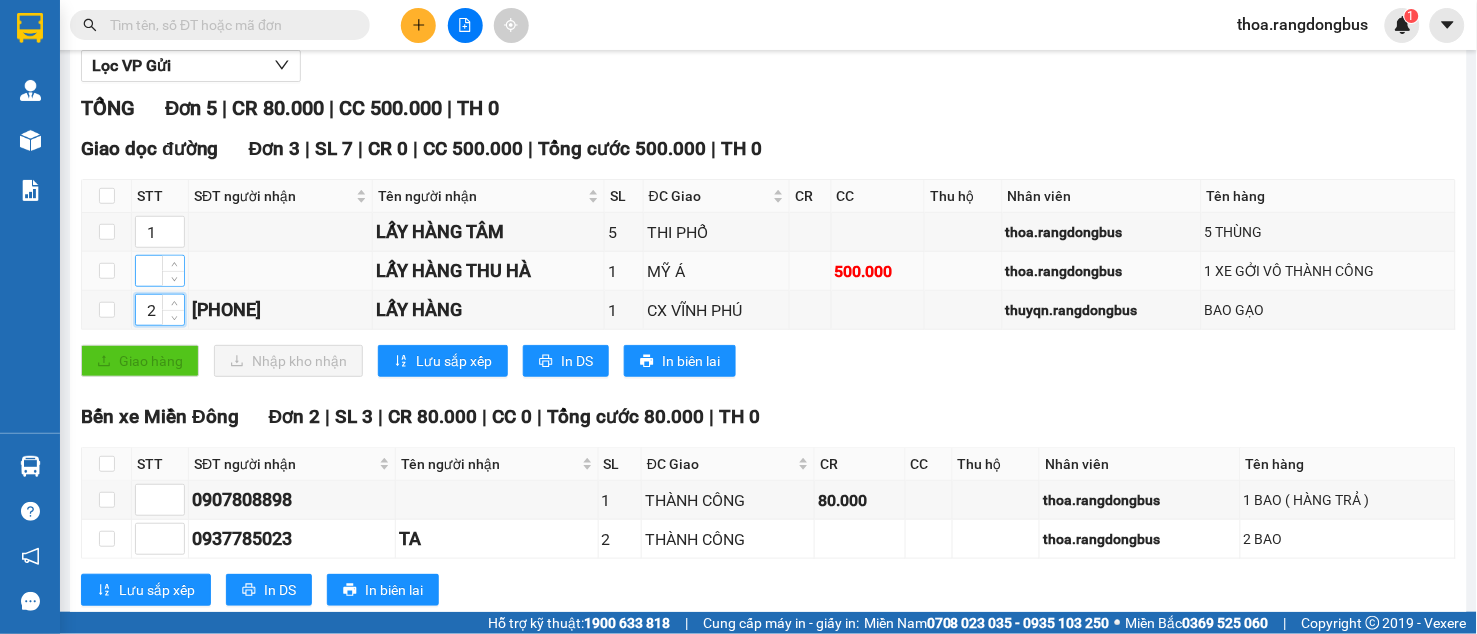 type on "2" 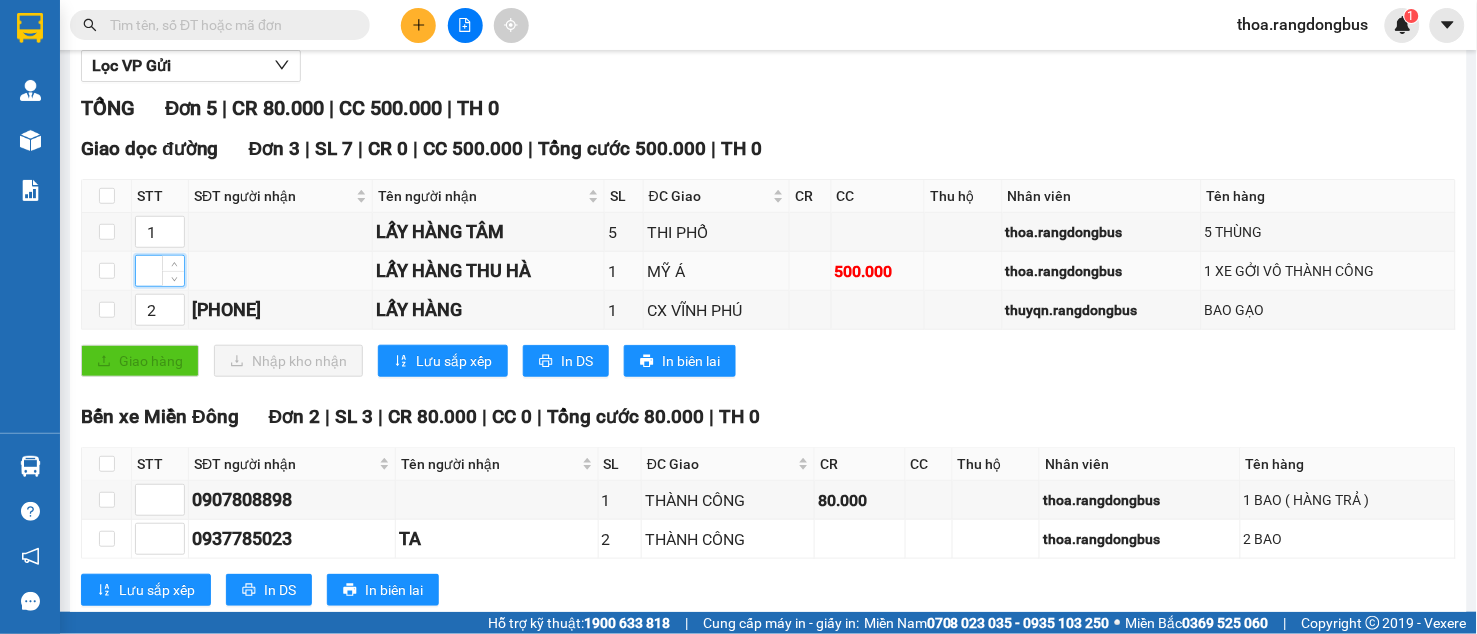click at bounding box center [160, 271] 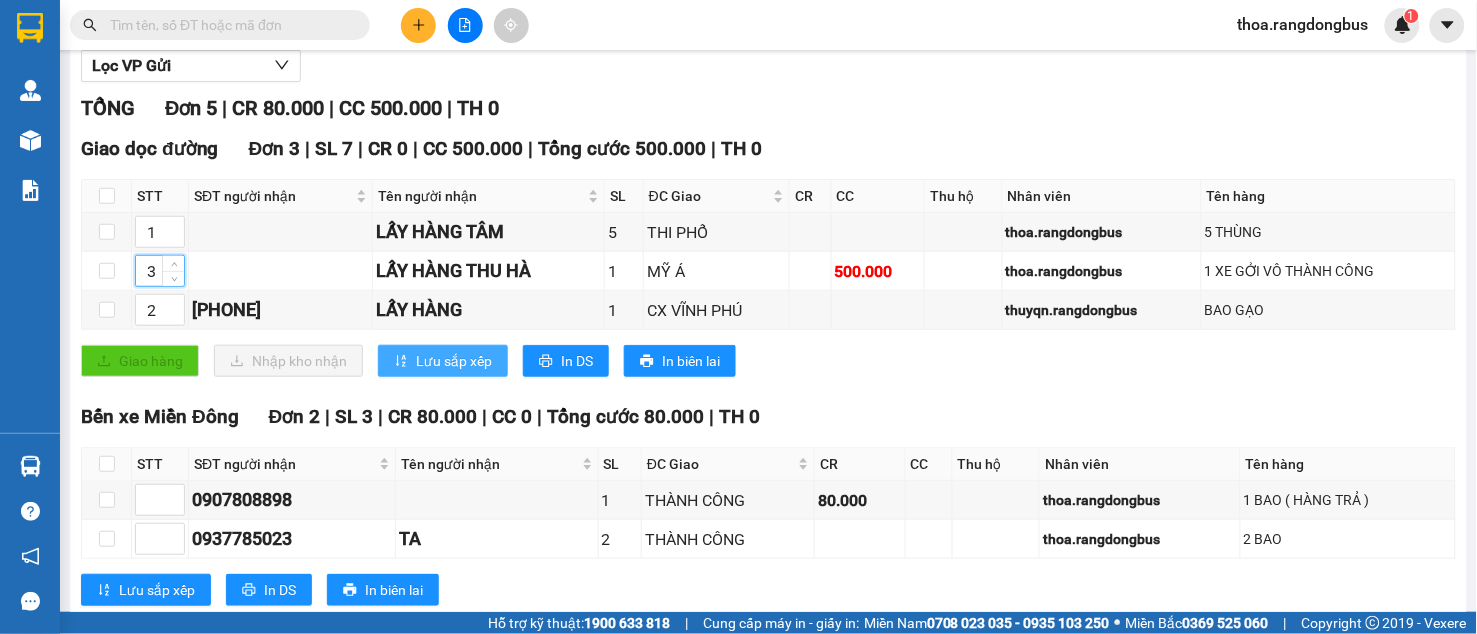 type on "3" 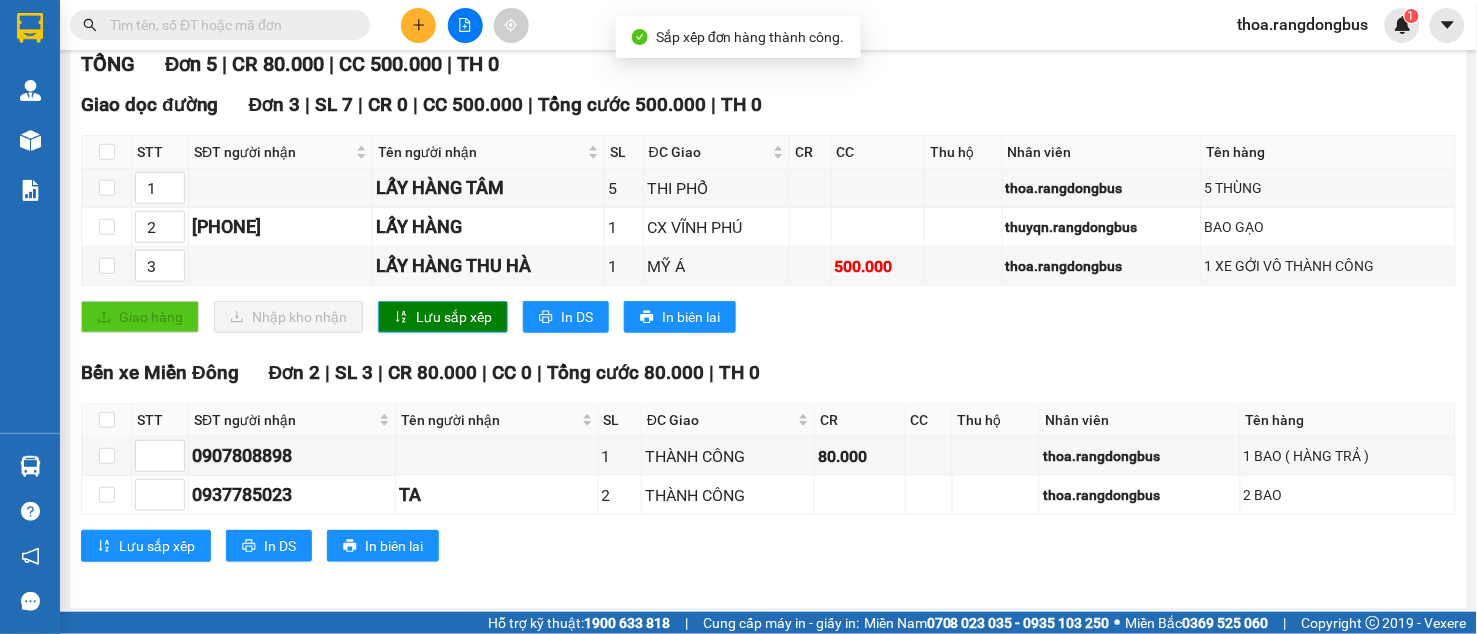 scroll, scrollTop: 291, scrollLeft: 0, axis: vertical 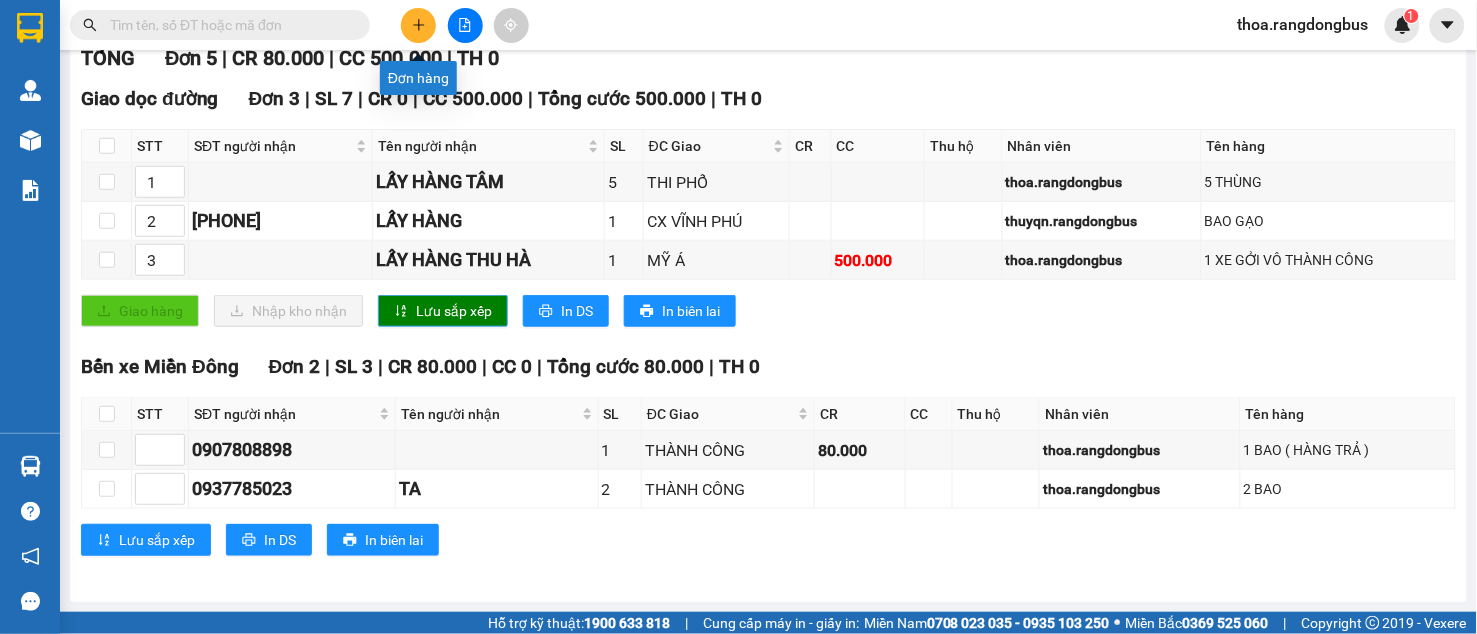 click at bounding box center (418, 25) 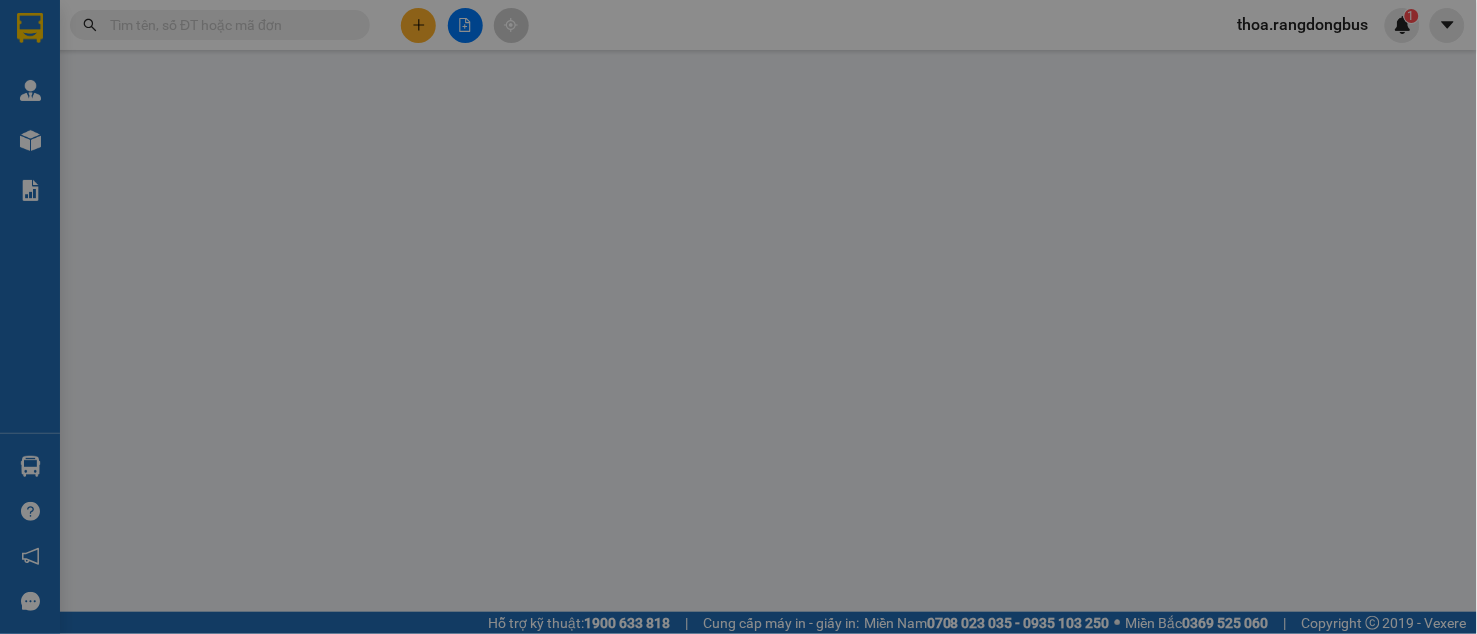 scroll, scrollTop: 0, scrollLeft: 0, axis: both 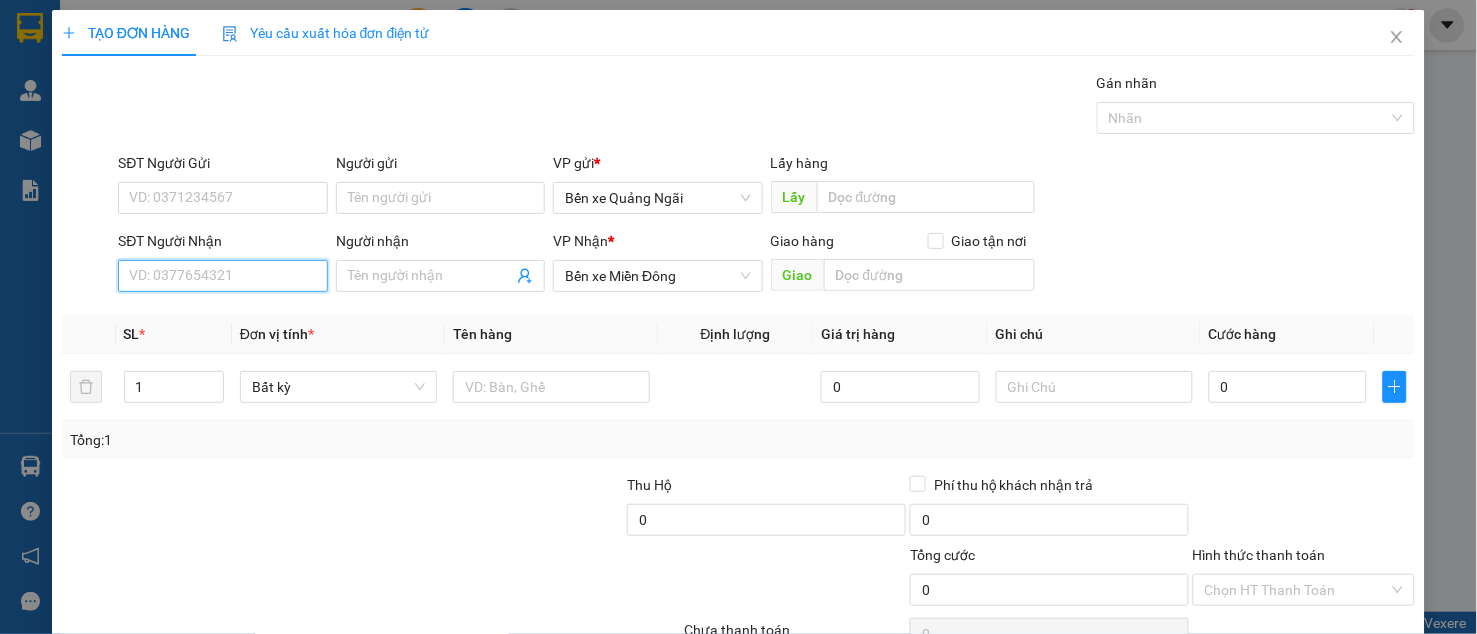 click on "SĐT Người Nhận" at bounding box center [223, 276] 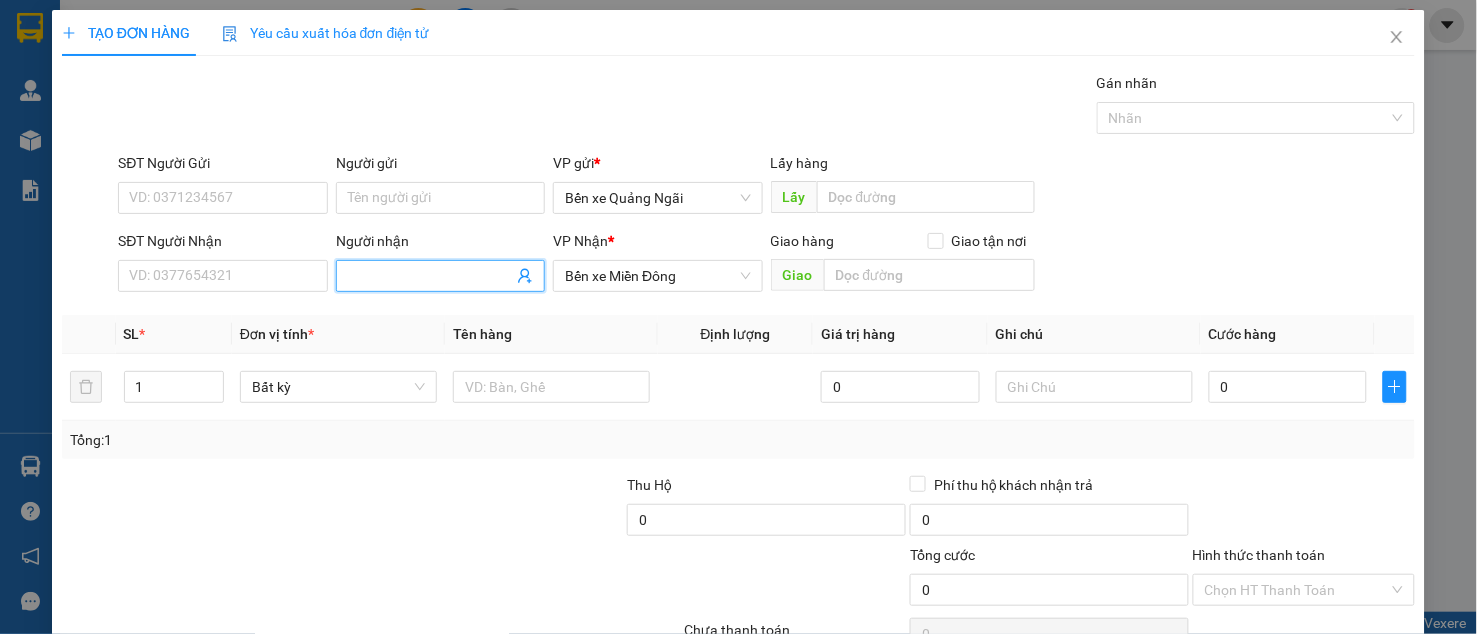 click on "Người nhận" at bounding box center [431, 276] 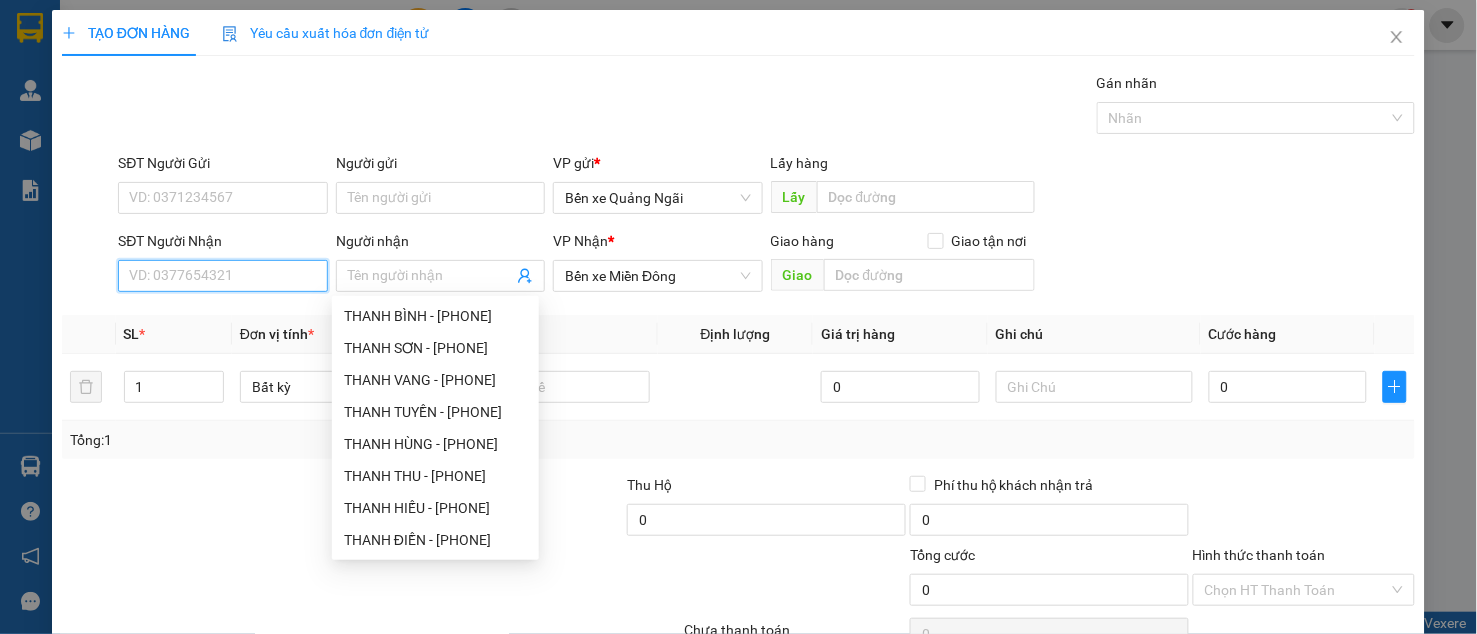 click on "SĐT Người Nhận" at bounding box center [223, 276] 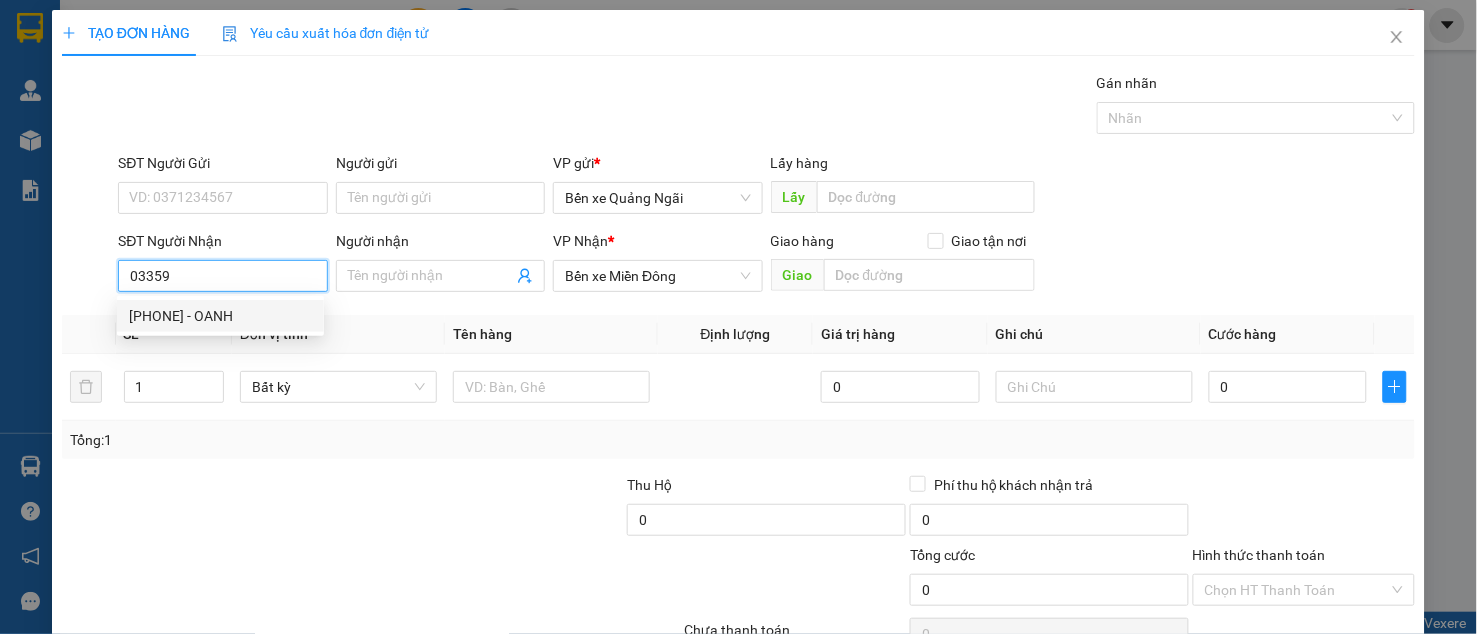 click on "[PHONE] - OANH" at bounding box center [220, 316] 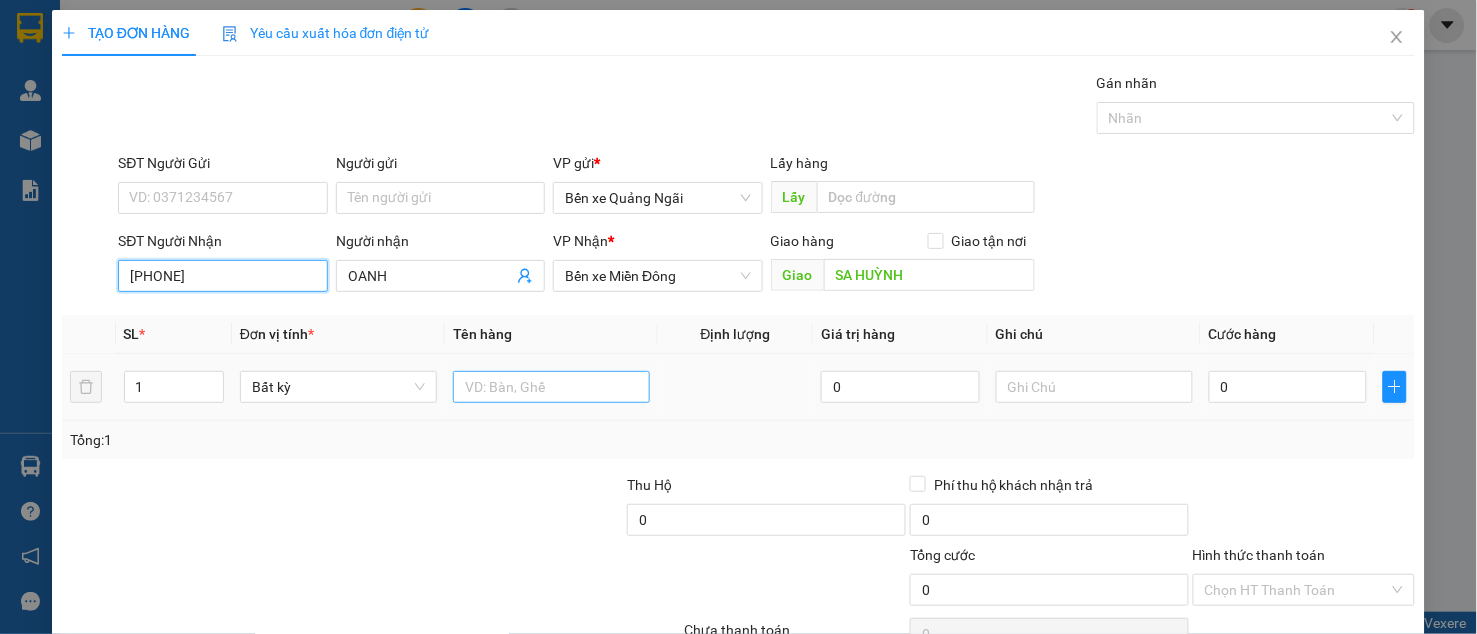 type on "[PHONE]" 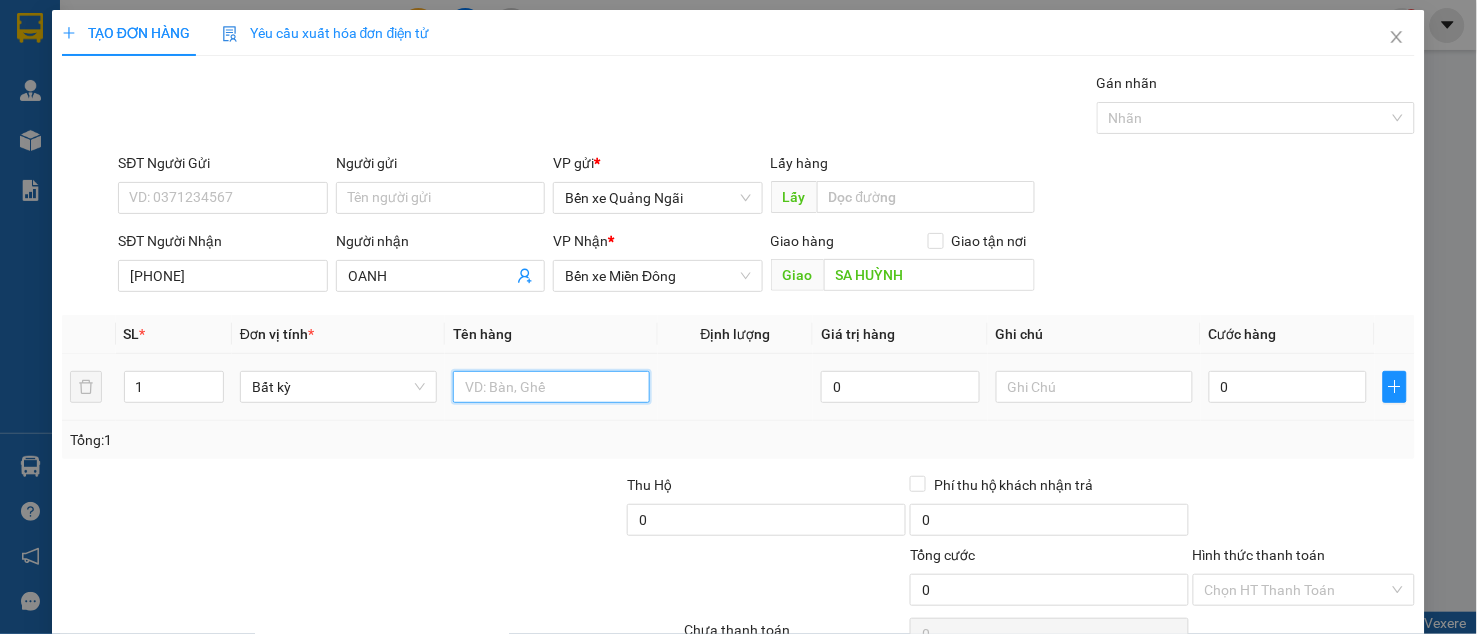 click at bounding box center [551, 387] 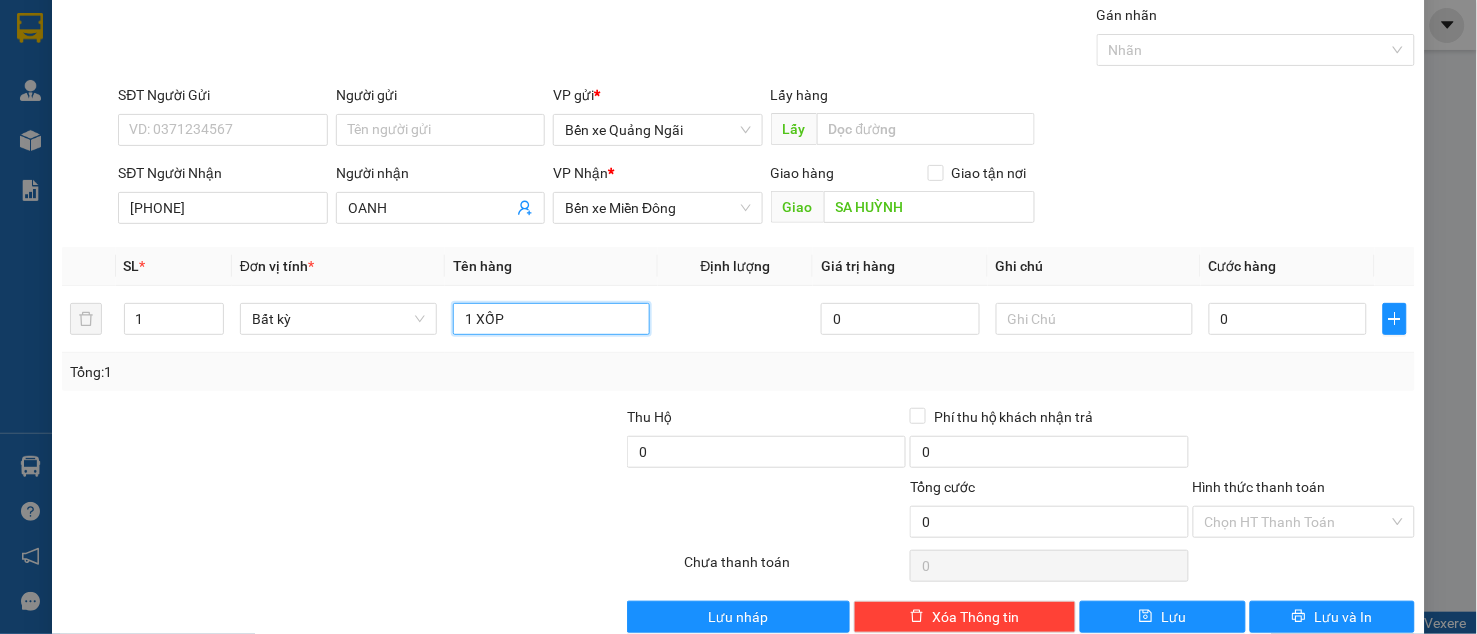 scroll, scrollTop: 105, scrollLeft: 0, axis: vertical 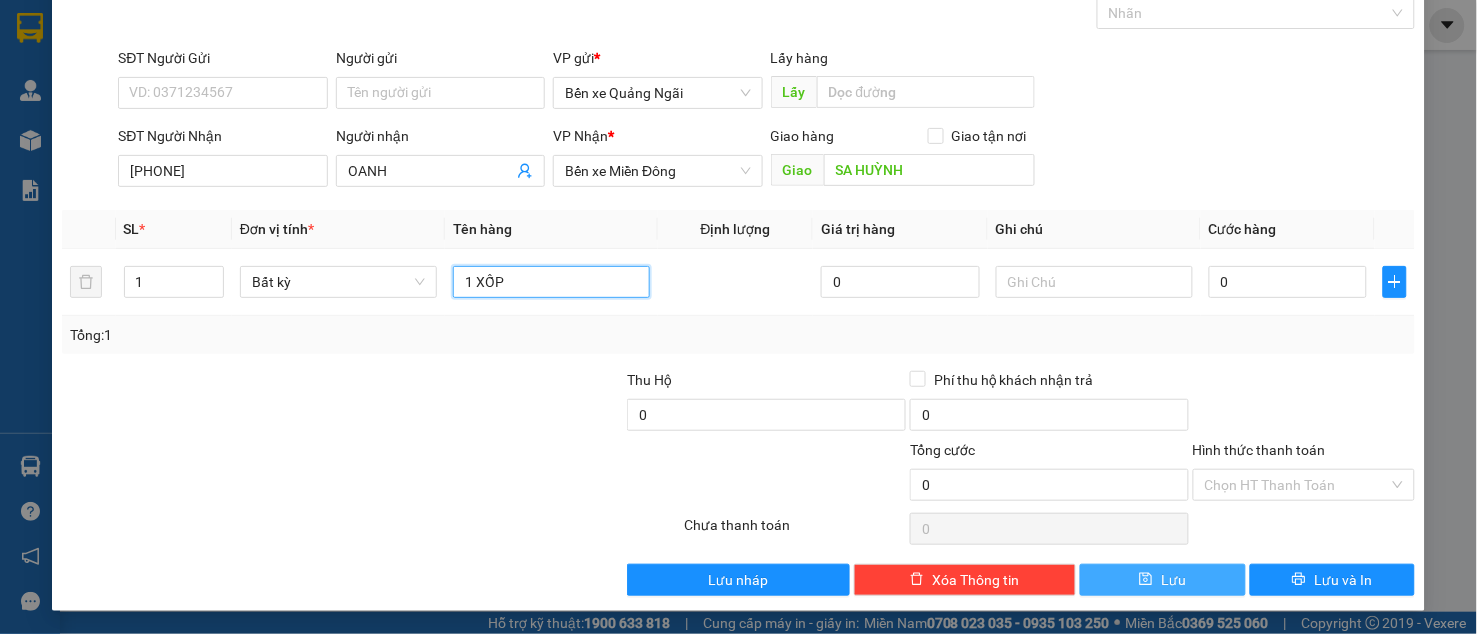 type on "1 XỐP" 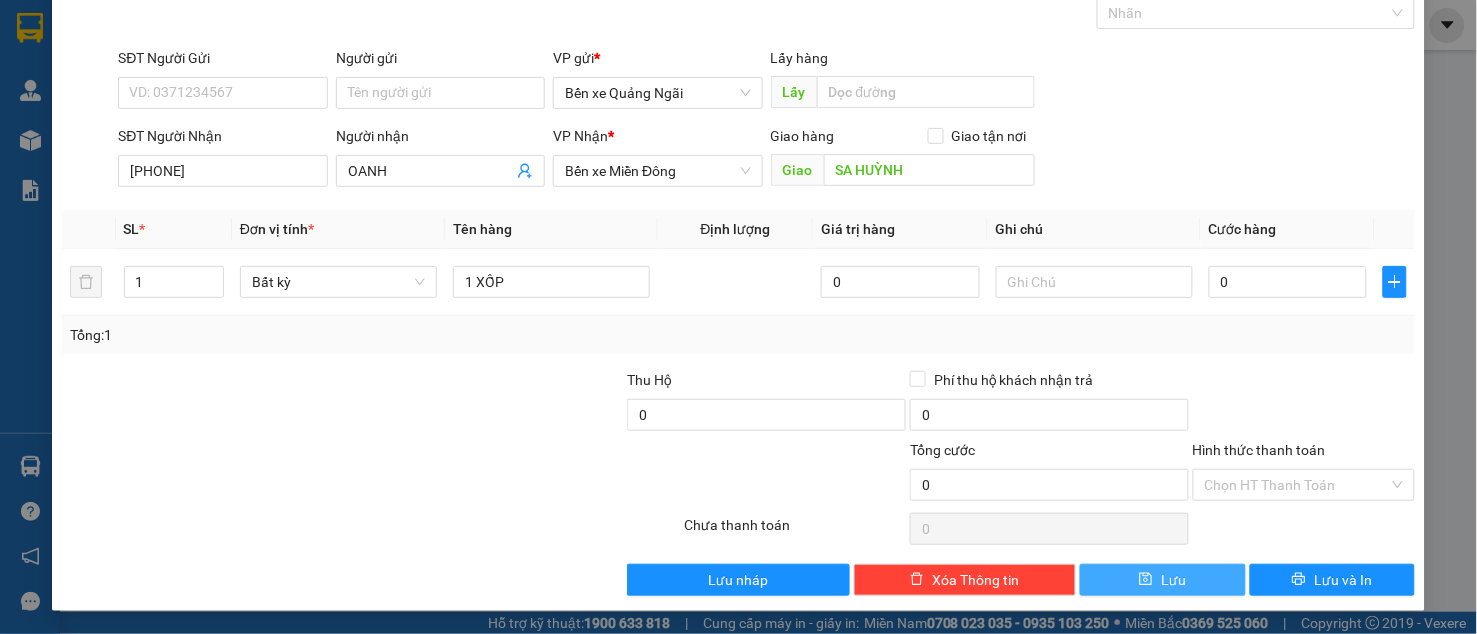 click on "Lưu" at bounding box center [1173, 580] 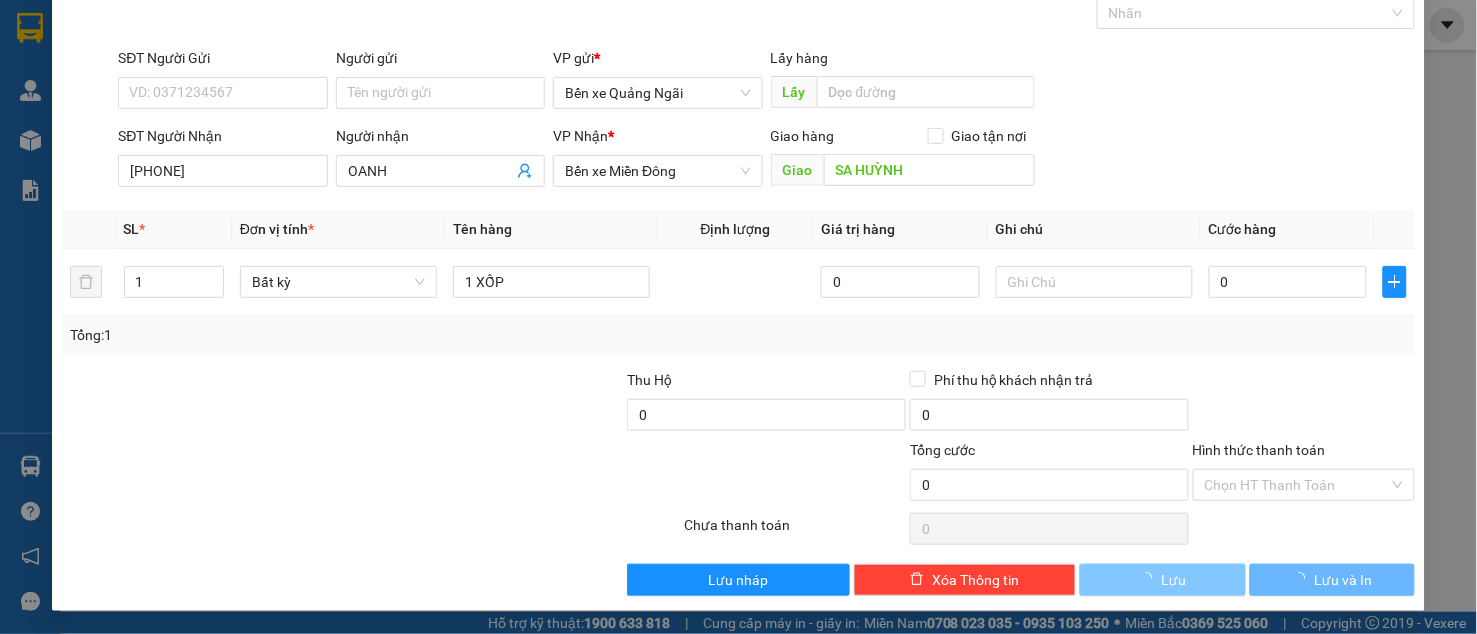 type 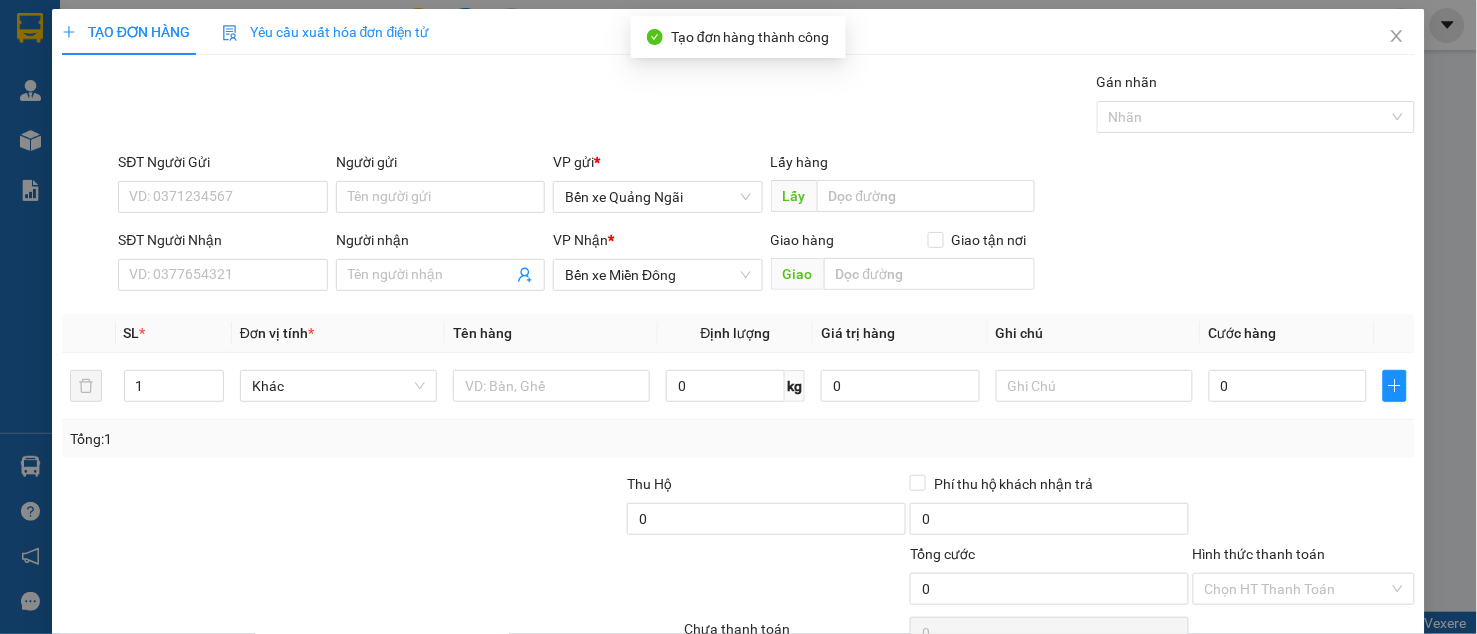scroll, scrollTop: 0, scrollLeft: 0, axis: both 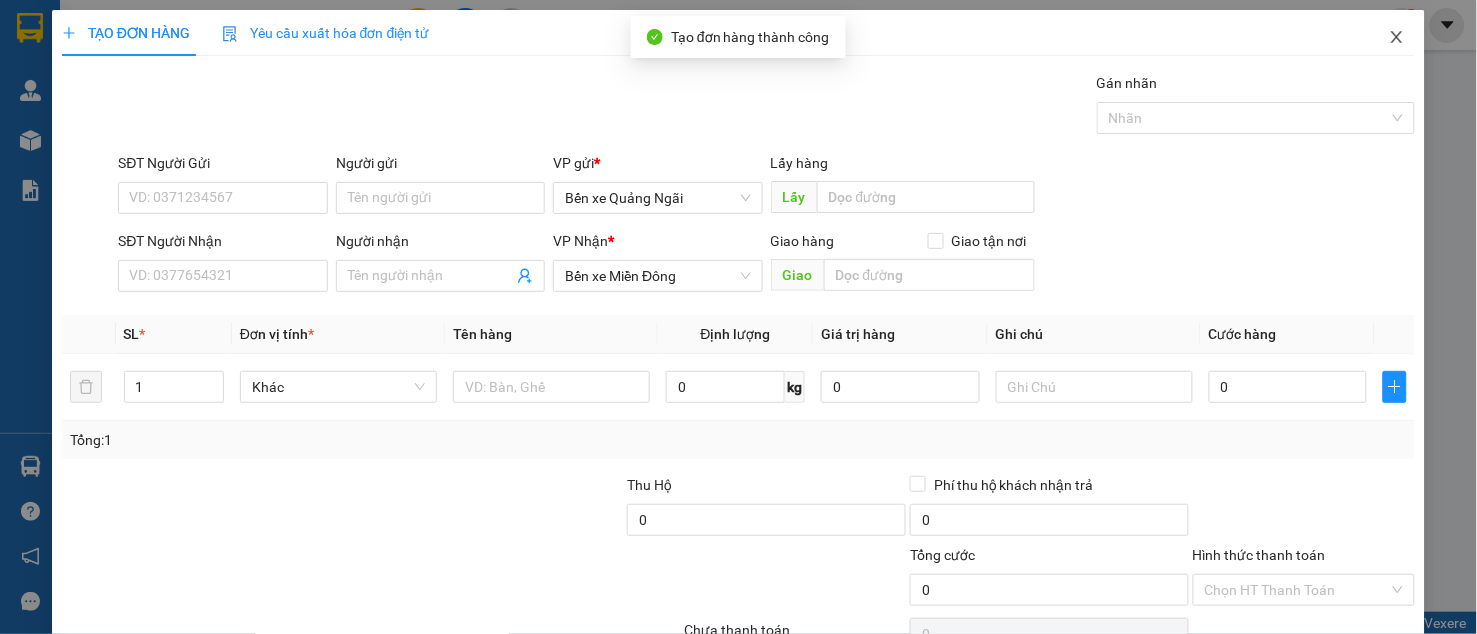 click 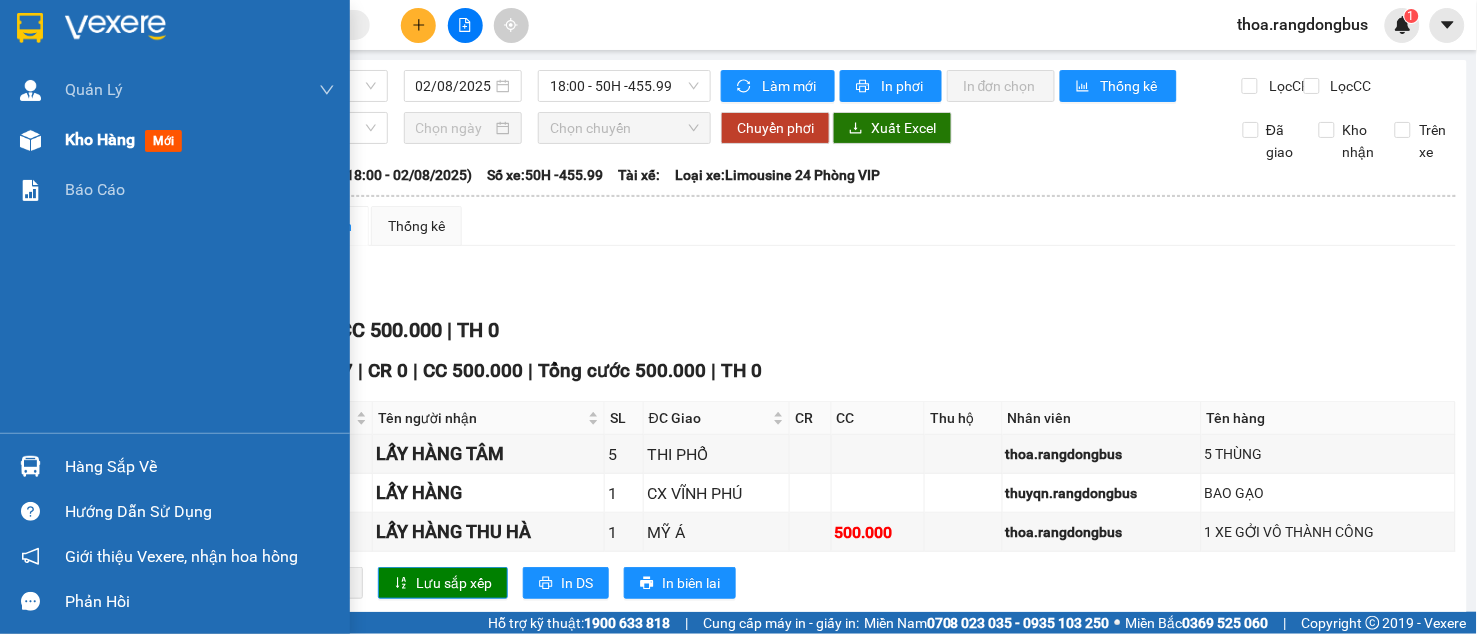 click on "Kho hàng mới" at bounding box center (175, 140) 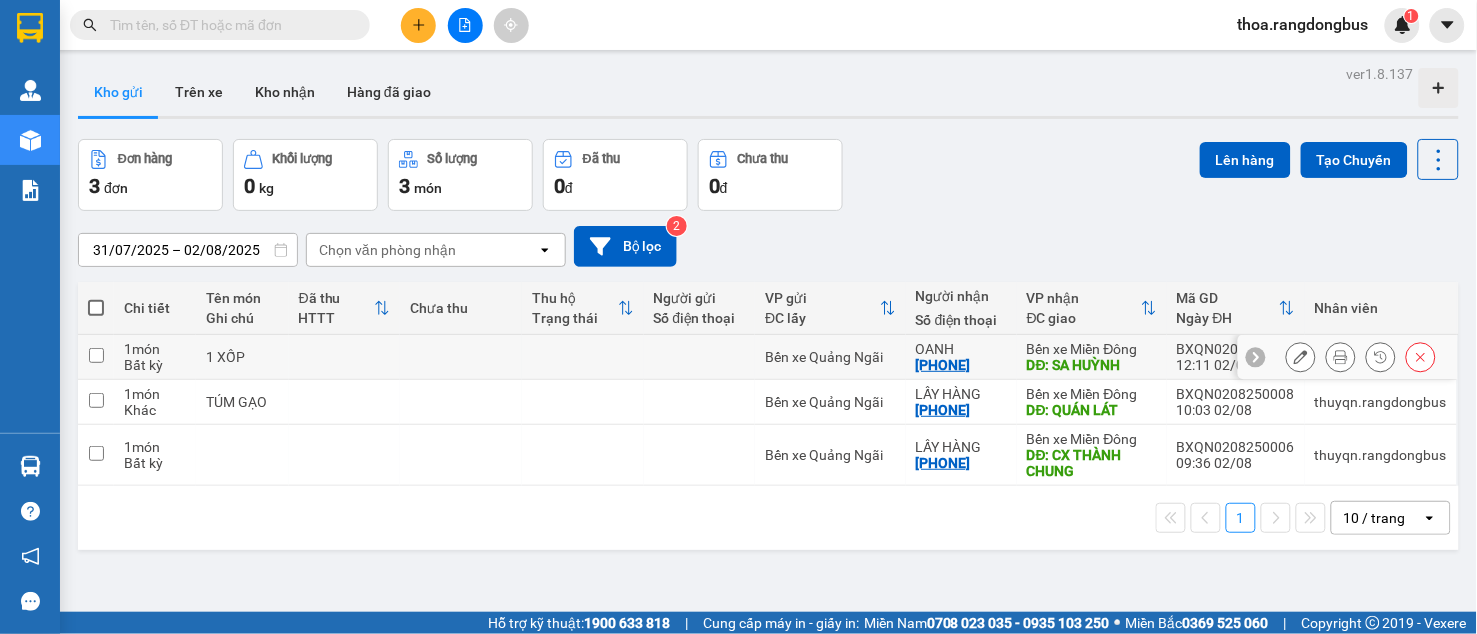 click at bounding box center (96, 355) 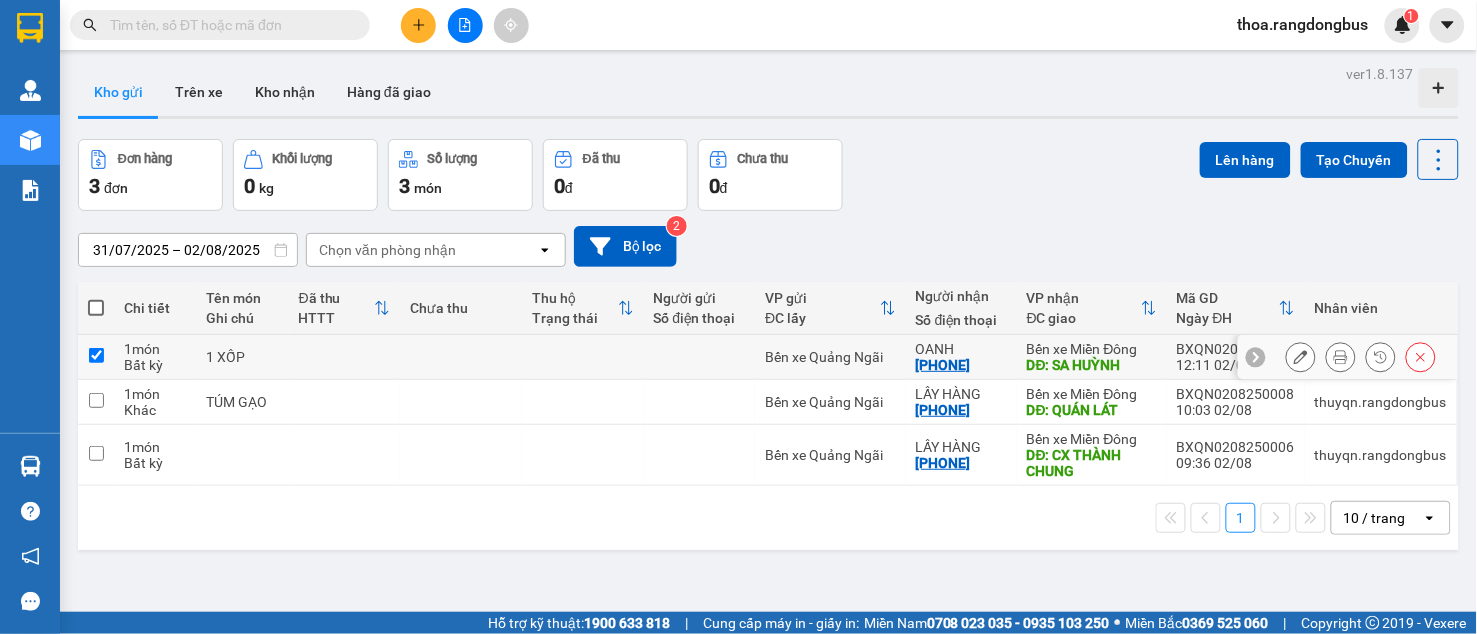 checkbox on "true" 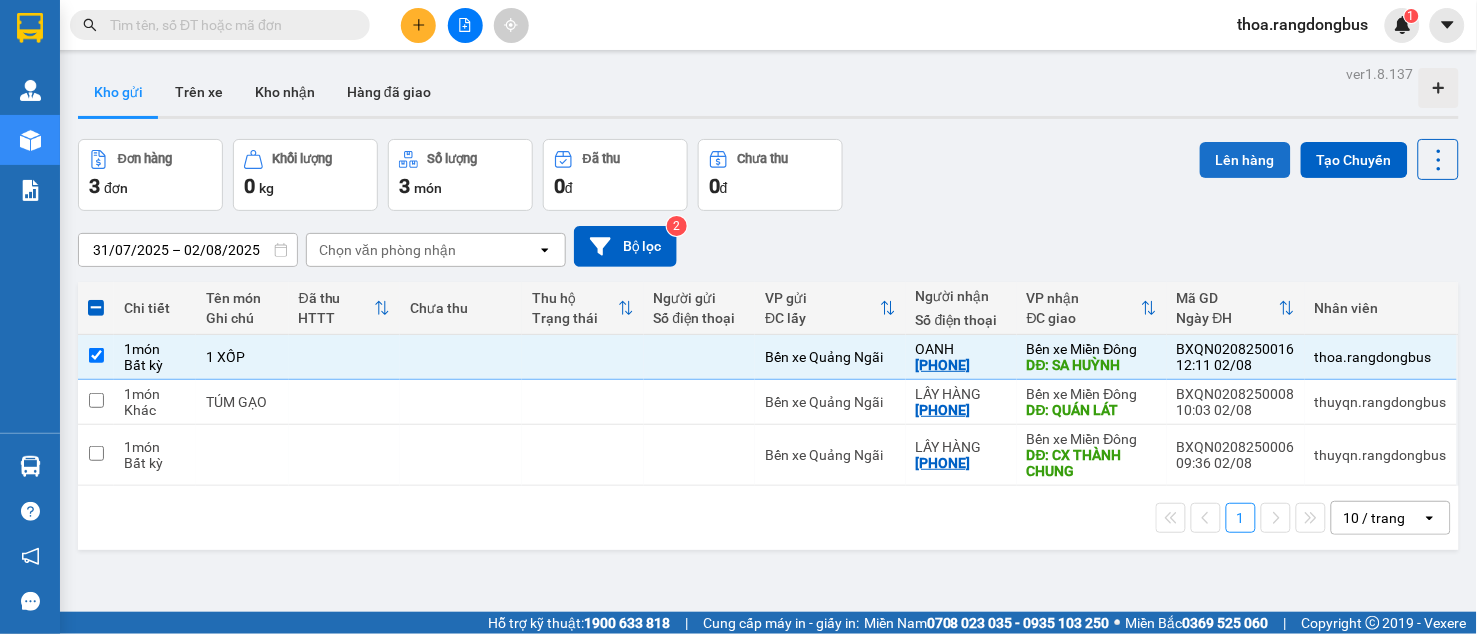 click on "Lên hàng" at bounding box center (1245, 160) 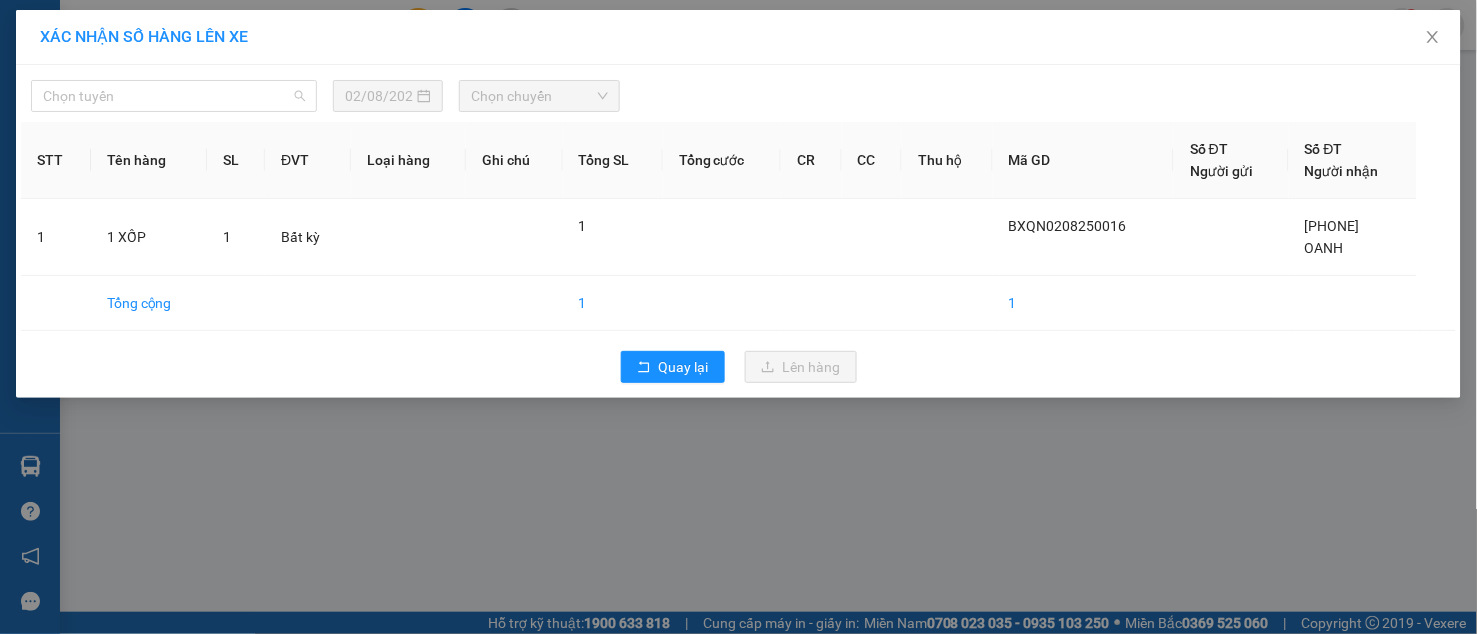 drag, startPoint x: 200, startPoint y: 95, endPoint x: 187, endPoint y: 154, distance: 60.41523 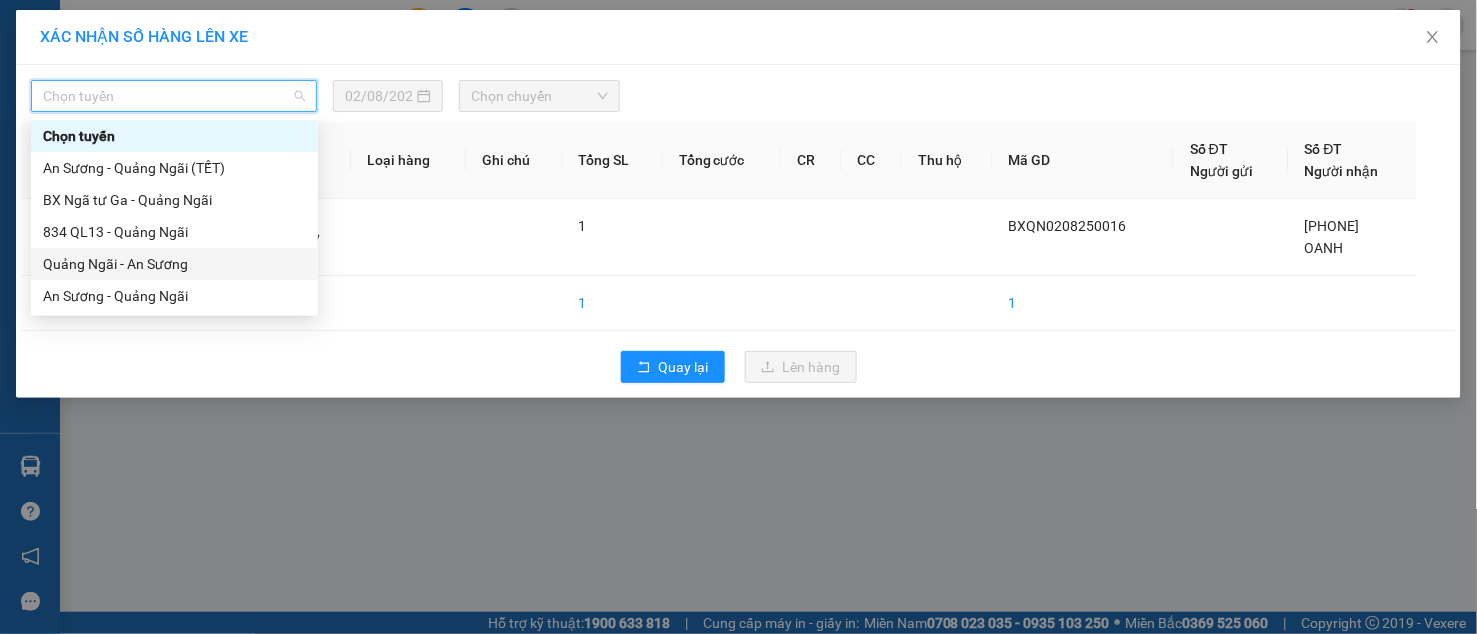 click on "Quảng Ngãi - An Sương" at bounding box center (174, 264) 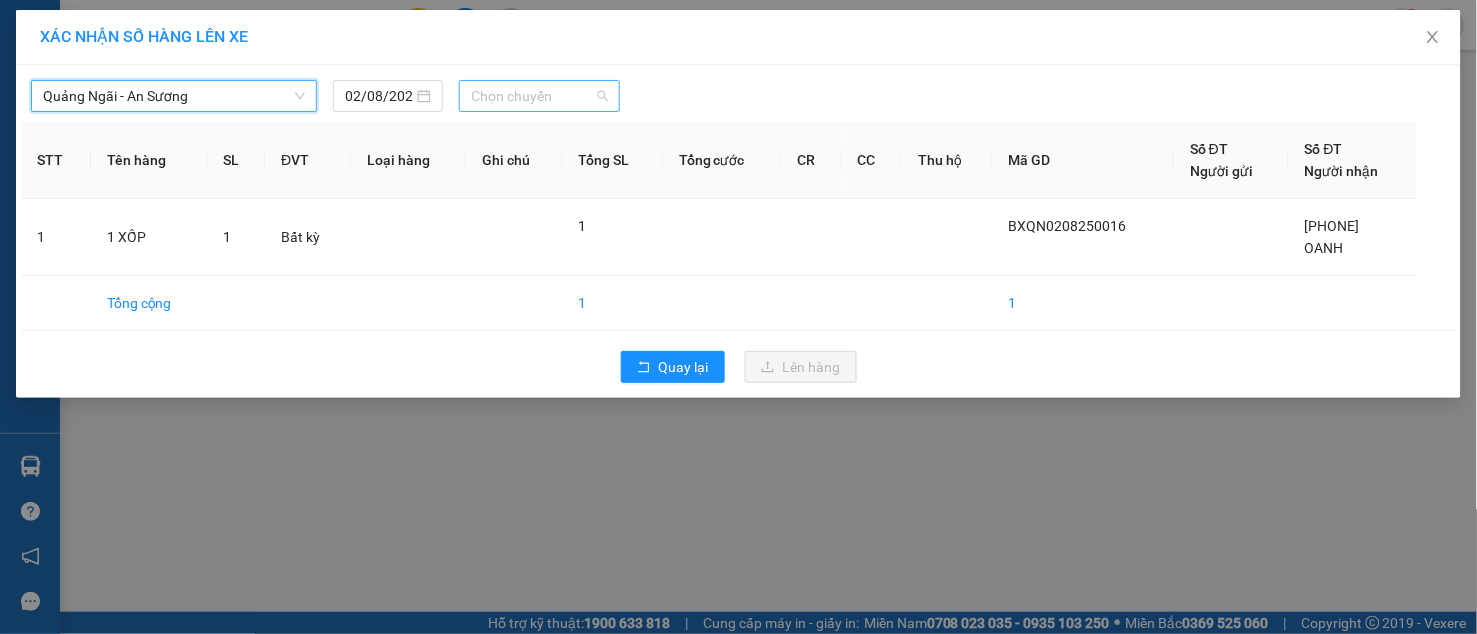 click on "Chọn chuyến" at bounding box center [539, 96] 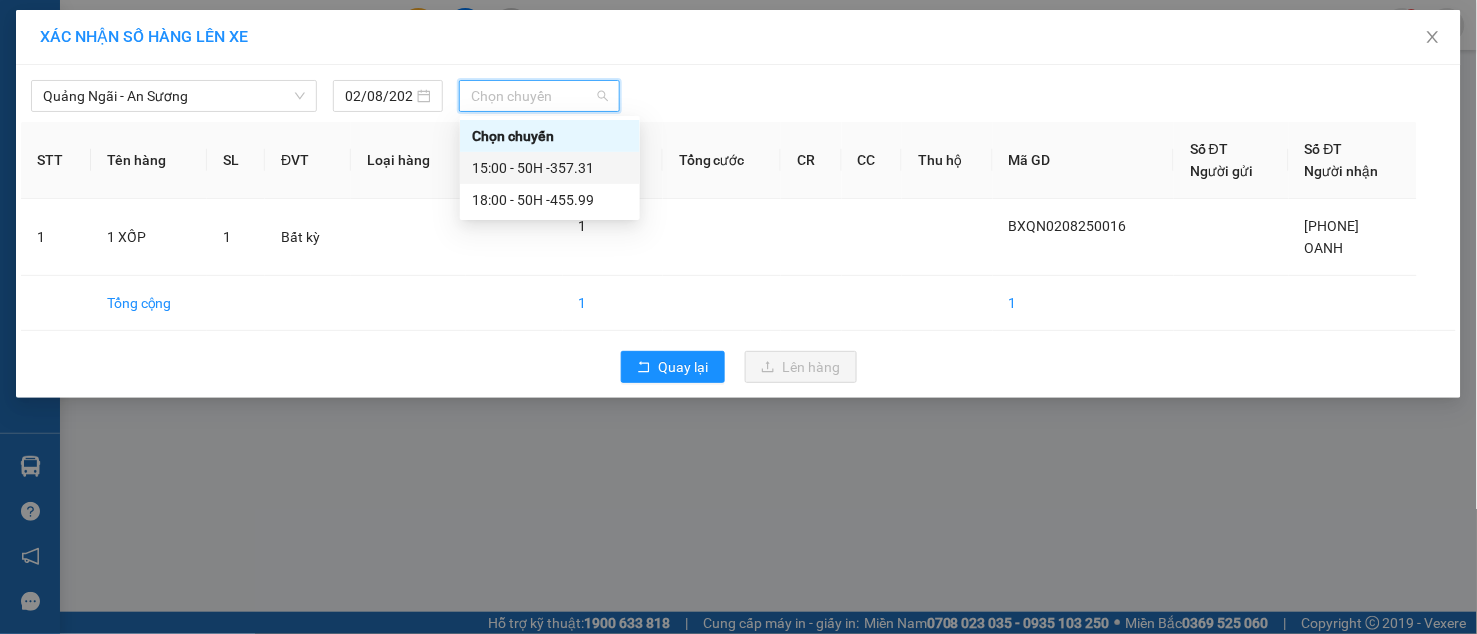 click on "15:00     - 50H -357.31" at bounding box center (550, 168) 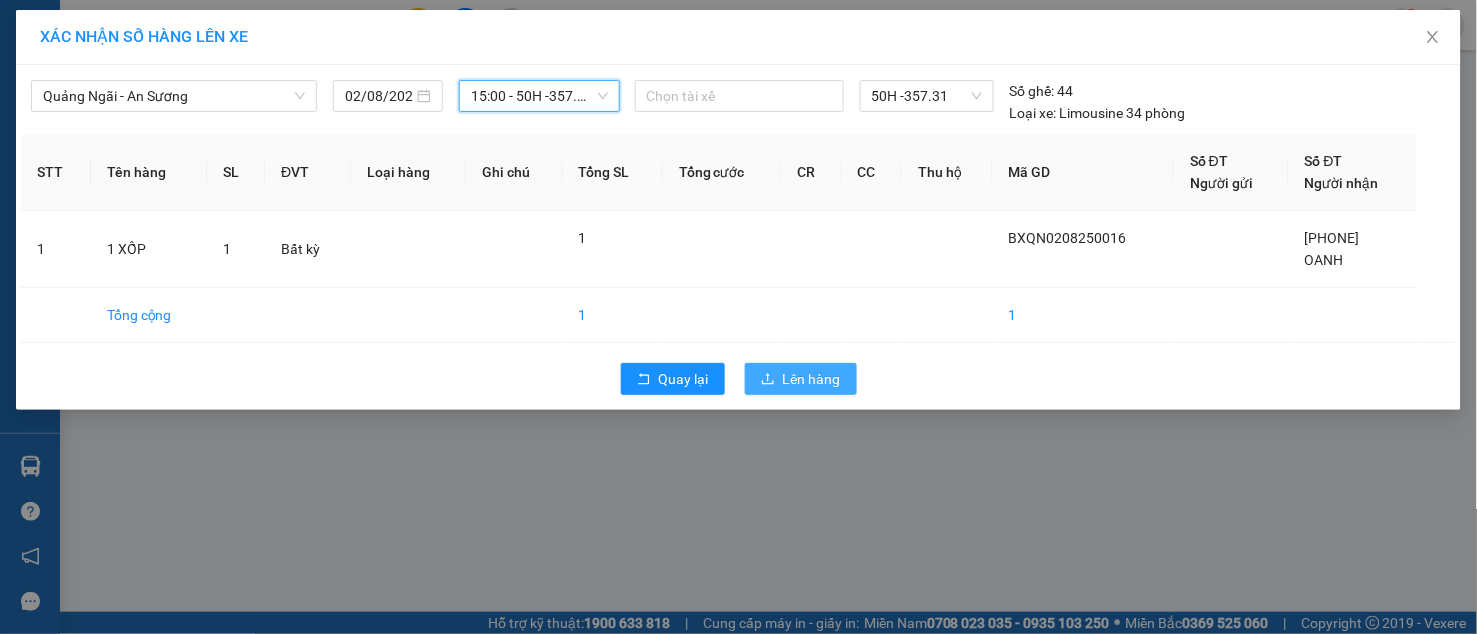 click on "Lên hàng" at bounding box center [812, 379] 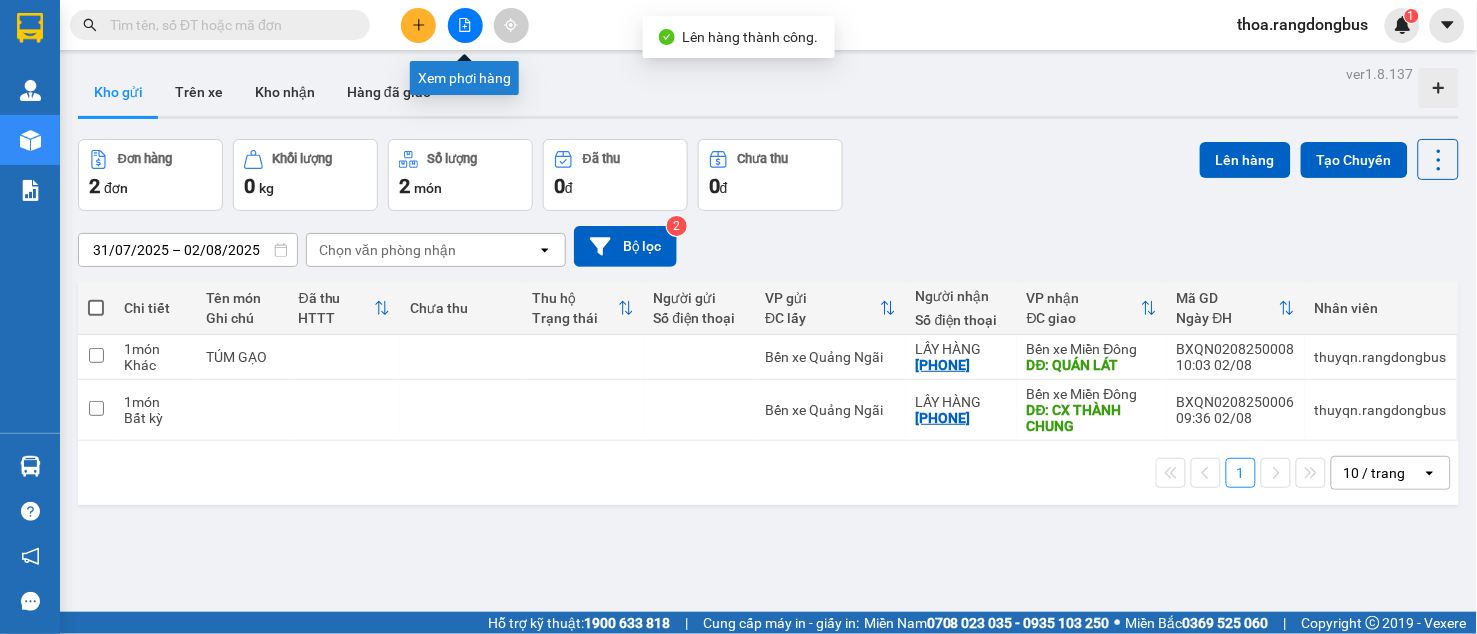 click 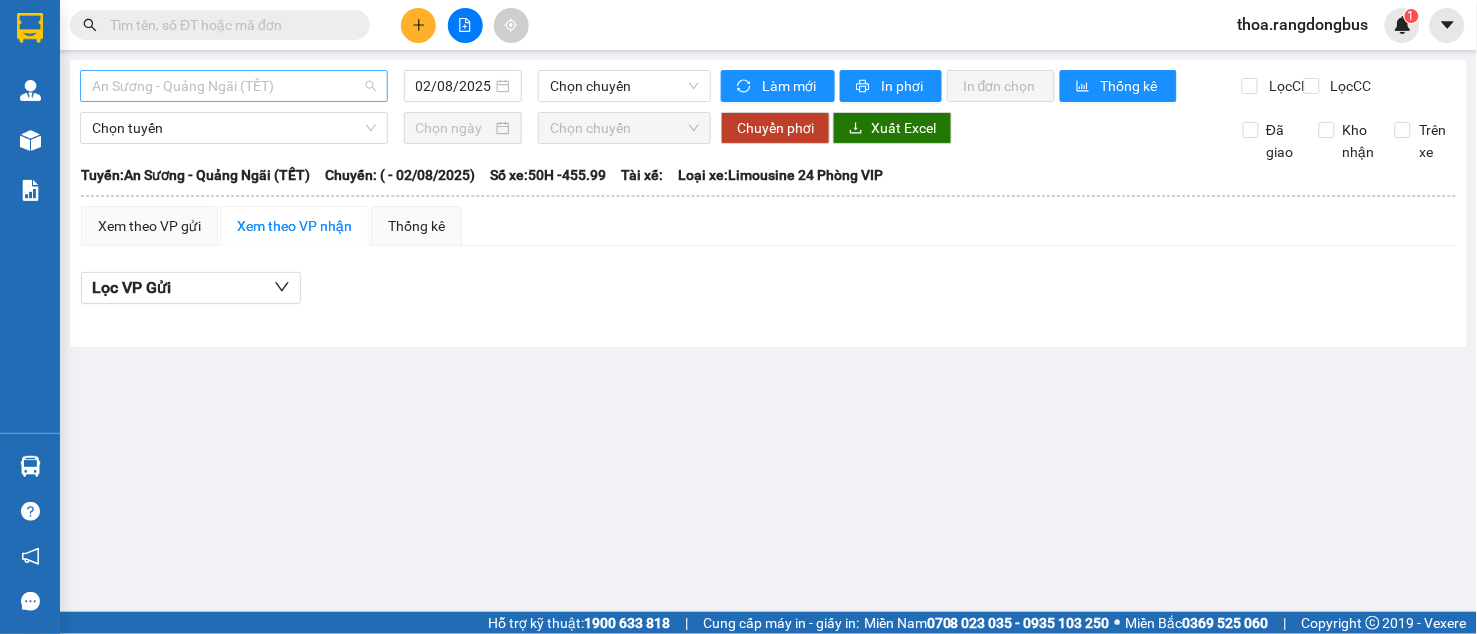 click on "An Sương - Quảng Ngãi (TẾT)" at bounding box center [234, 86] 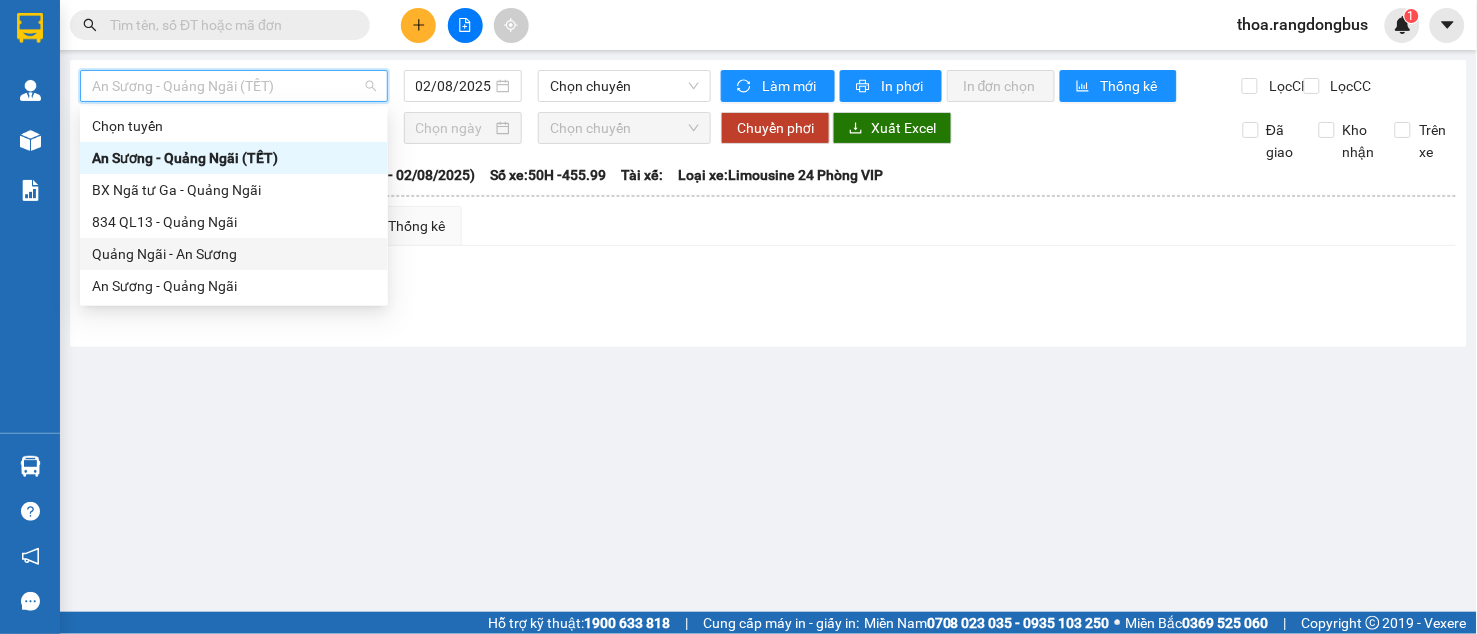 click on "Quảng Ngãi - An Sương" at bounding box center (234, 254) 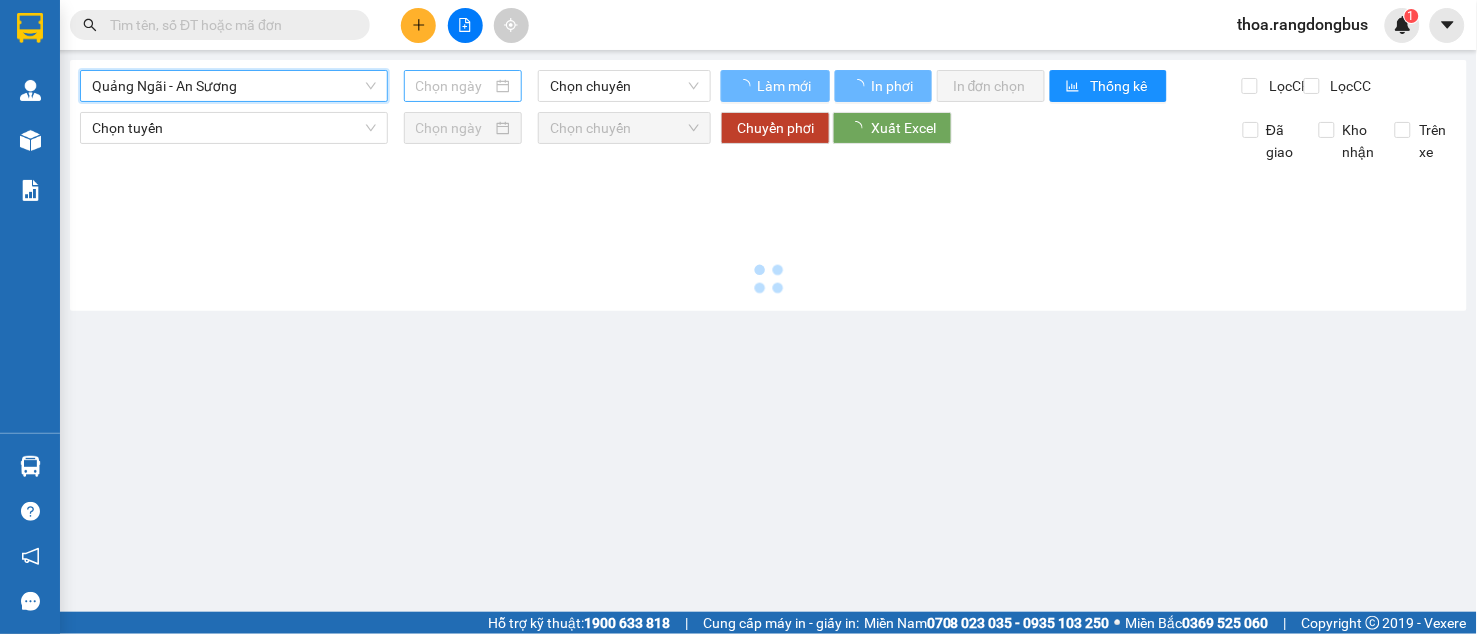 type on "02/08/2025" 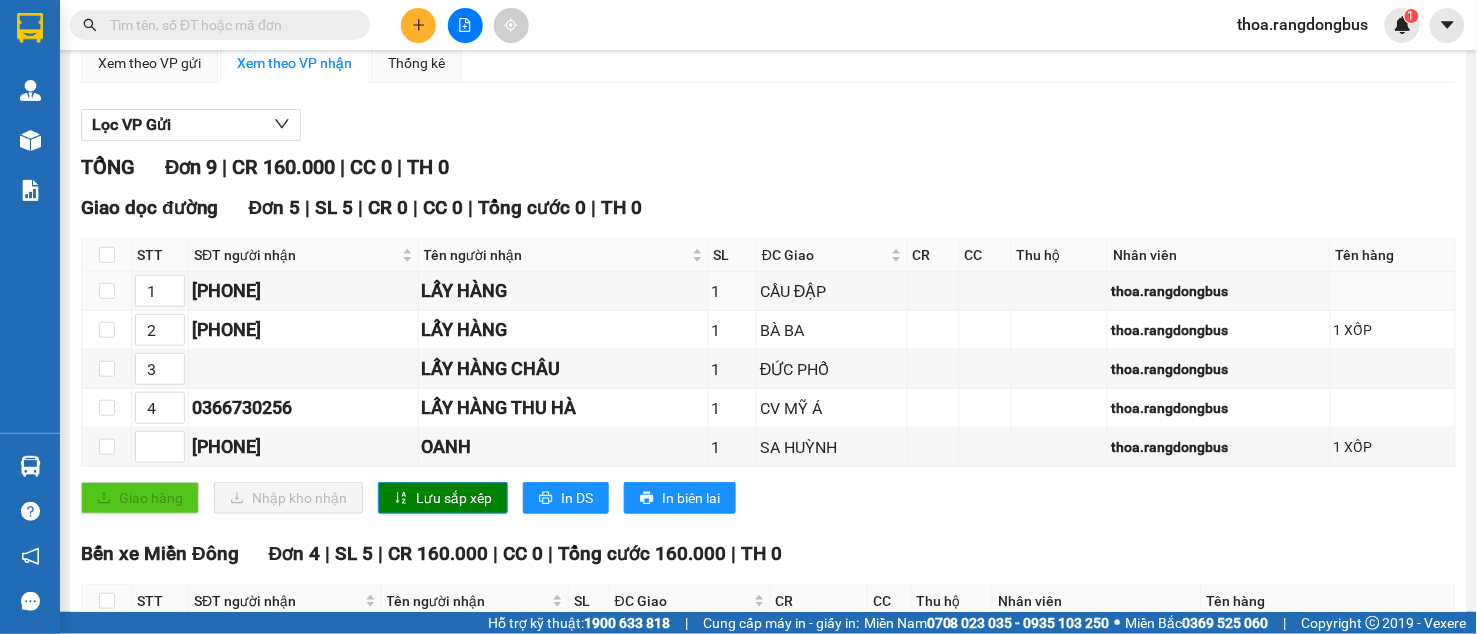 scroll, scrollTop: 115, scrollLeft: 0, axis: vertical 